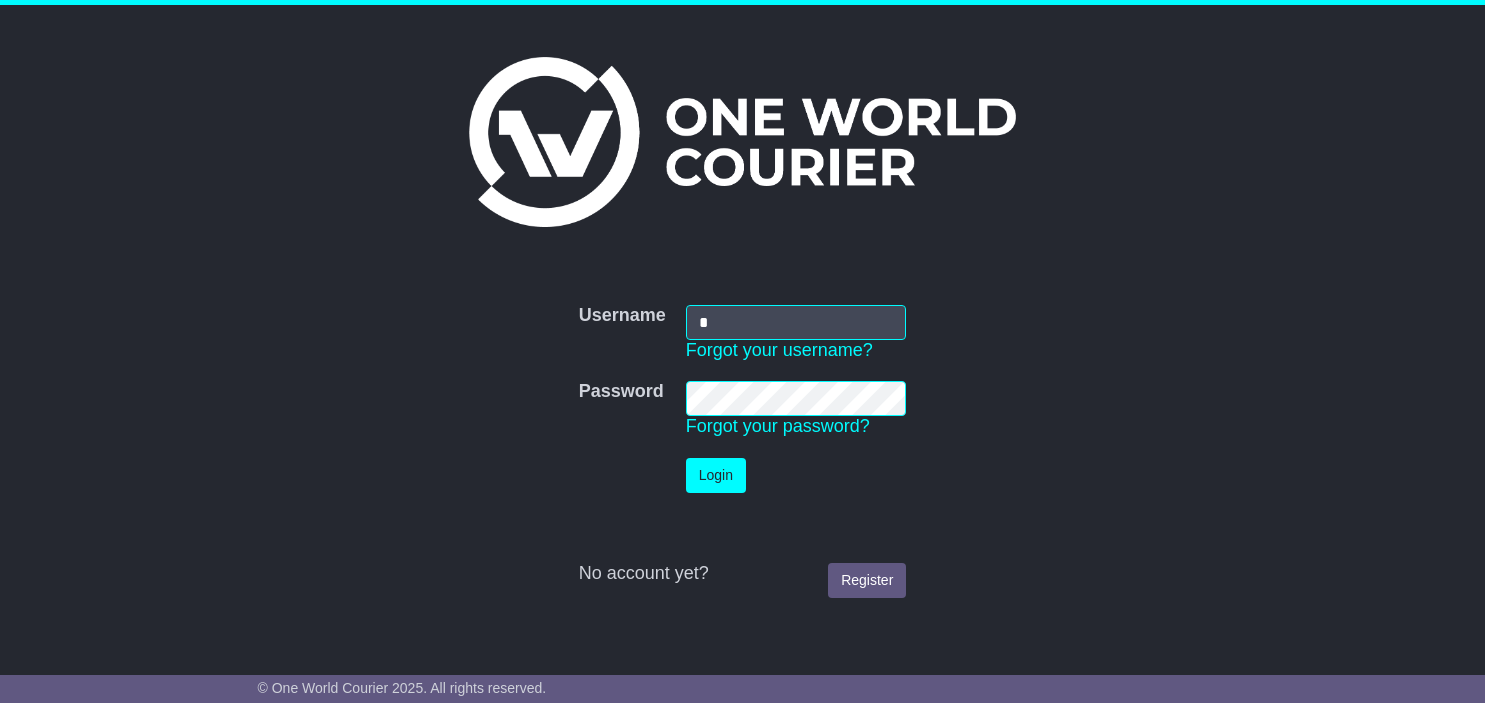 scroll, scrollTop: 0, scrollLeft: 0, axis: both 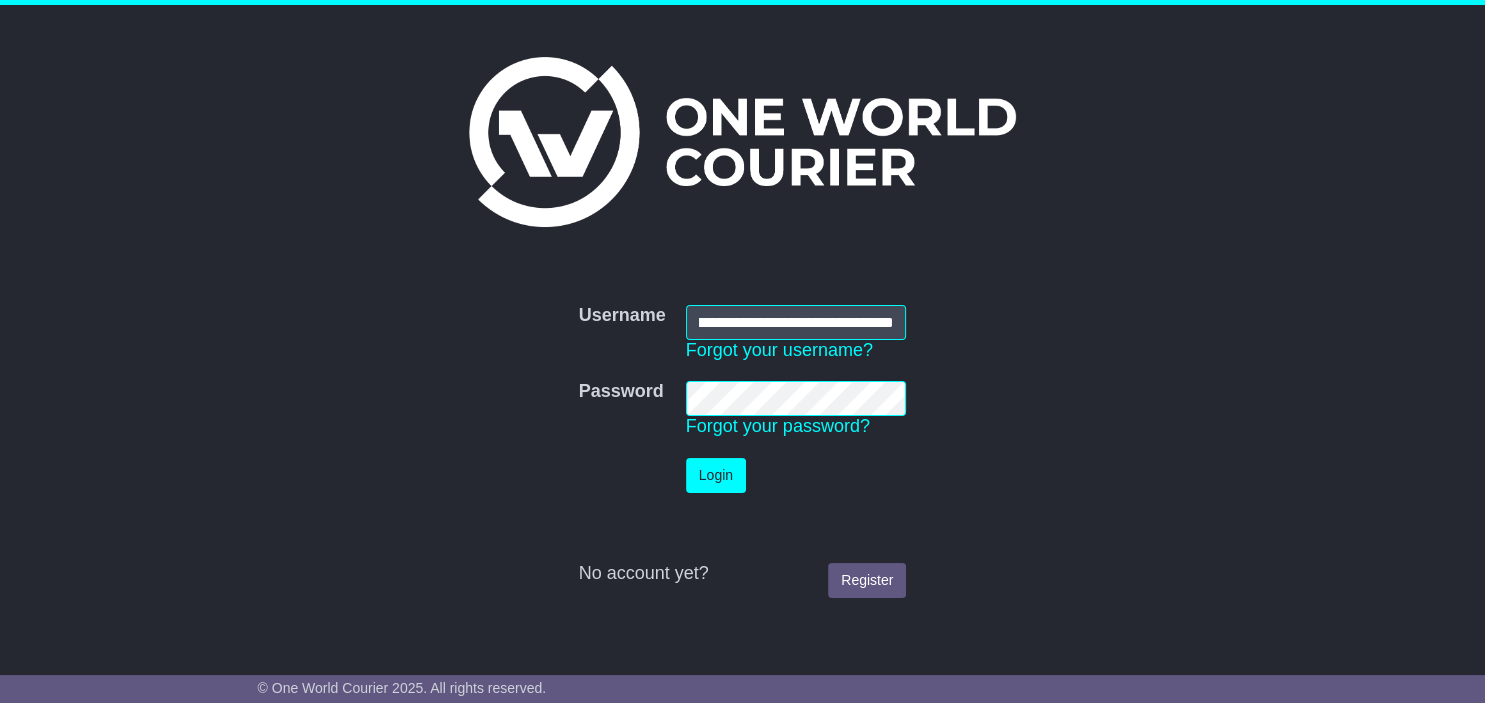 type on "**********" 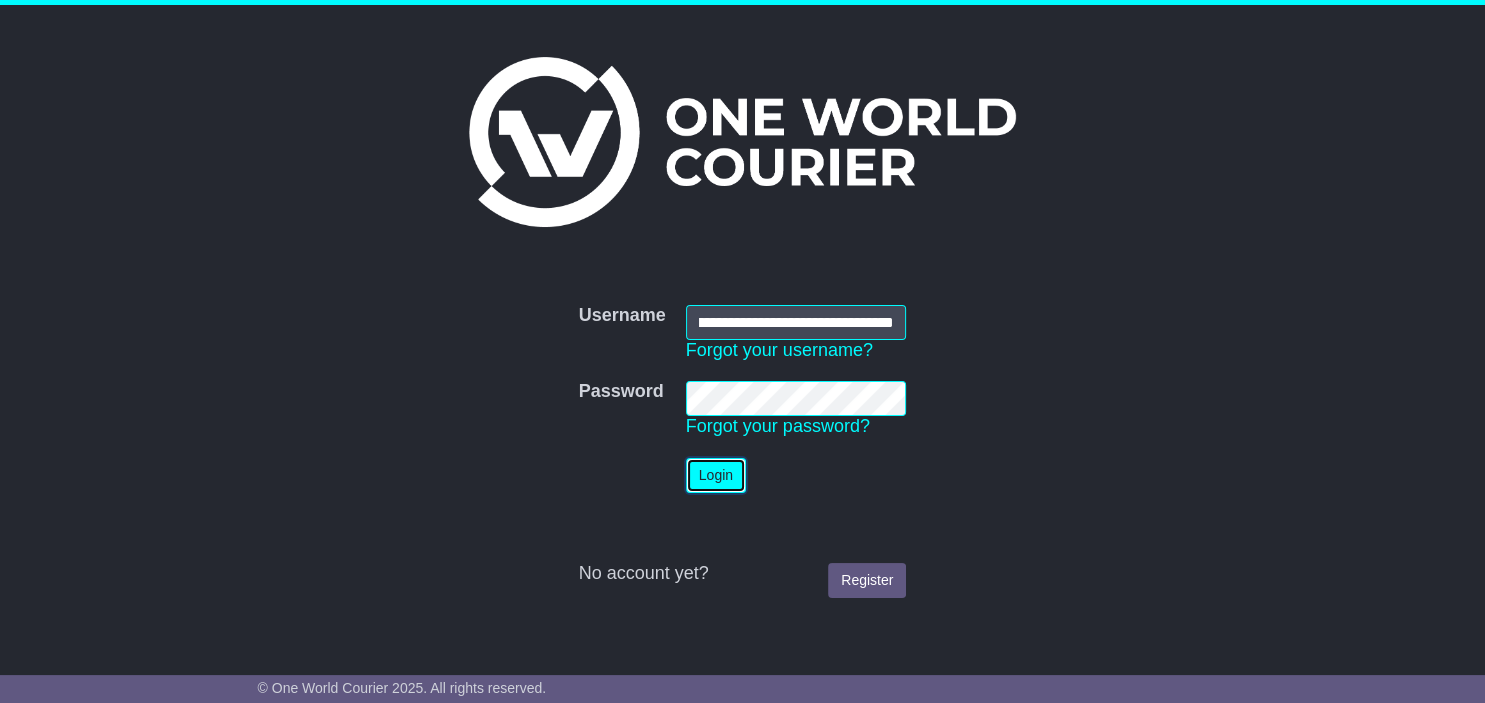 click on "Login" at bounding box center [716, 475] 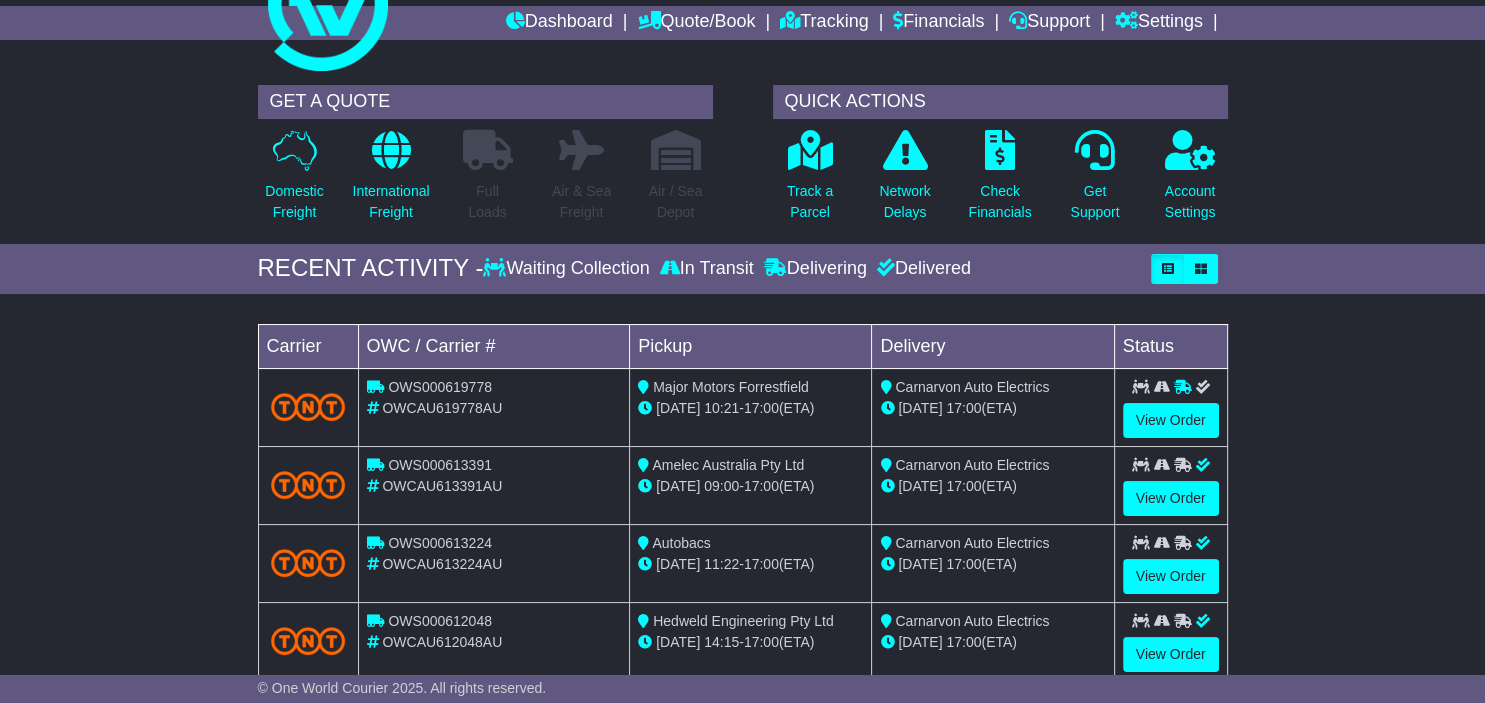 scroll, scrollTop: 0, scrollLeft: 0, axis: both 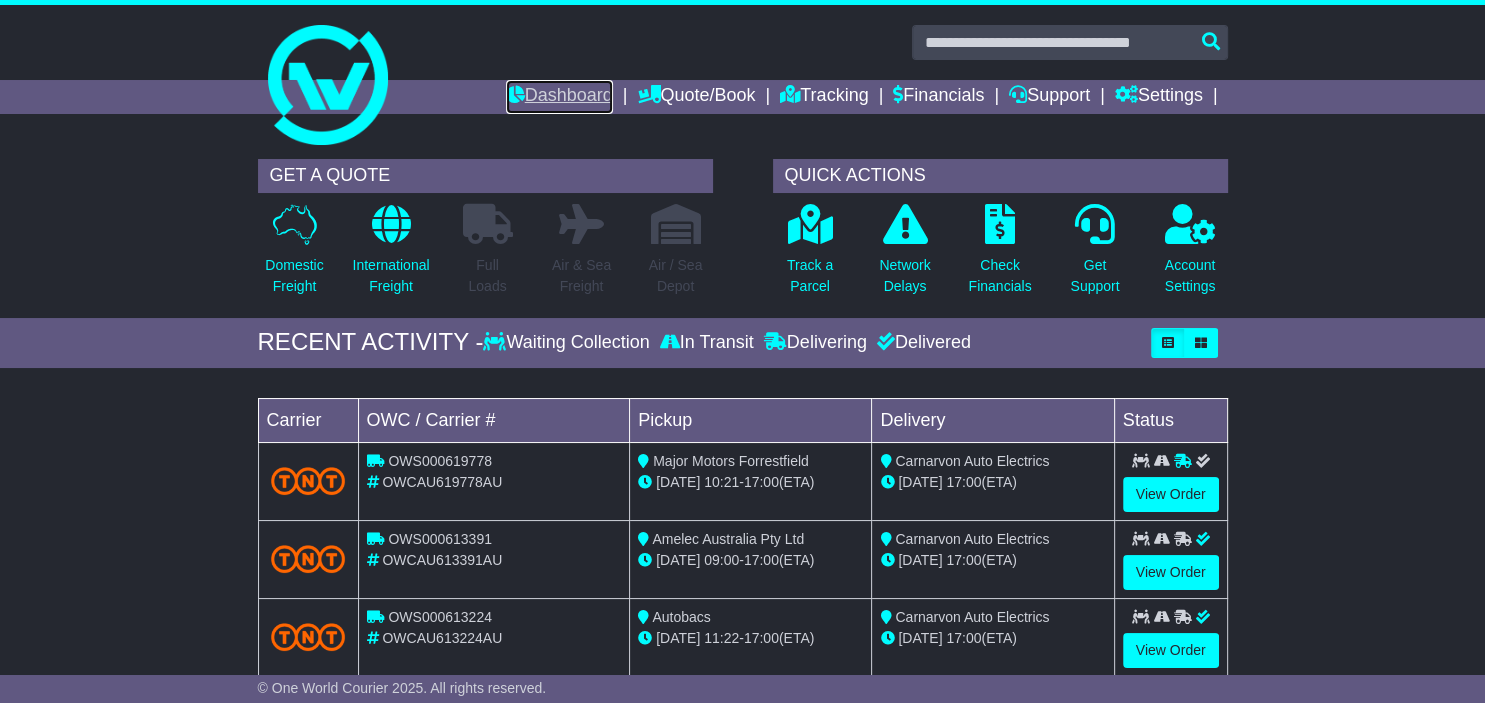 click on "Dashboard" at bounding box center [559, 97] 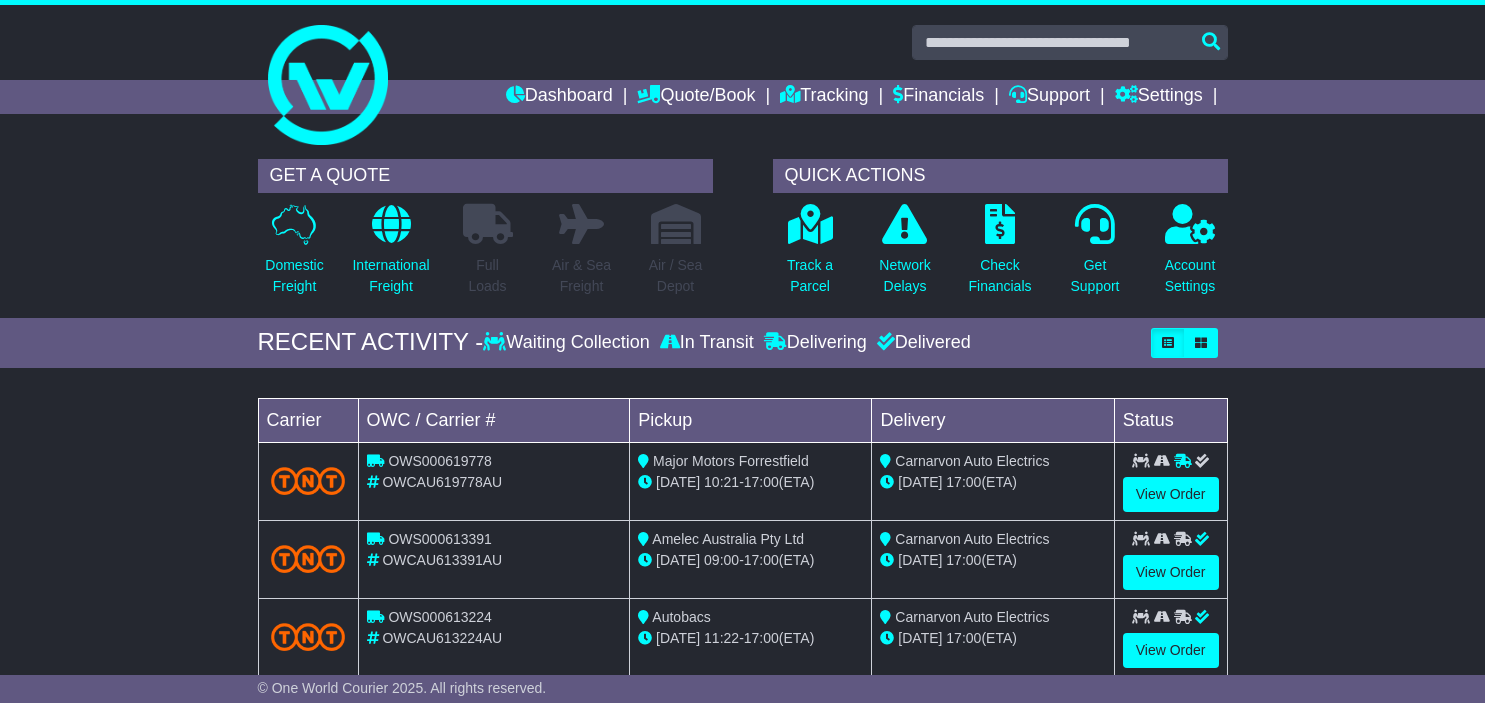 scroll, scrollTop: 0, scrollLeft: 0, axis: both 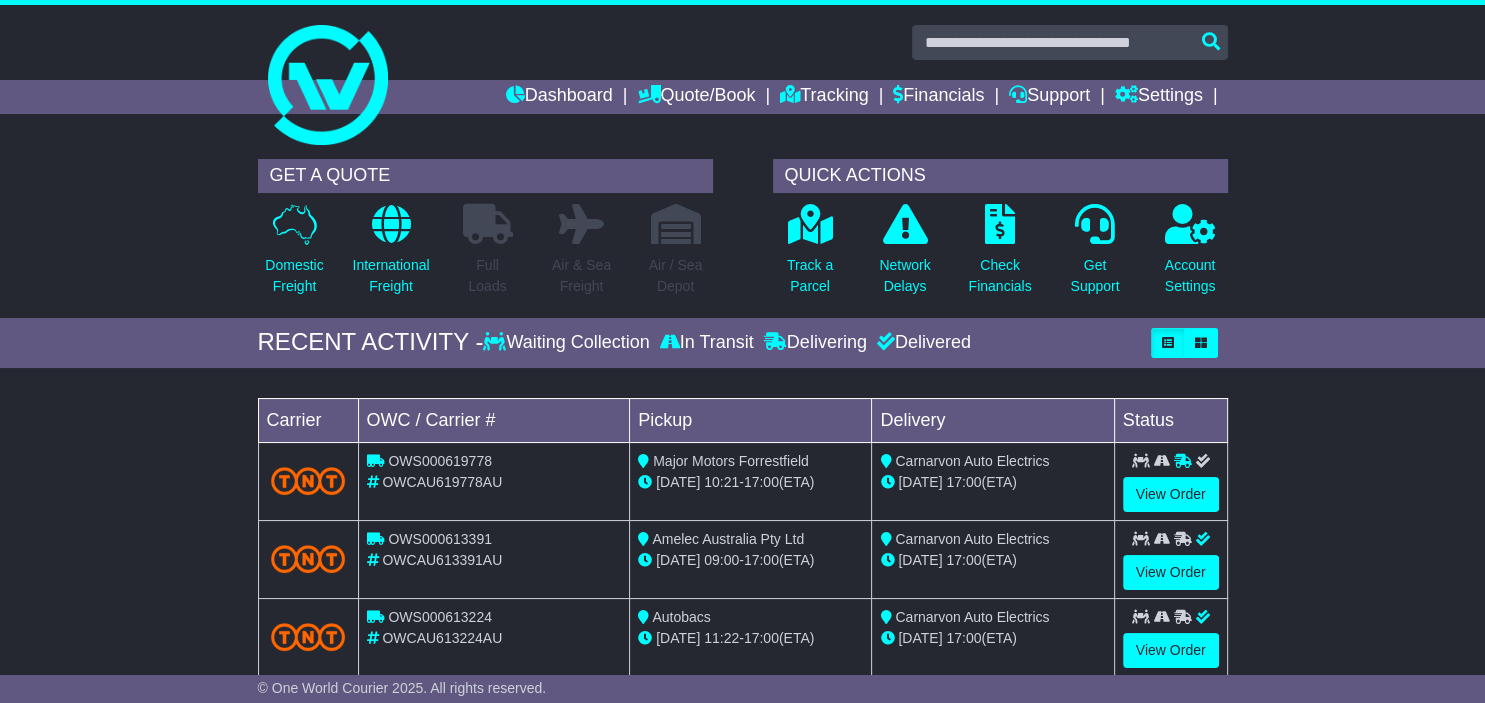 click on "Delivered" at bounding box center [921, 343] 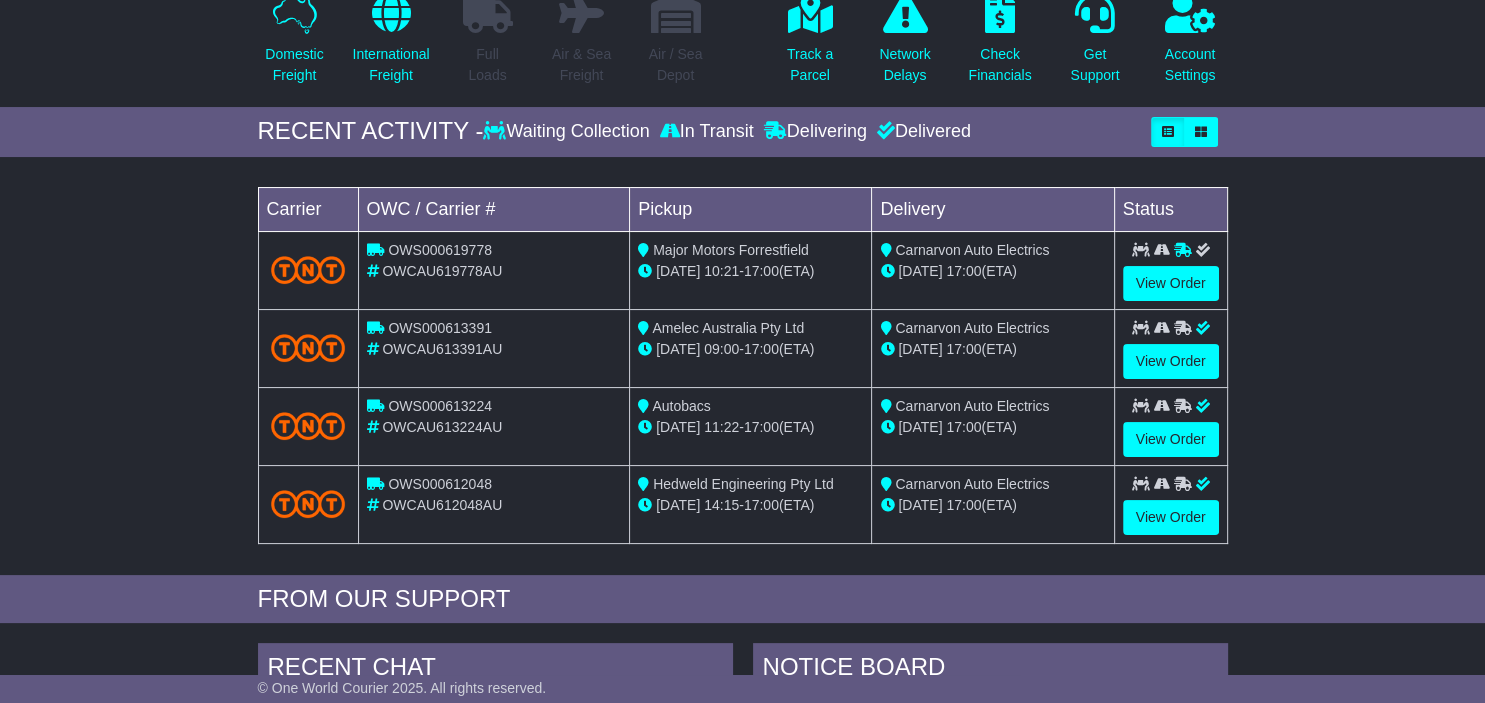 scroll, scrollTop: 0, scrollLeft: 0, axis: both 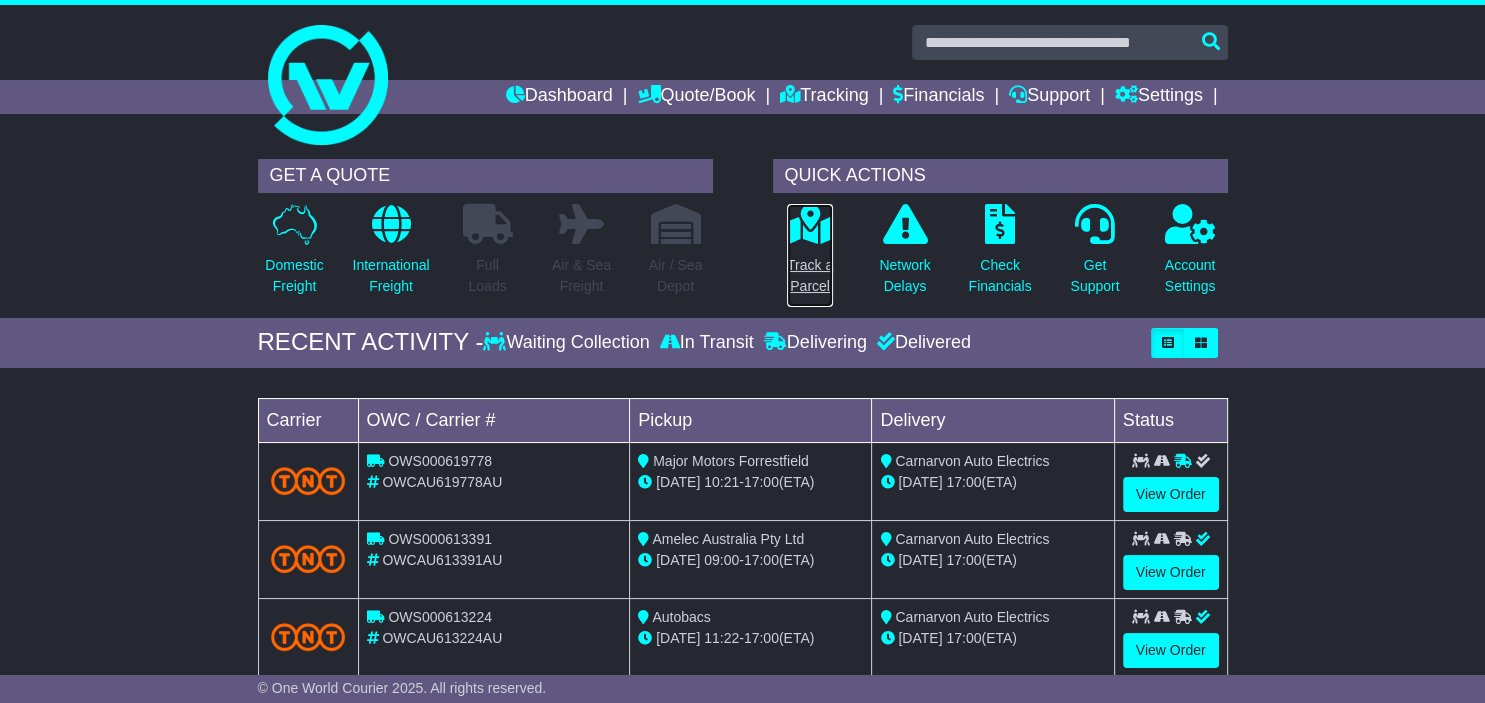 click on "Track a Parcel" at bounding box center (810, 276) 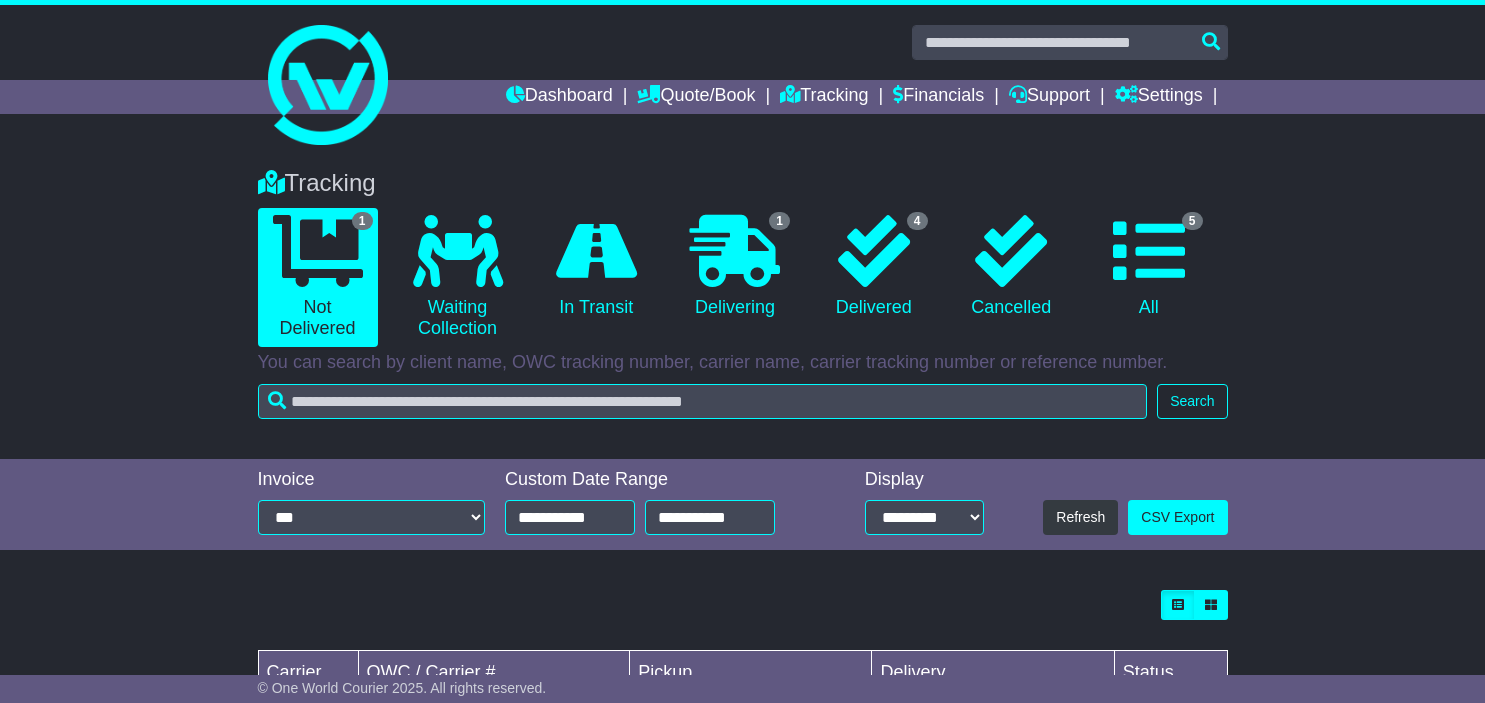 scroll, scrollTop: 0, scrollLeft: 0, axis: both 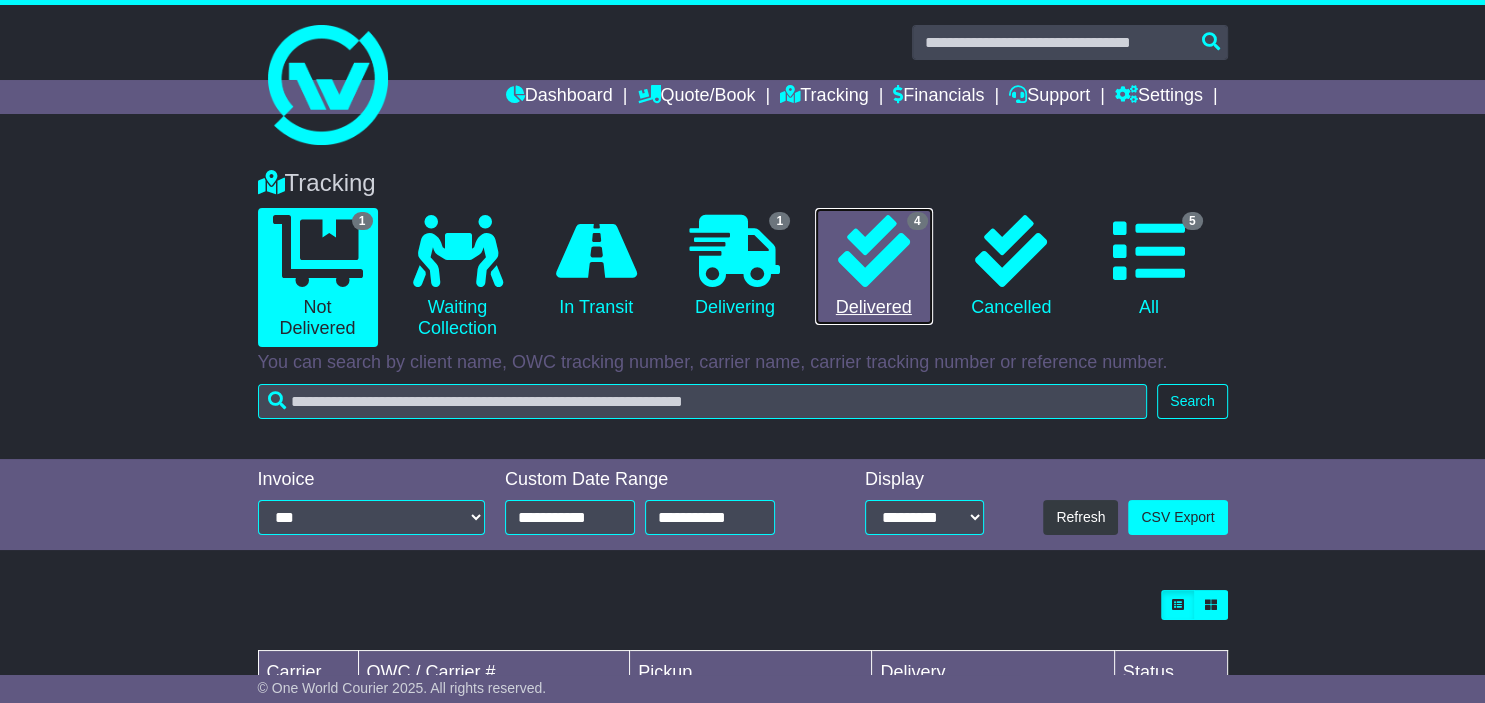 click at bounding box center (874, 251) 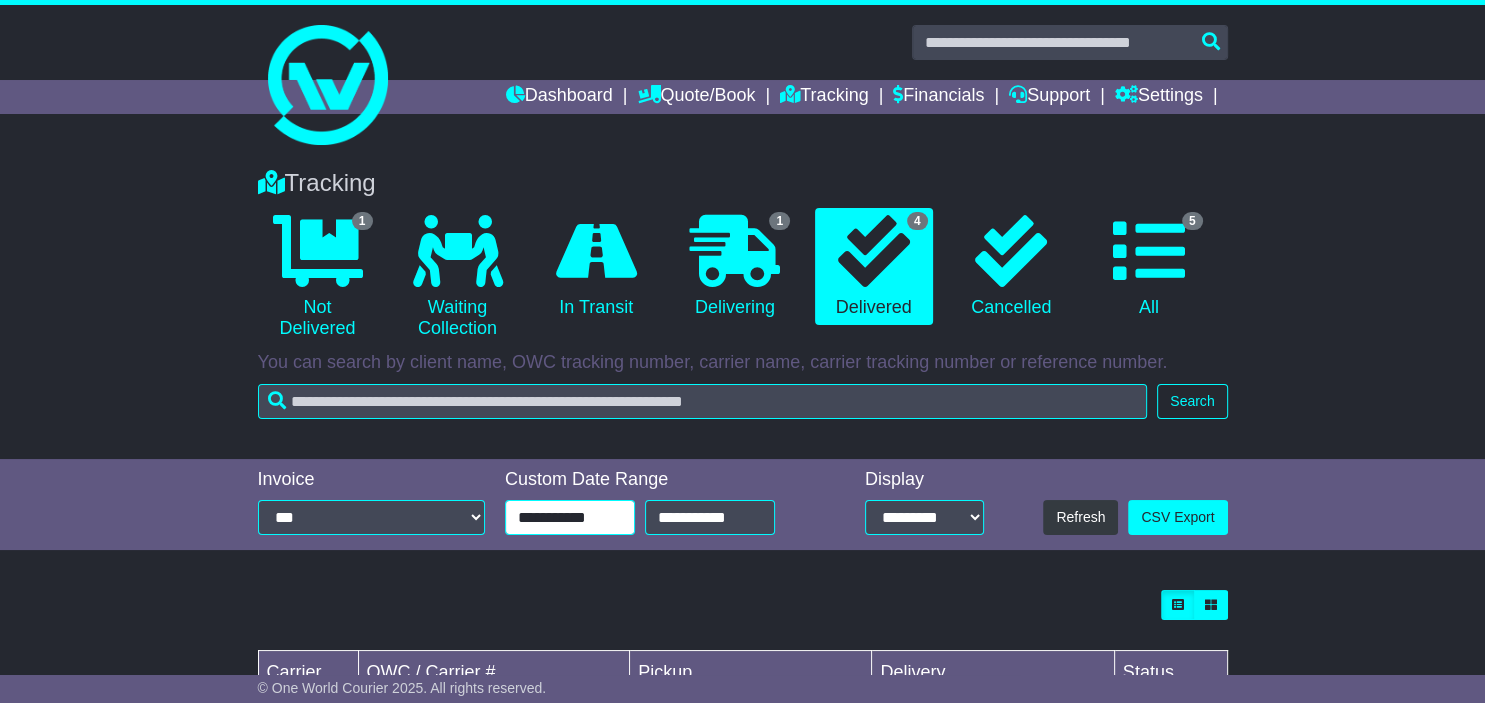 click on "**********" at bounding box center (570, 517) 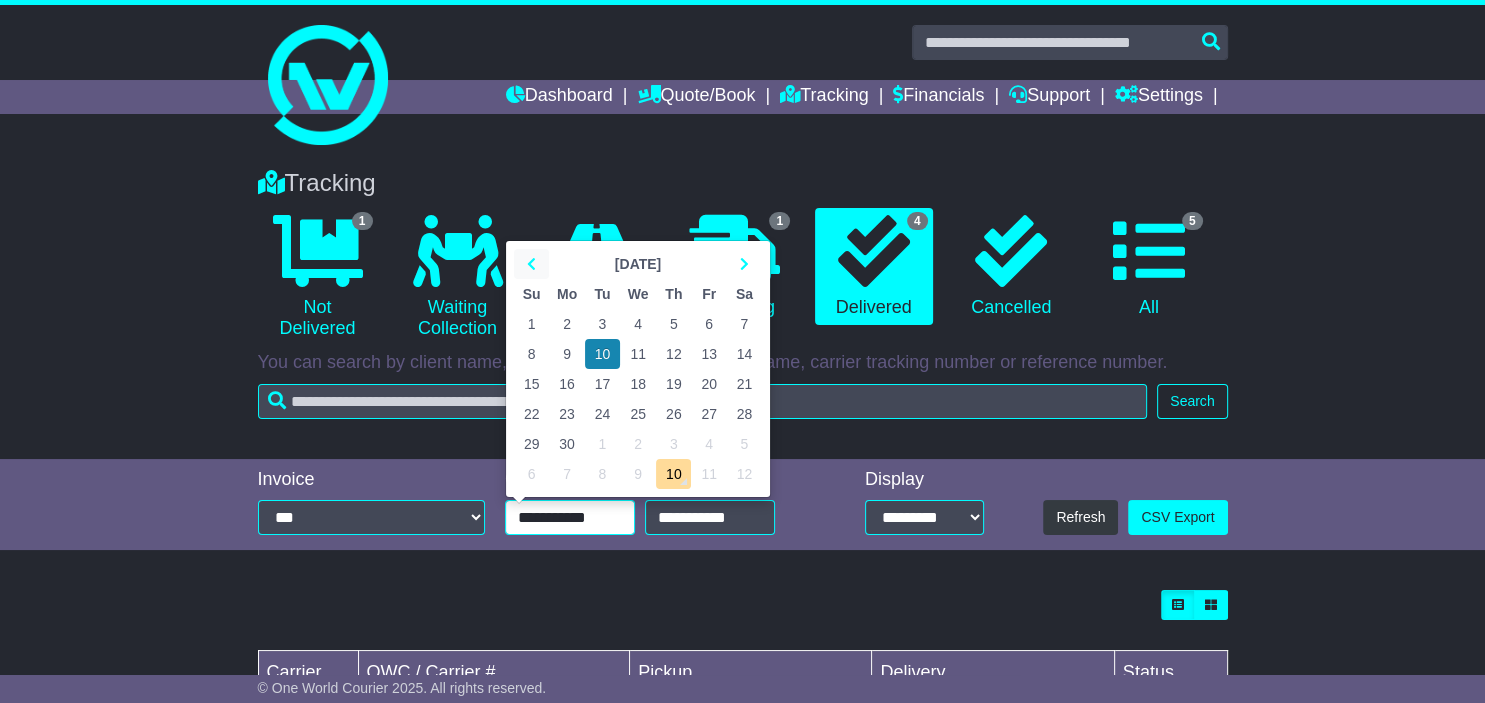click at bounding box center (531, 264) 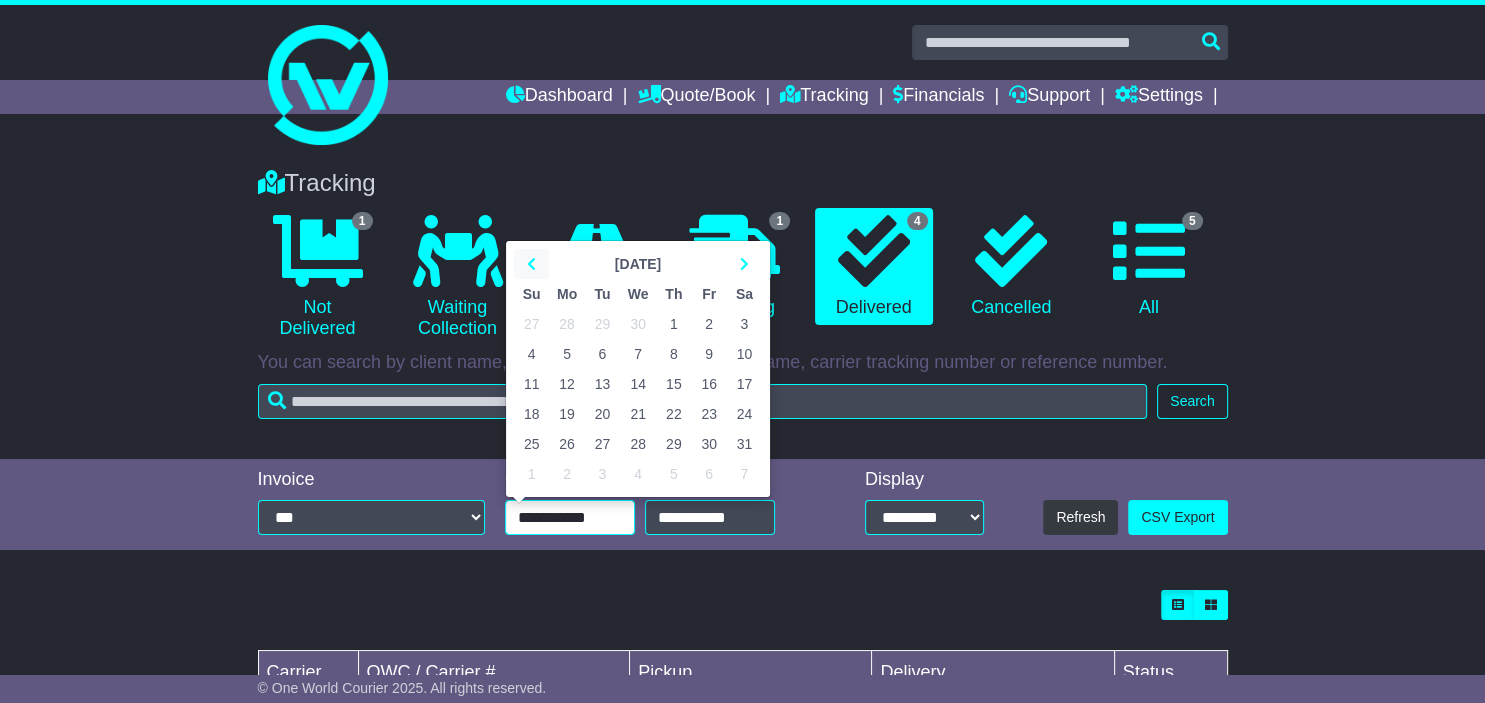 click at bounding box center [531, 264] 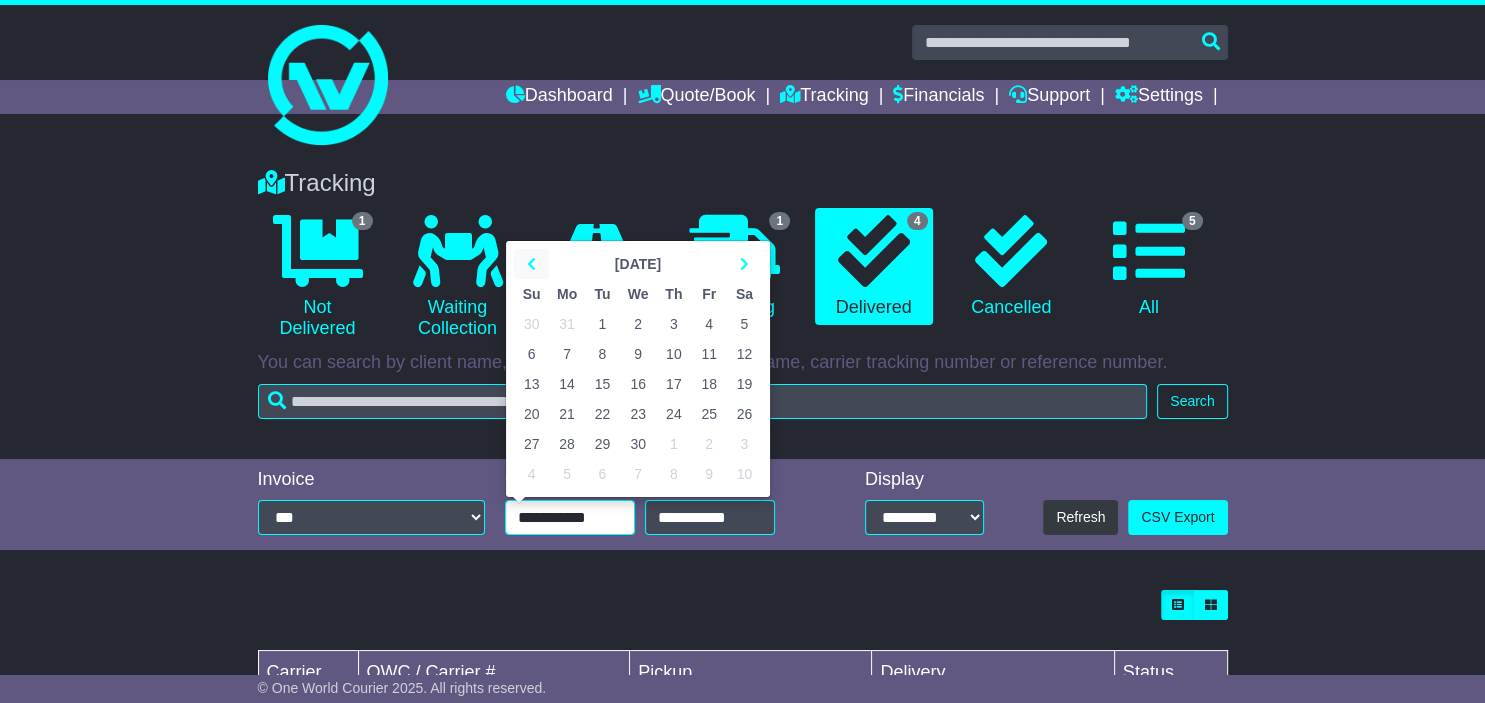 click at bounding box center [531, 264] 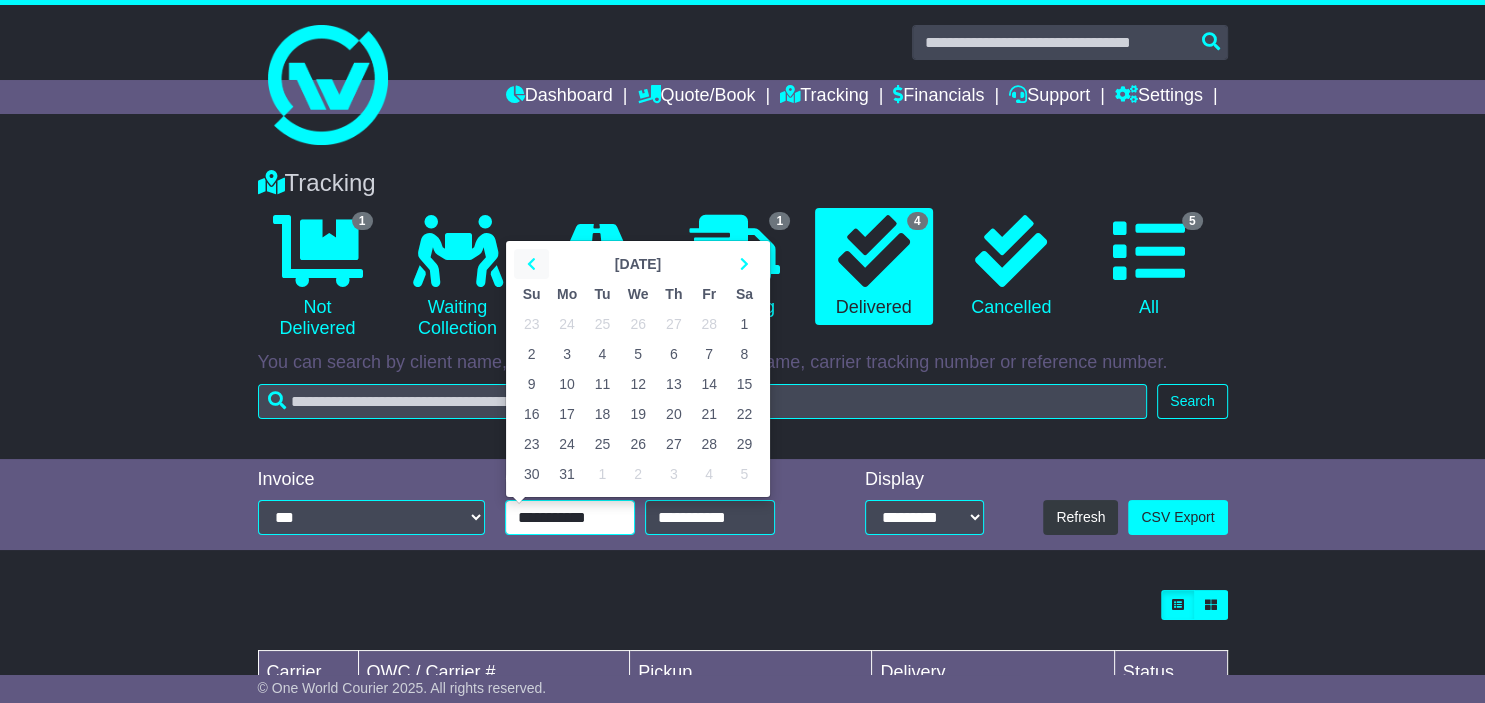 click at bounding box center (531, 264) 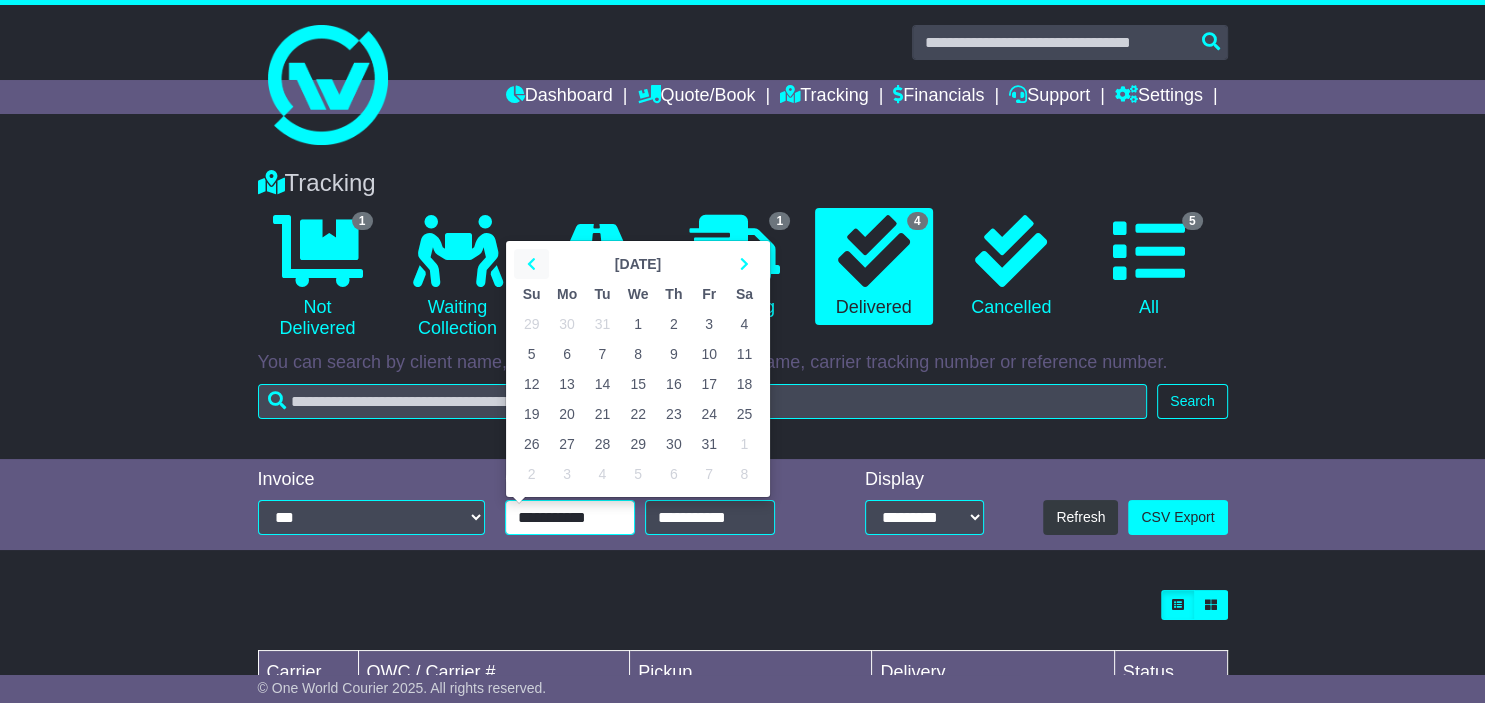 click at bounding box center (531, 264) 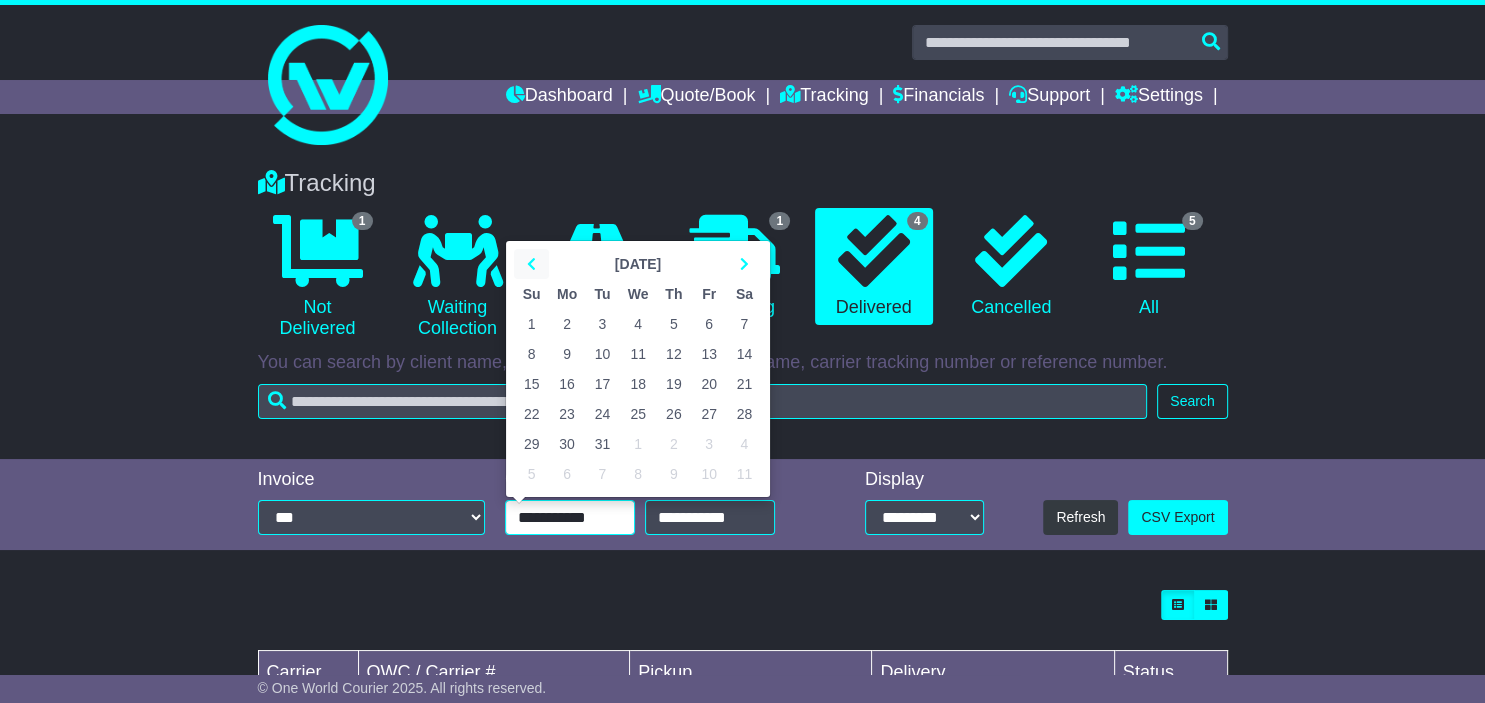 click at bounding box center (531, 264) 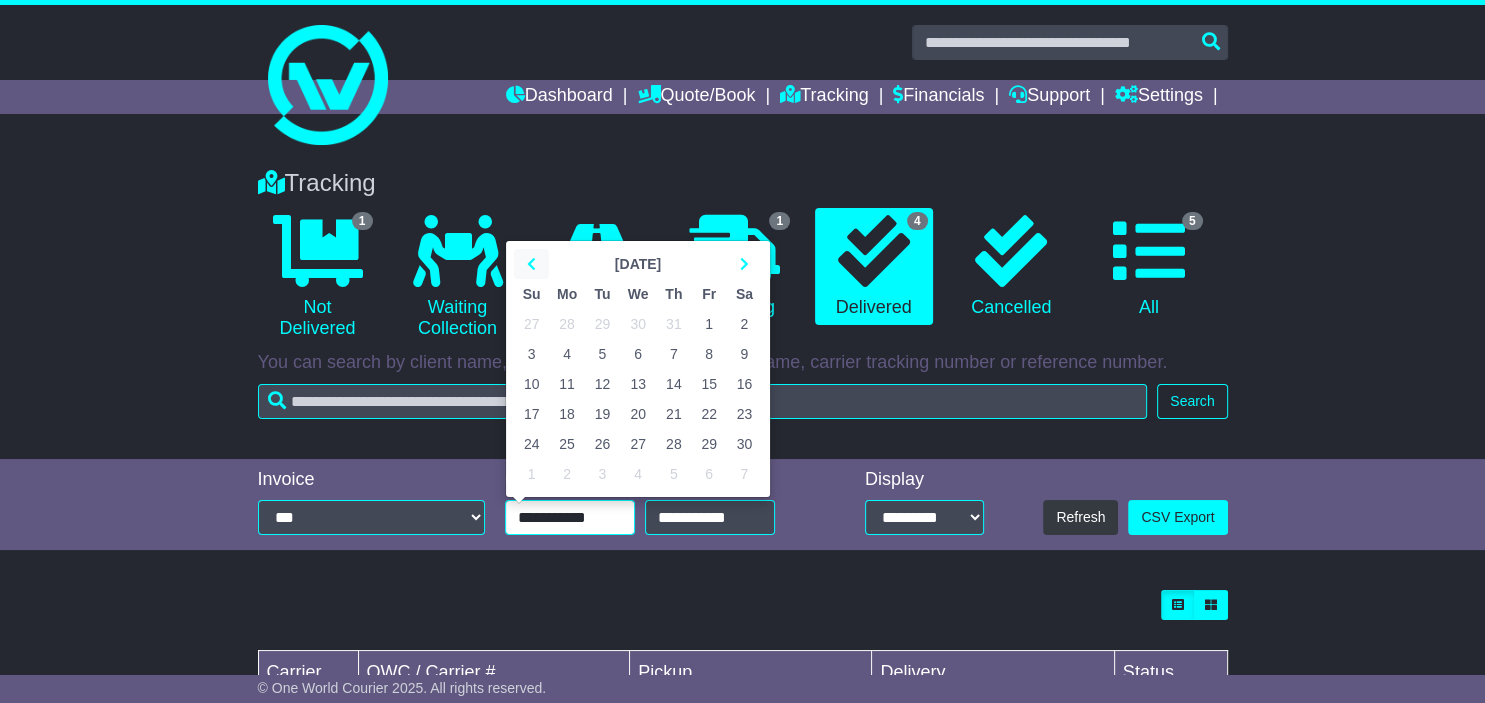 click at bounding box center [531, 264] 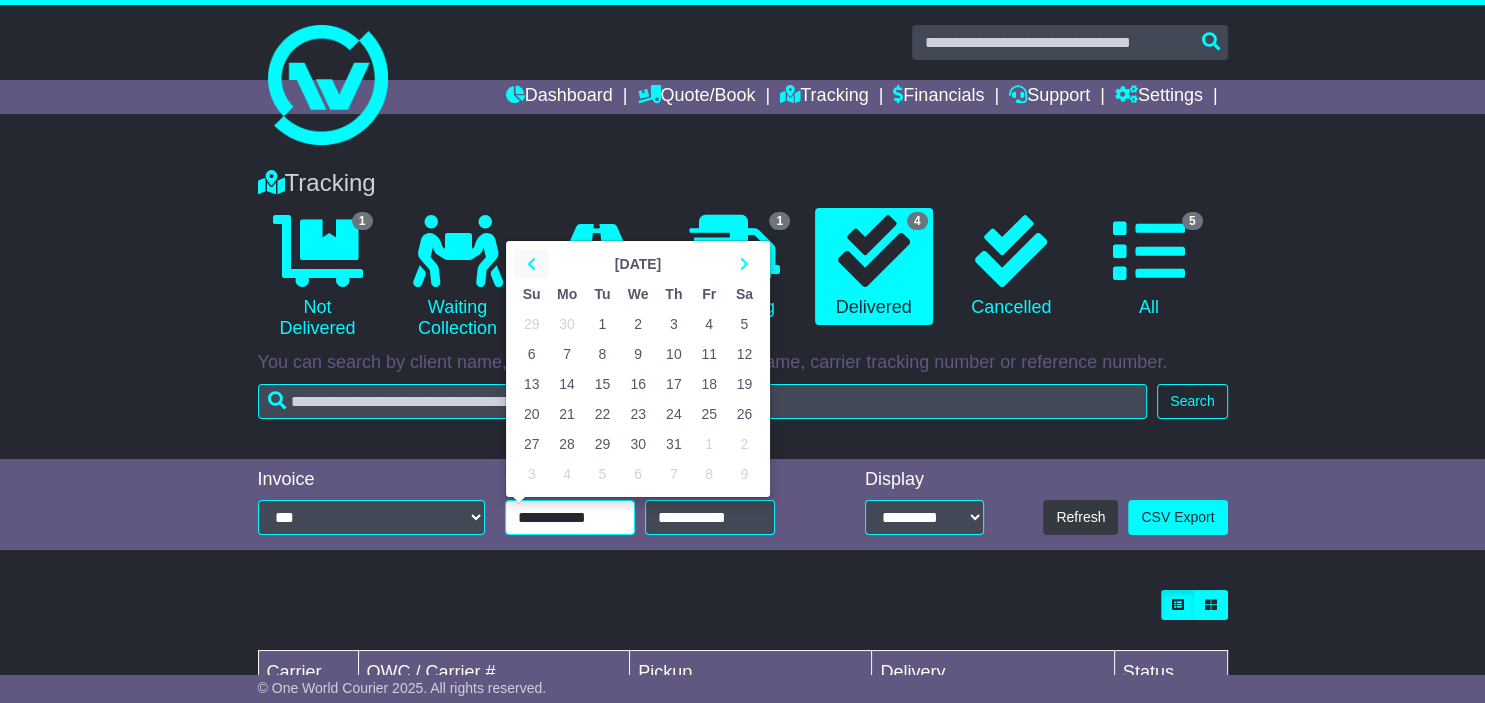 click at bounding box center [531, 264] 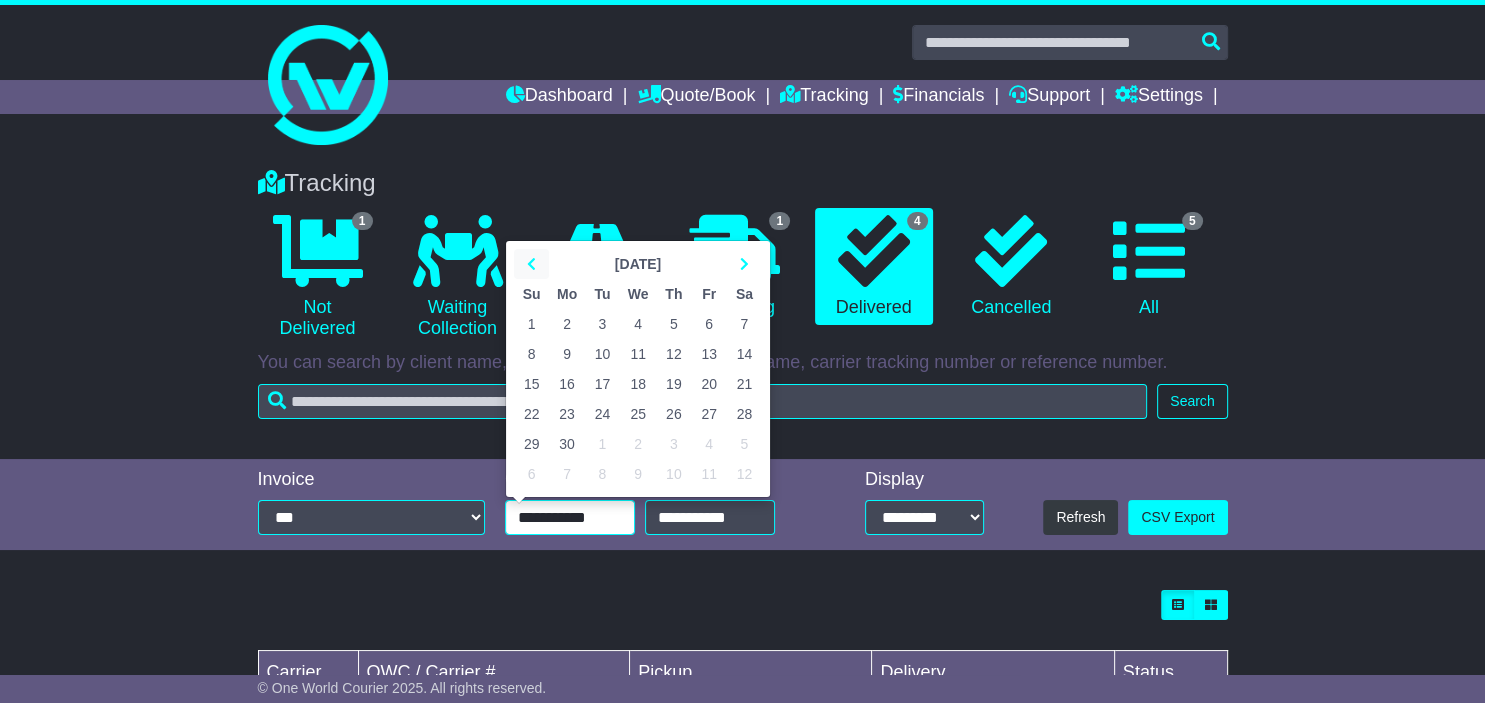 click at bounding box center [531, 264] 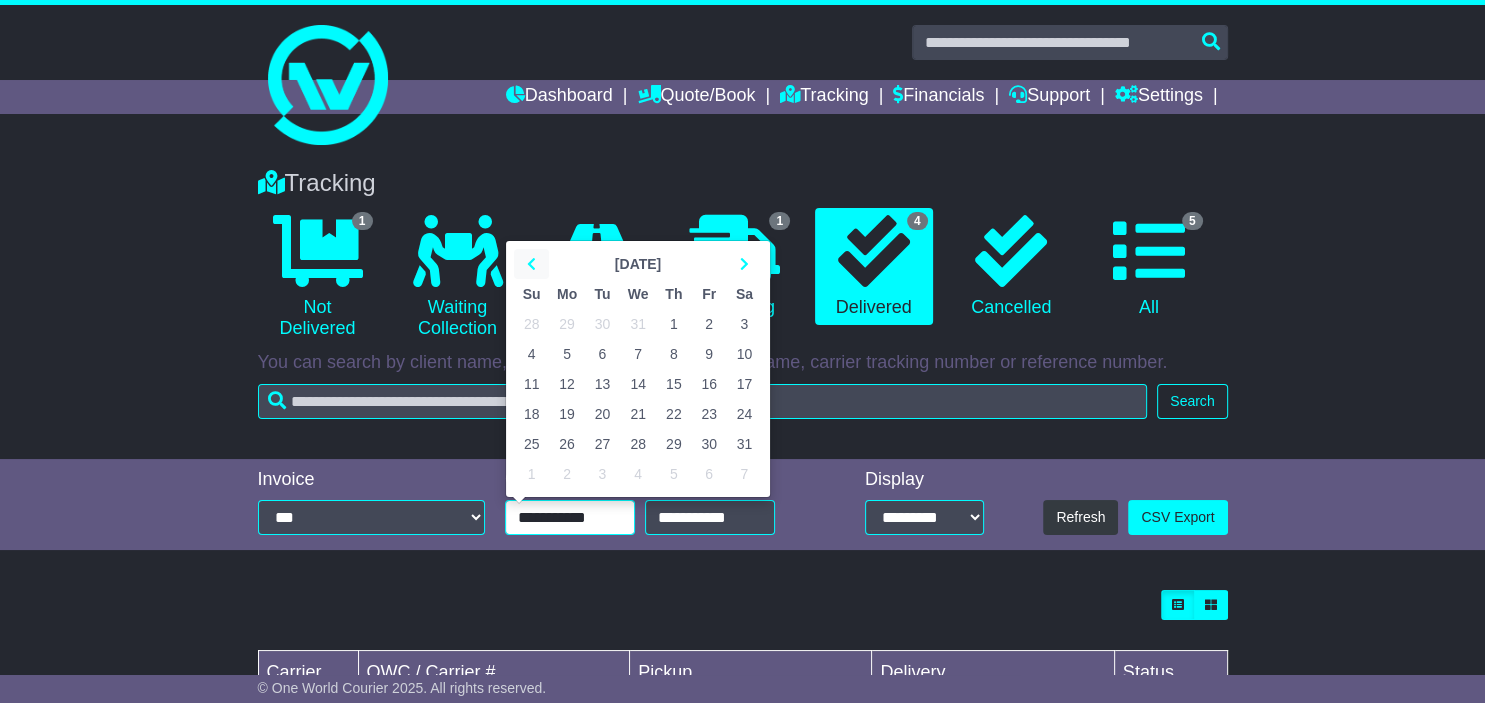 click at bounding box center [531, 264] 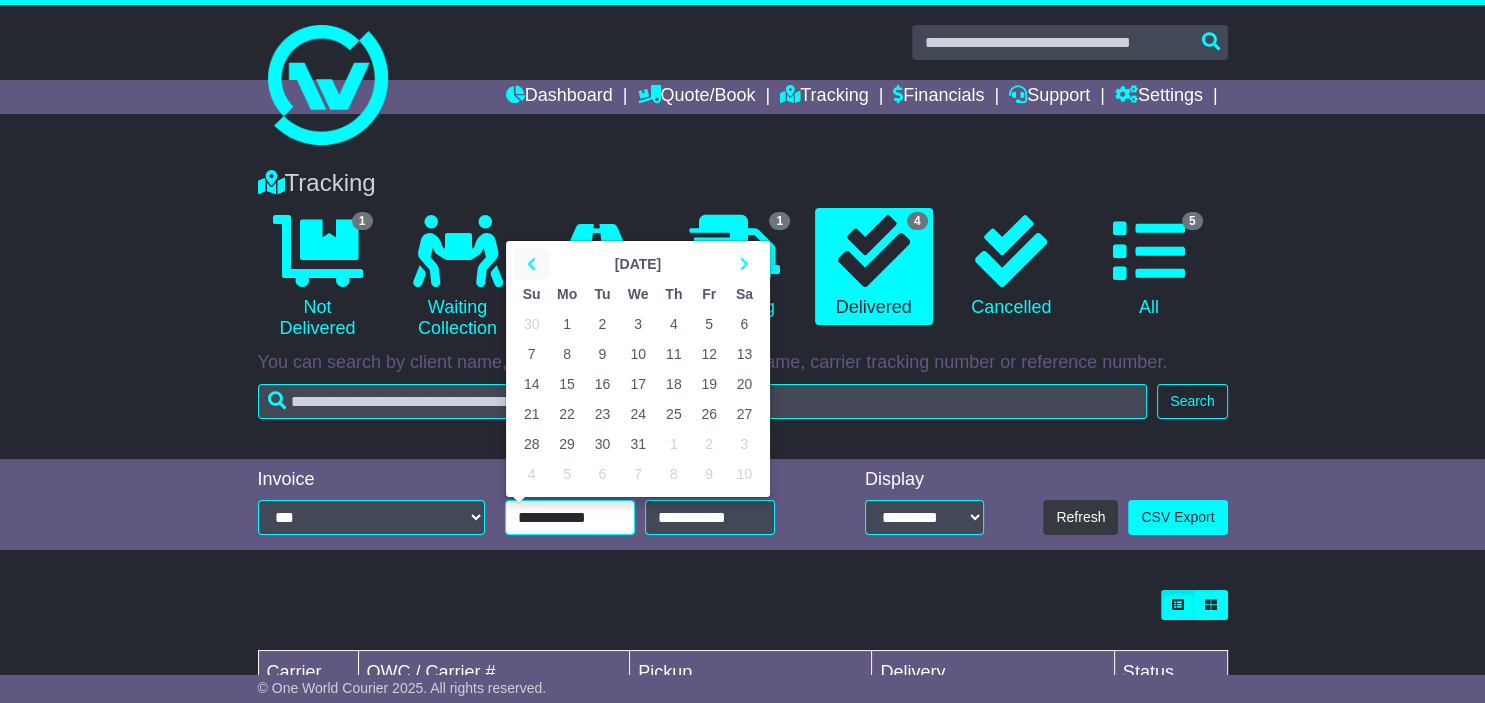 click at bounding box center [531, 264] 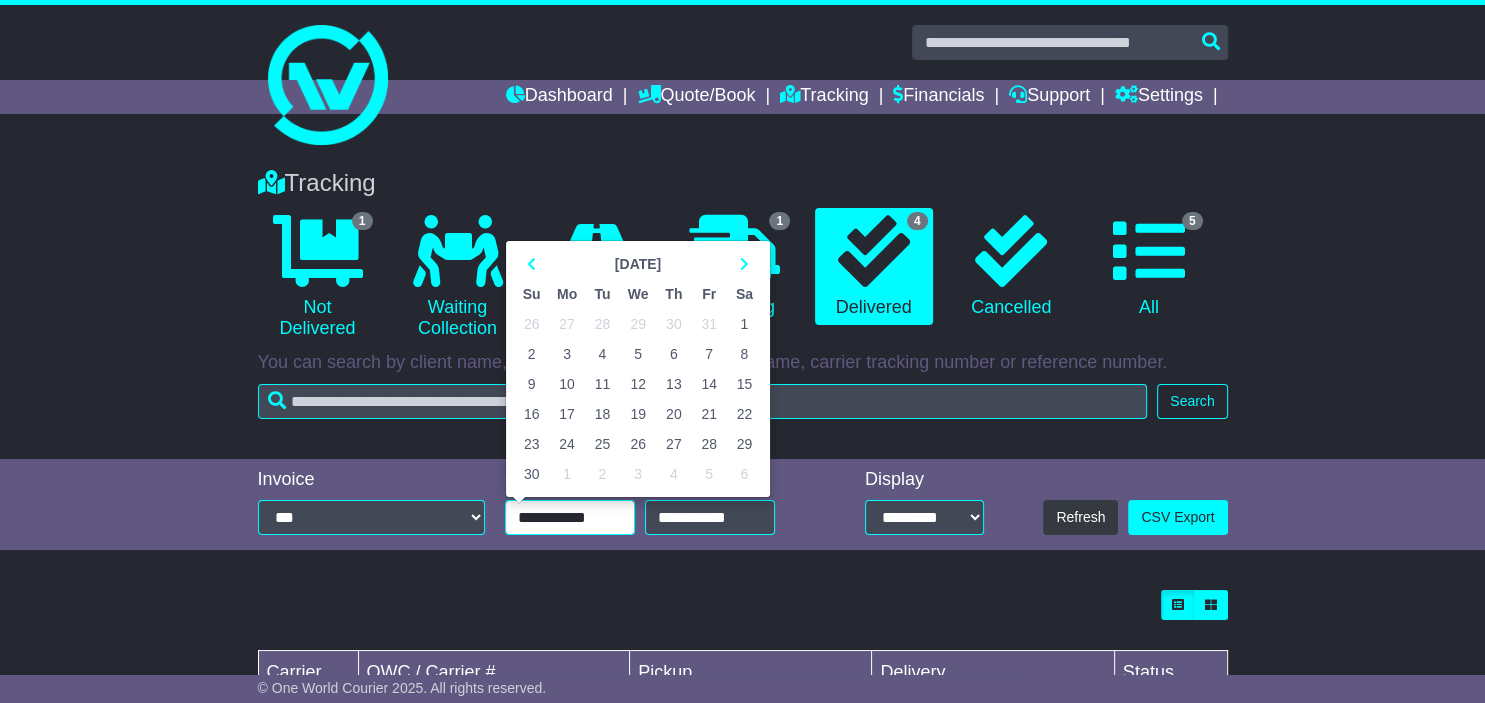 click on "1" at bounding box center (744, 324) 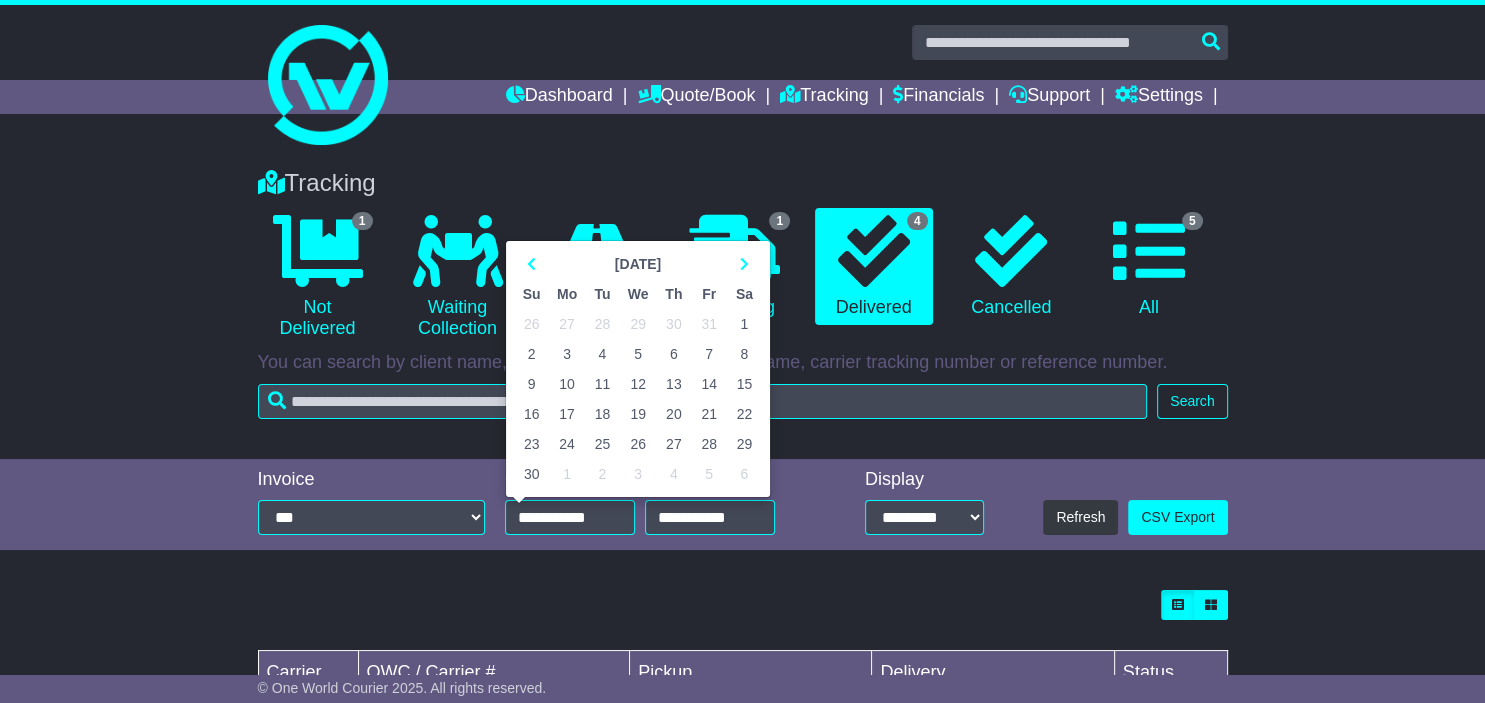type on "**********" 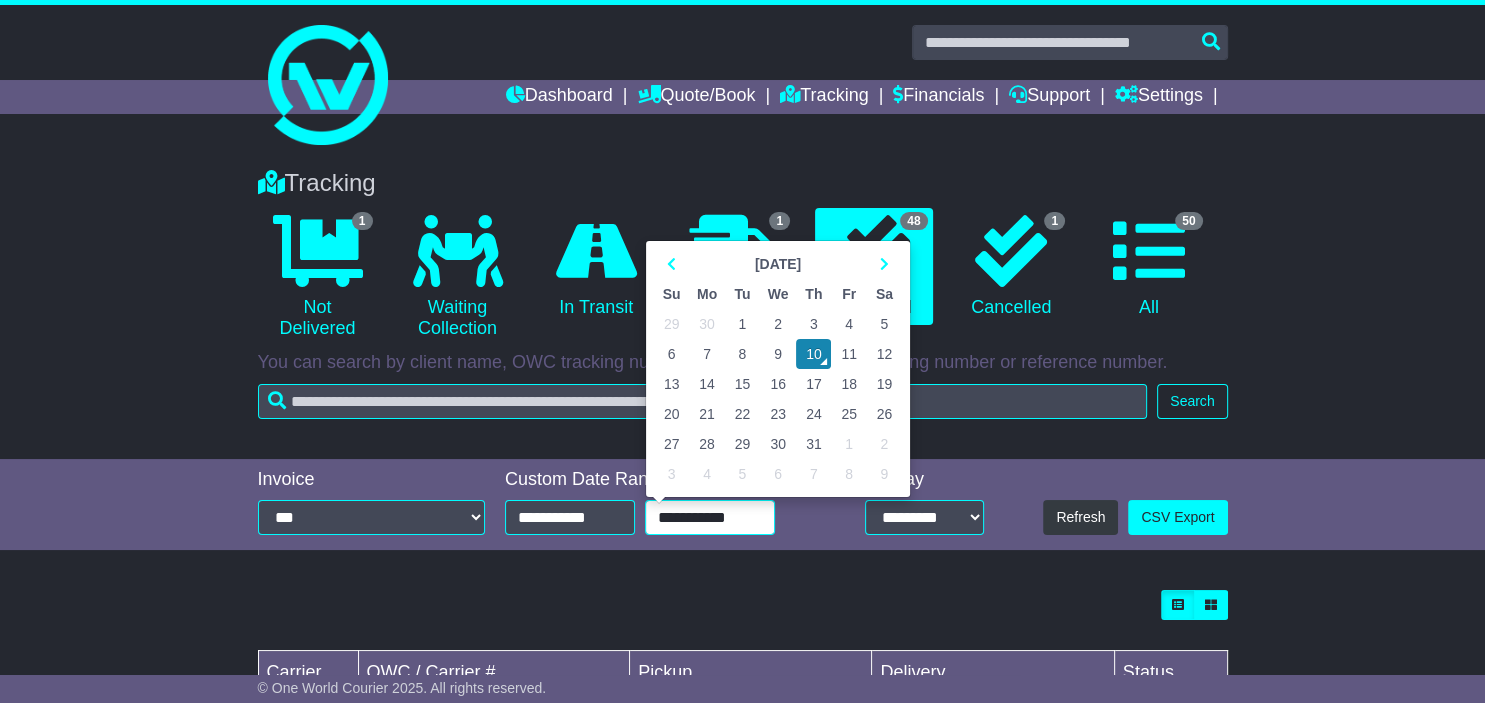 click on "**********" at bounding box center (710, 517) 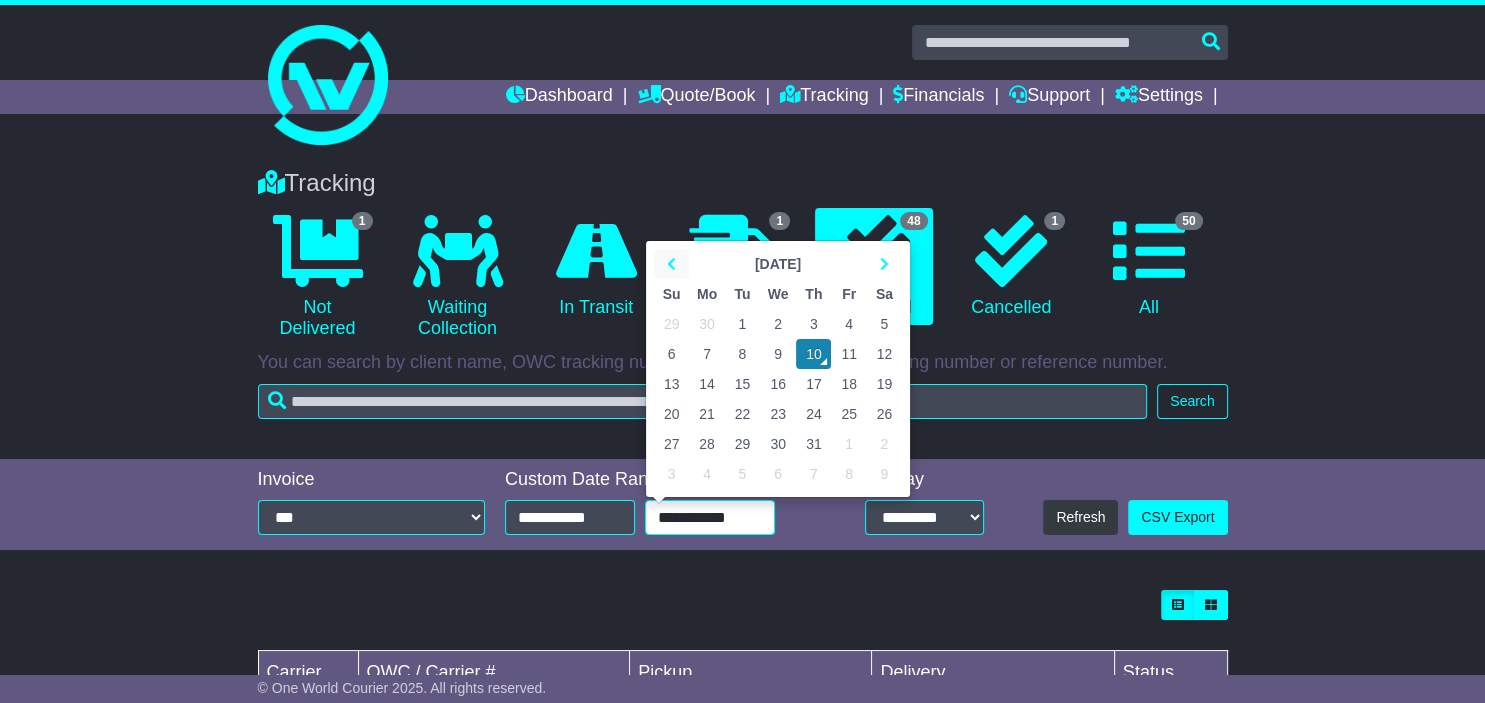 click at bounding box center [671, 264] 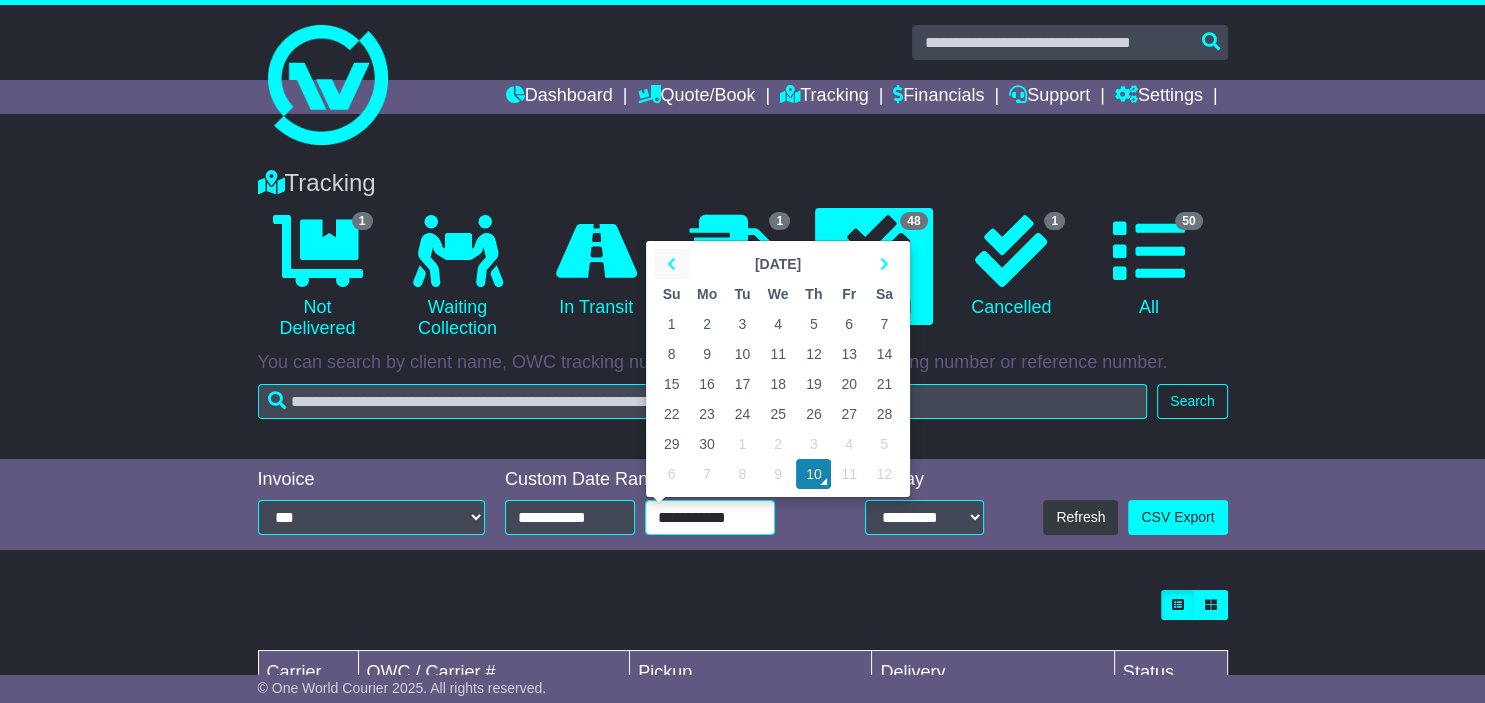click at bounding box center (671, 264) 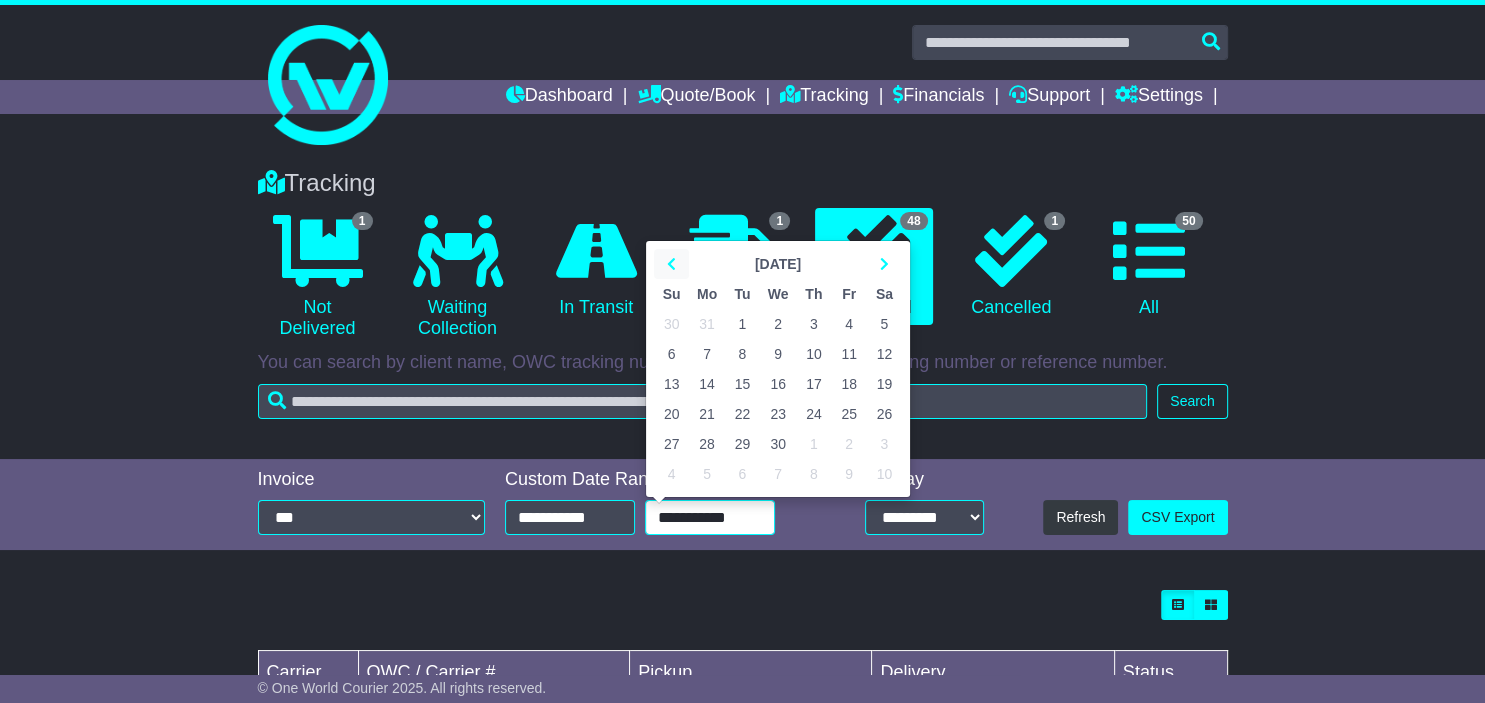 click at bounding box center (671, 264) 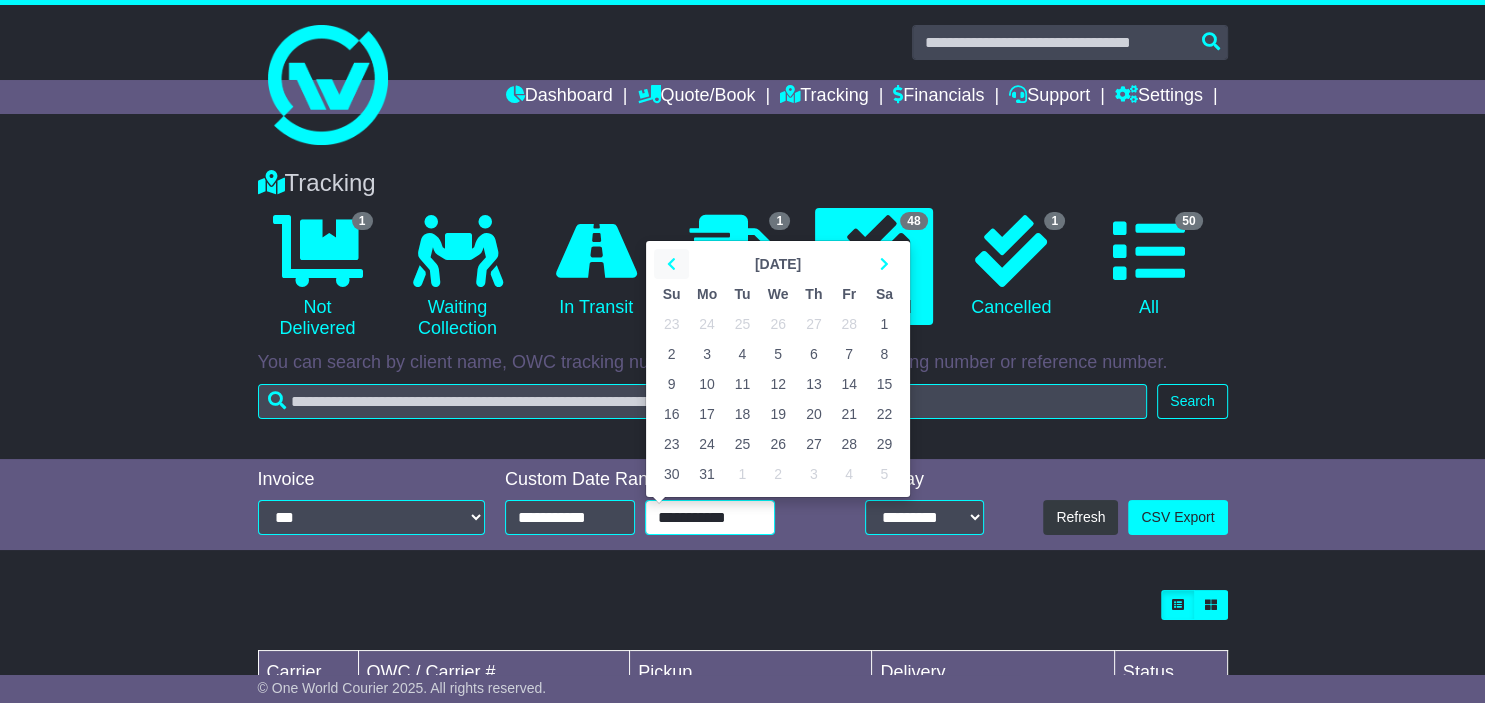 click at bounding box center (671, 264) 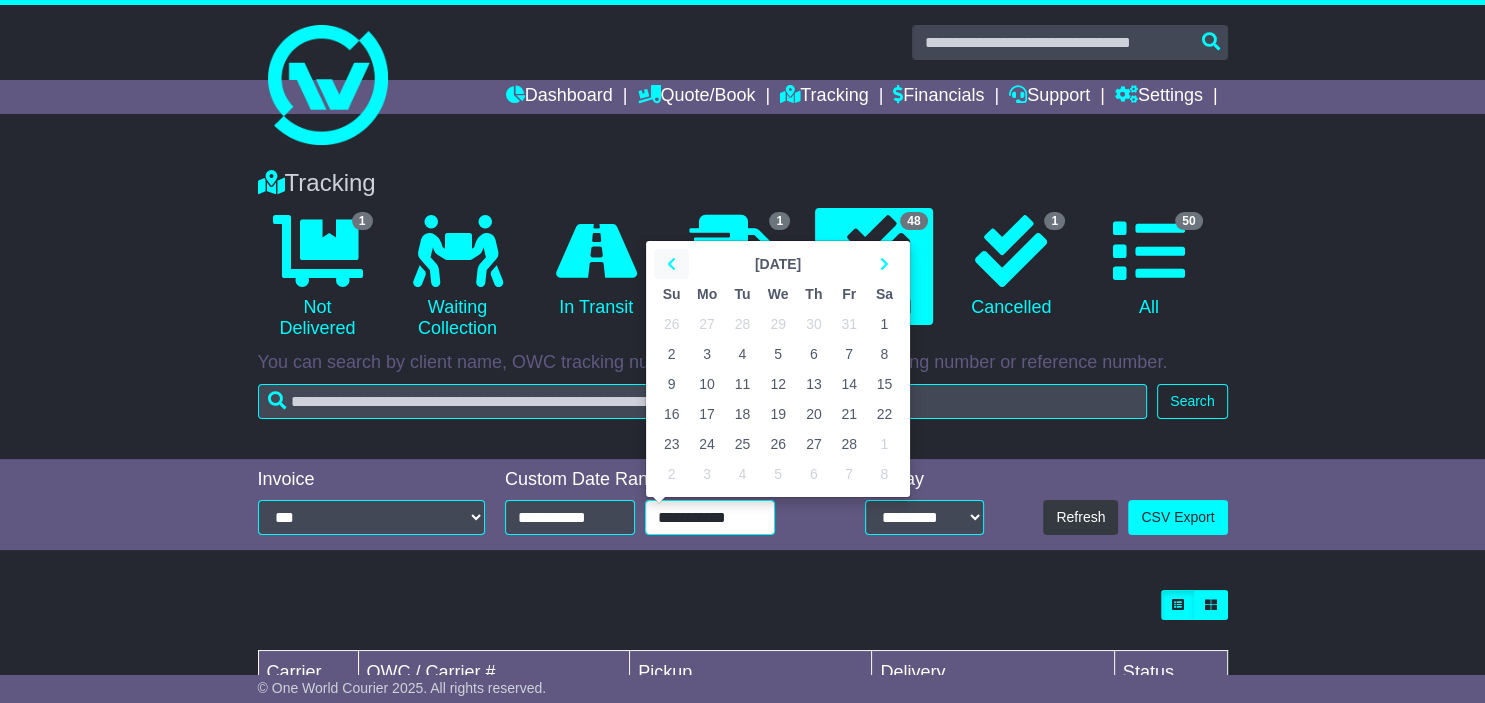click at bounding box center [671, 264] 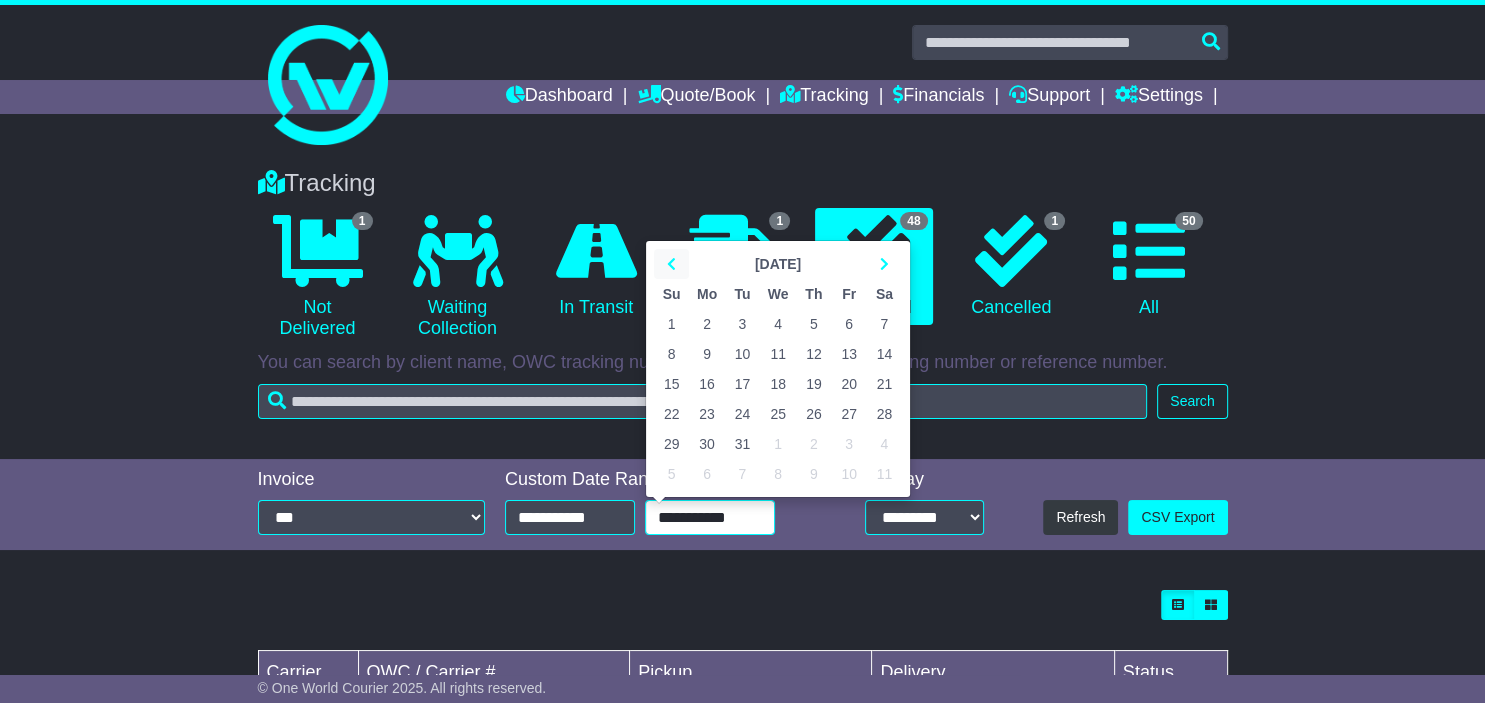 click at bounding box center (671, 264) 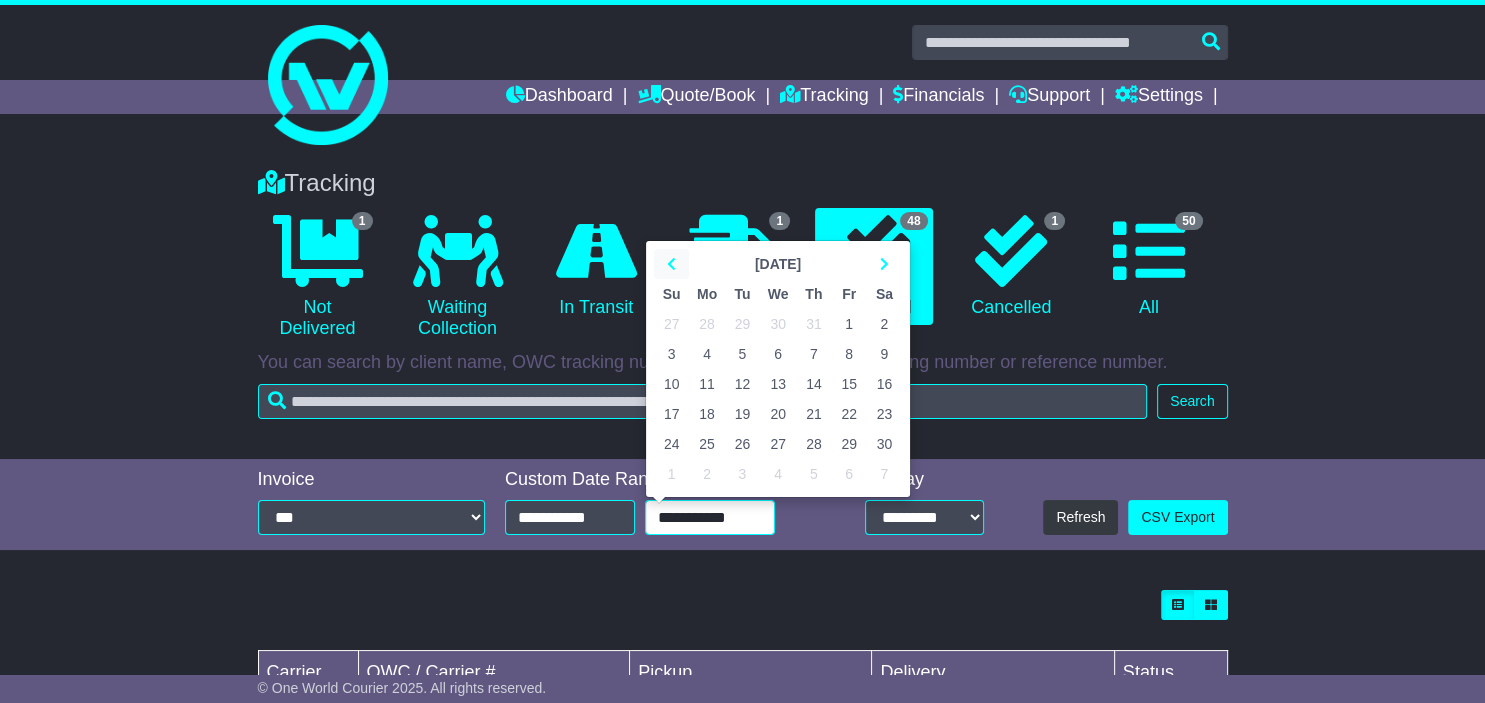 click at bounding box center (671, 264) 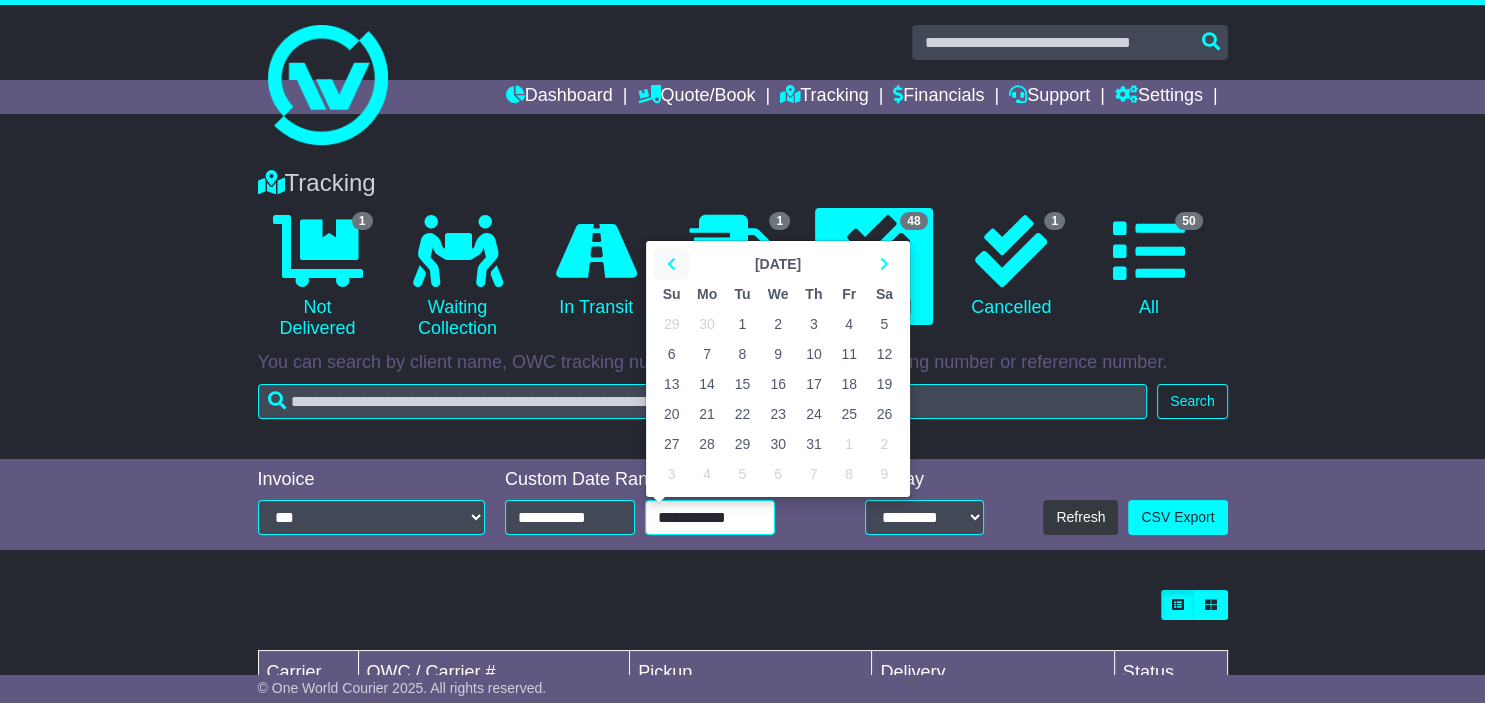 click at bounding box center (671, 264) 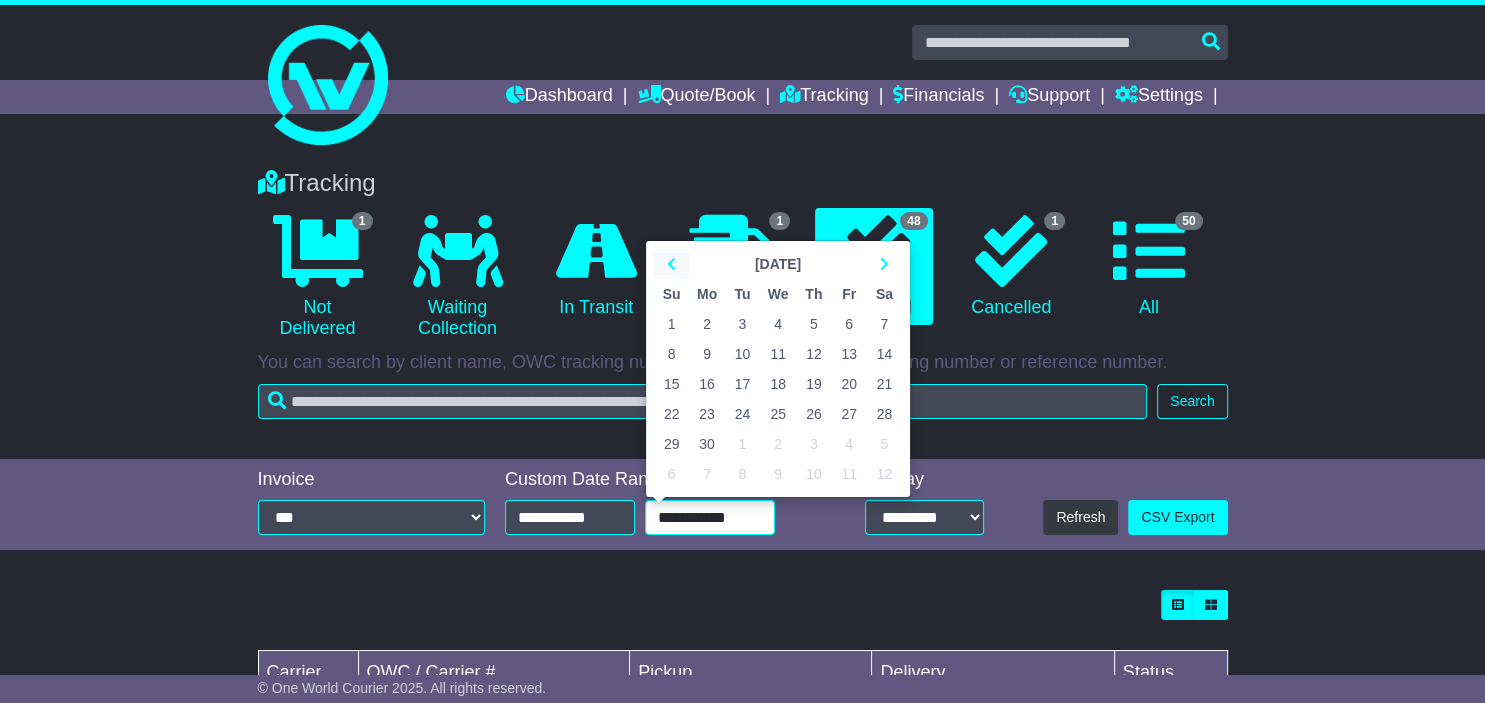 click at bounding box center (671, 264) 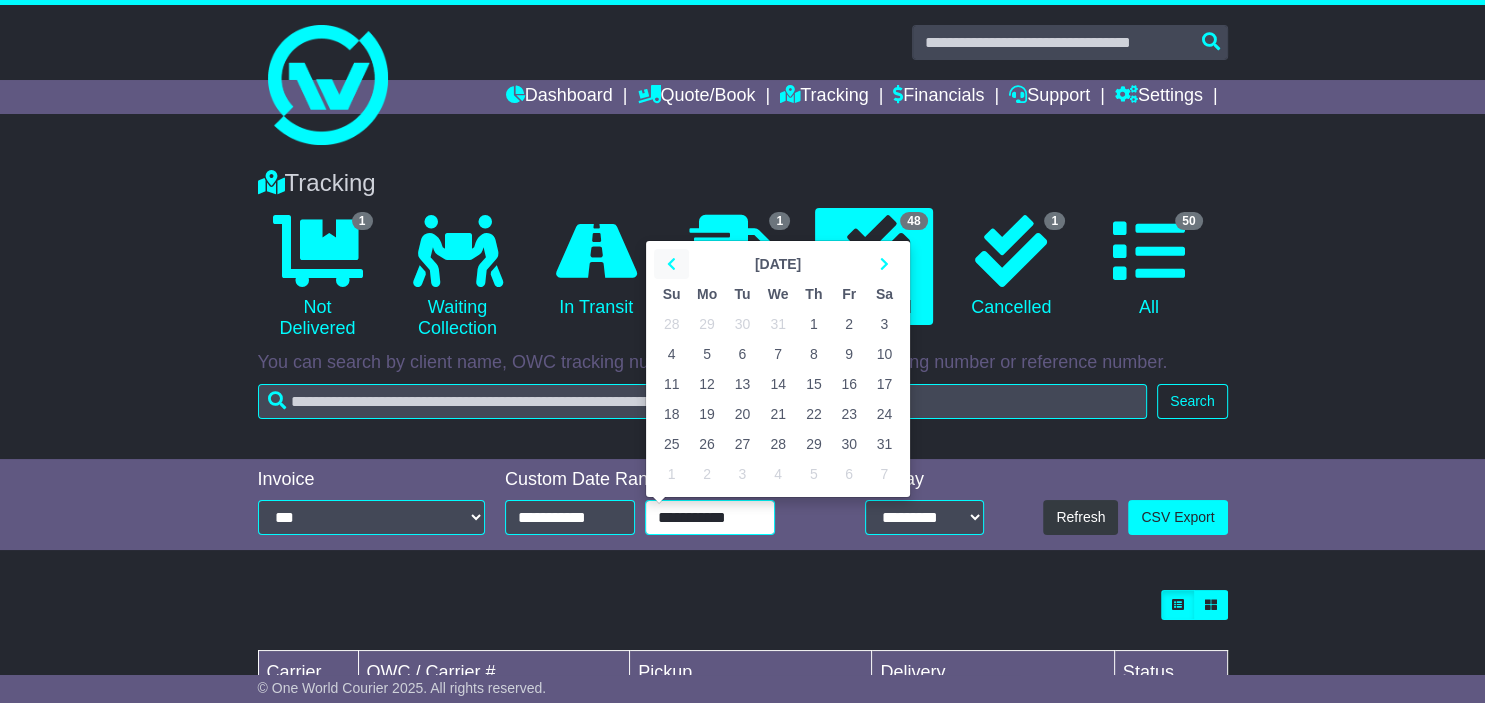 click at bounding box center (671, 264) 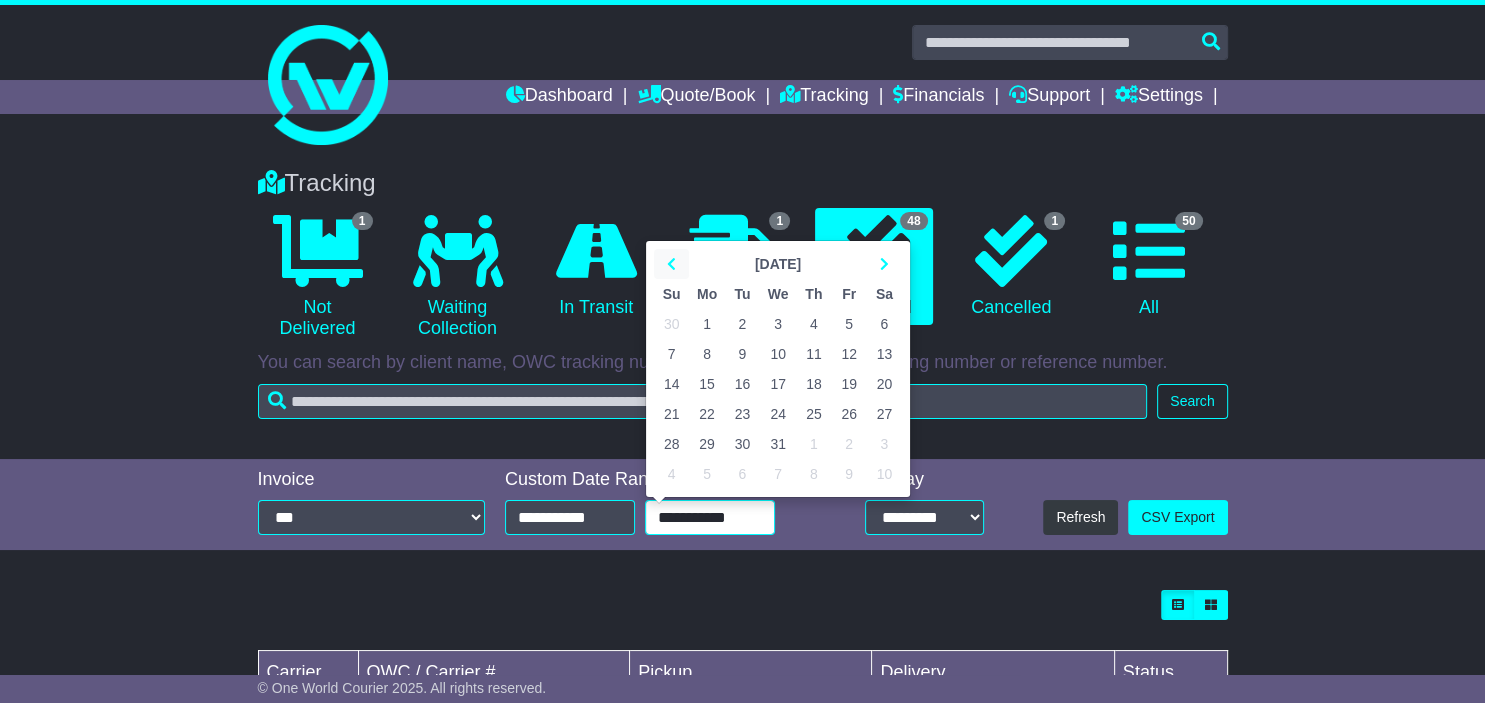 click at bounding box center (671, 264) 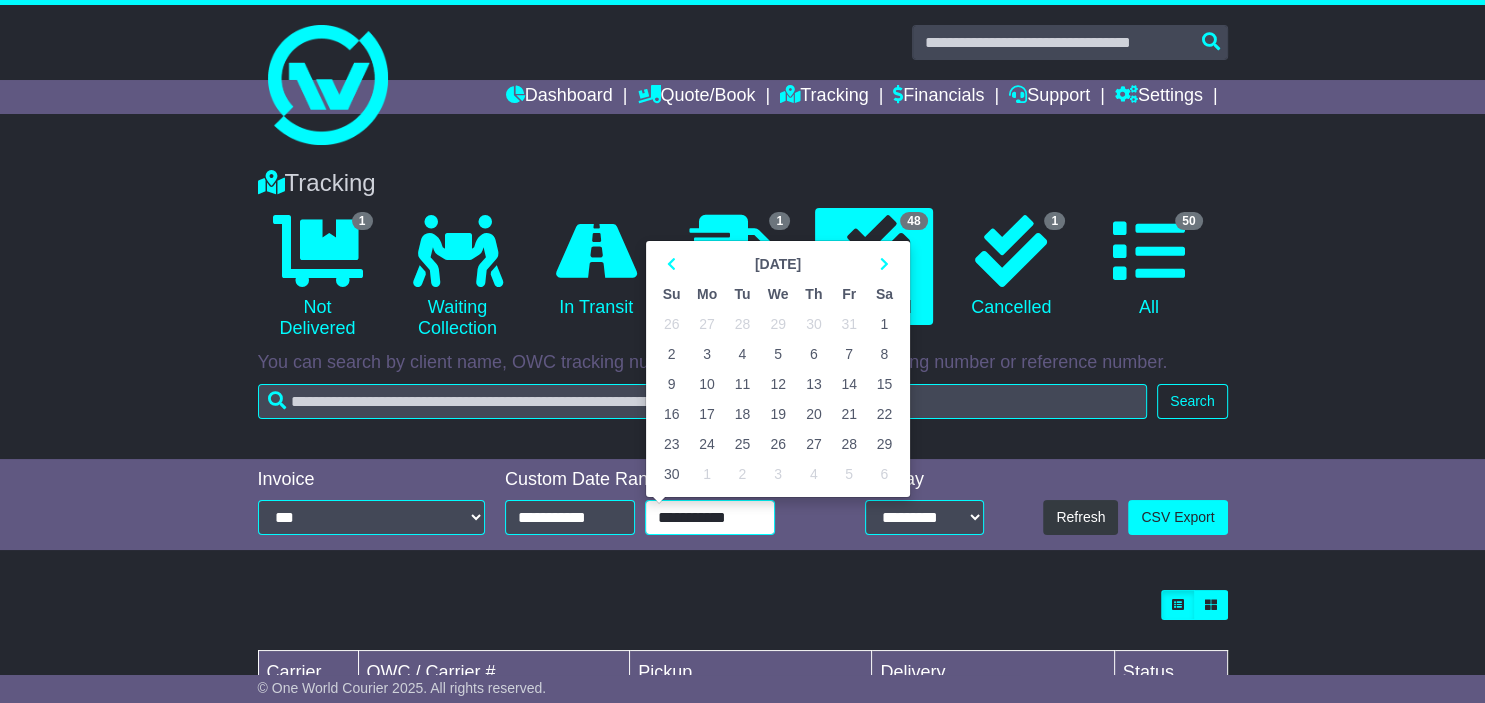 click on "20" at bounding box center [813, 414] 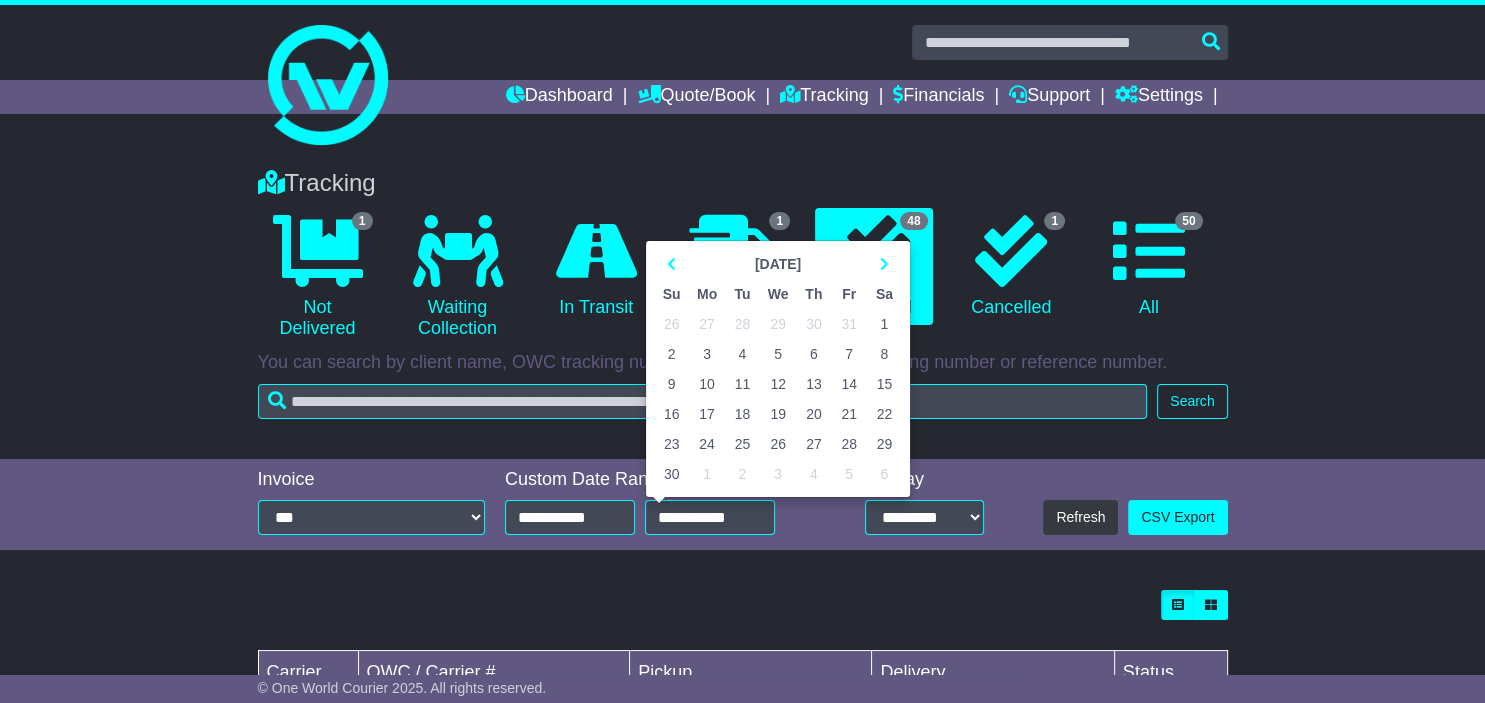 type on "**********" 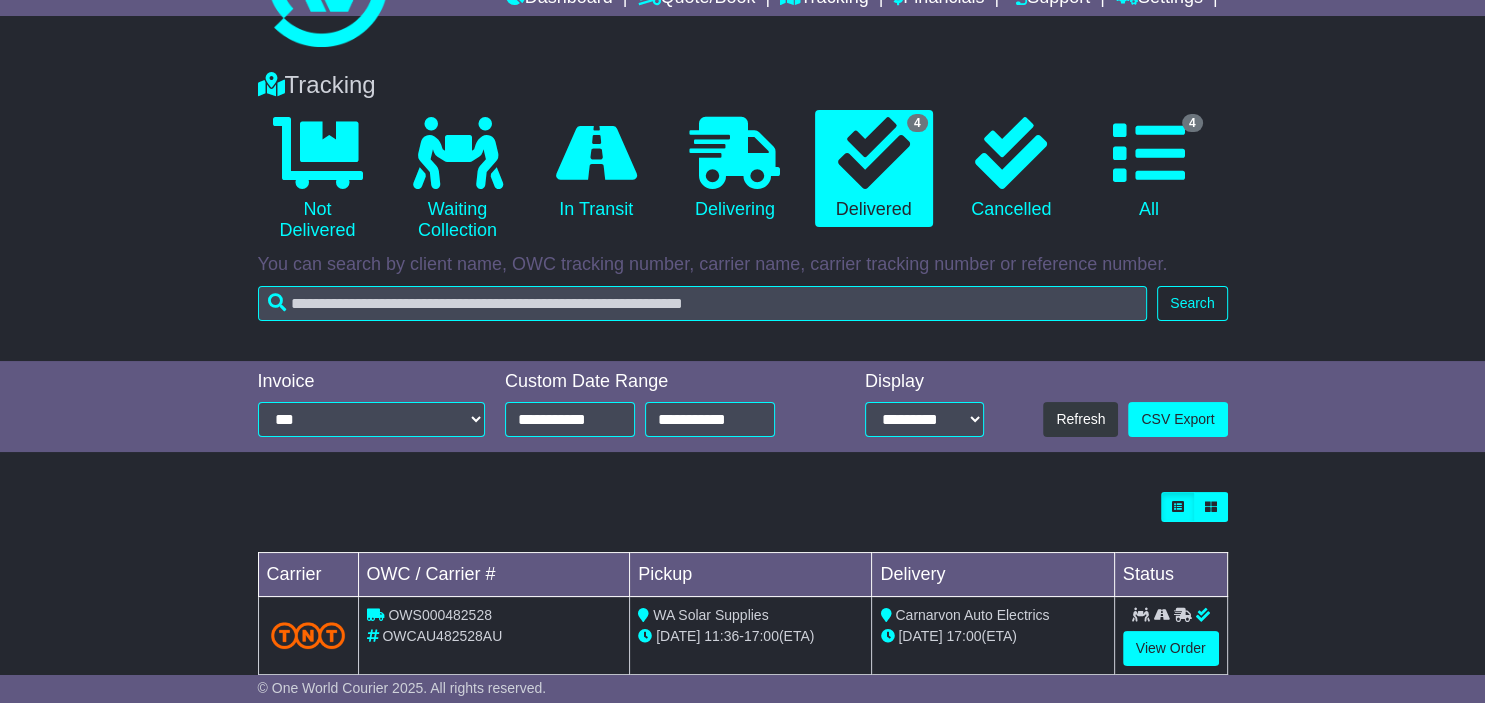 scroll, scrollTop: 211, scrollLeft: 0, axis: vertical 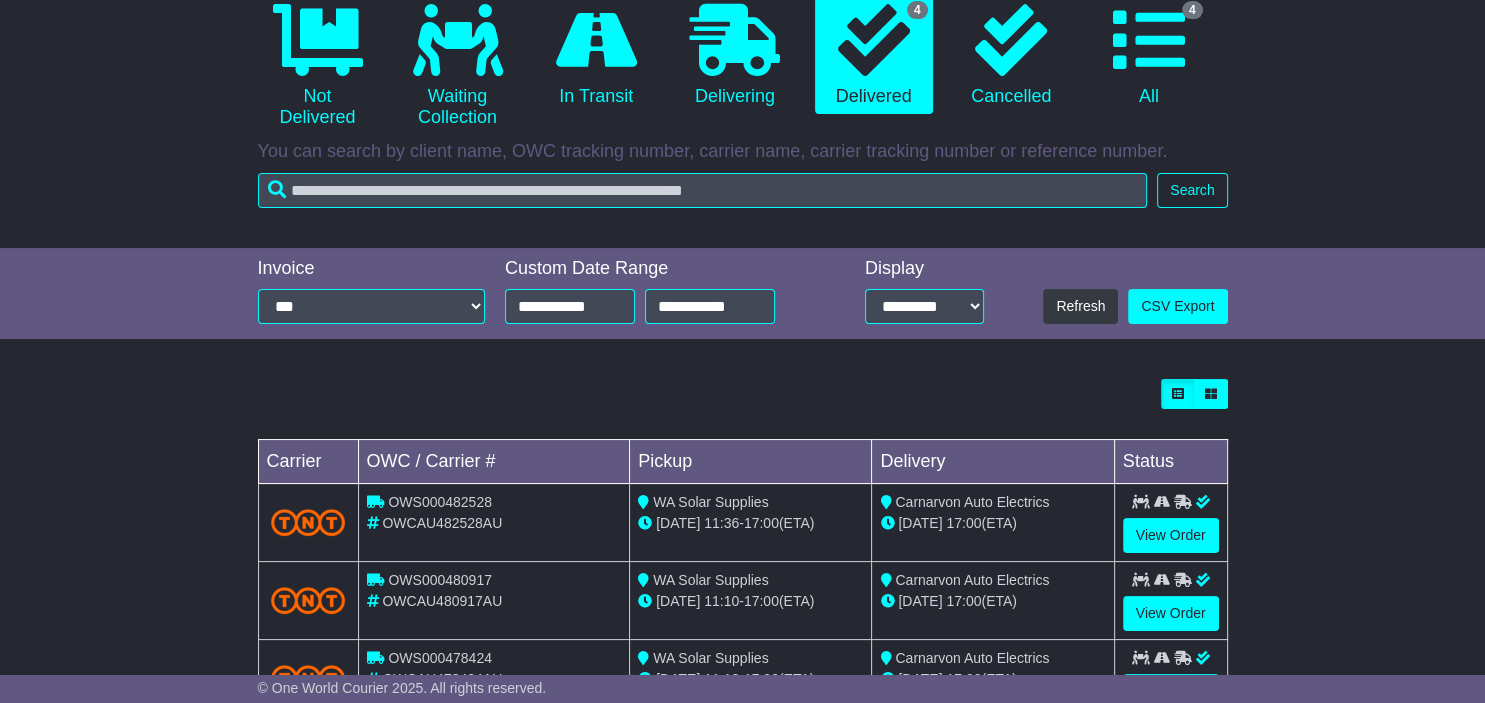click at bounding box center [743, 394] 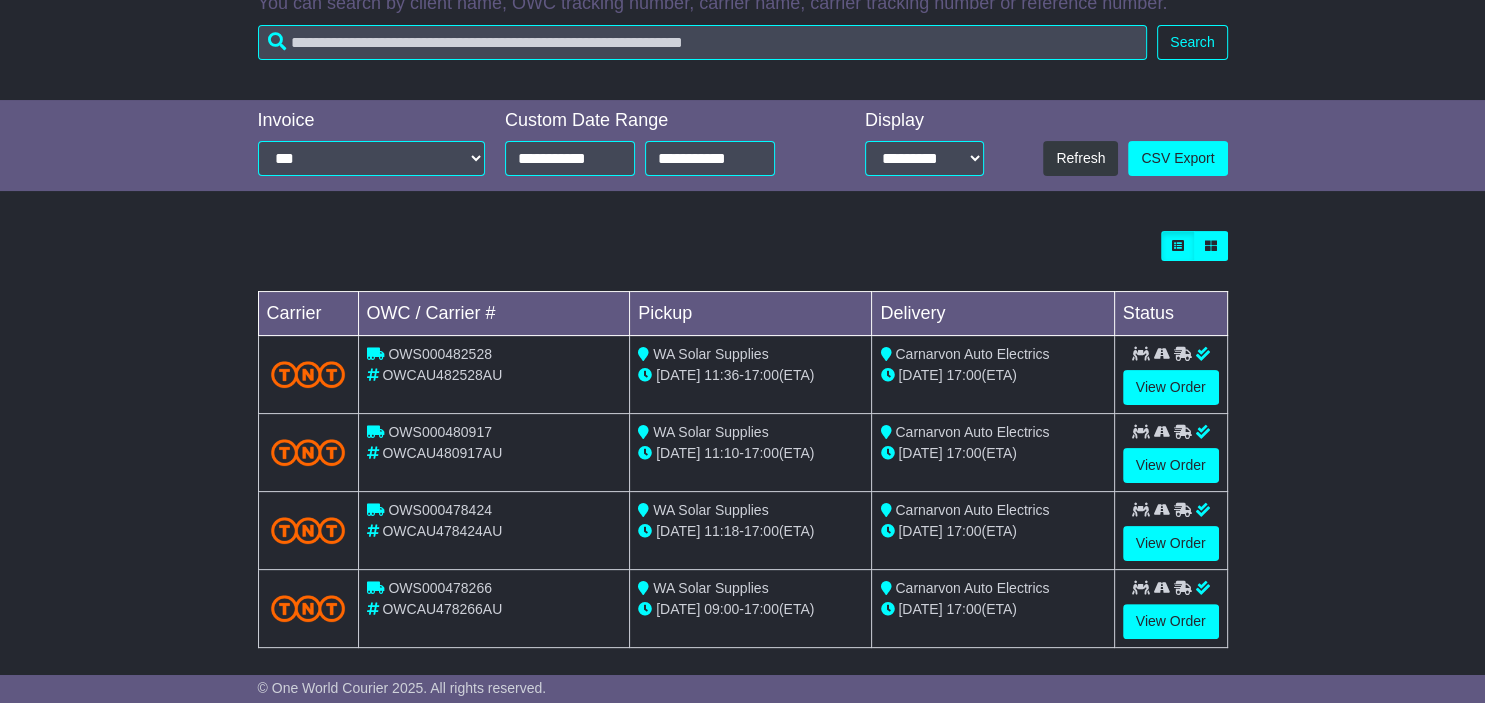 scroll, scrollTop: 372, scrollLeft: 0, axis: vertical 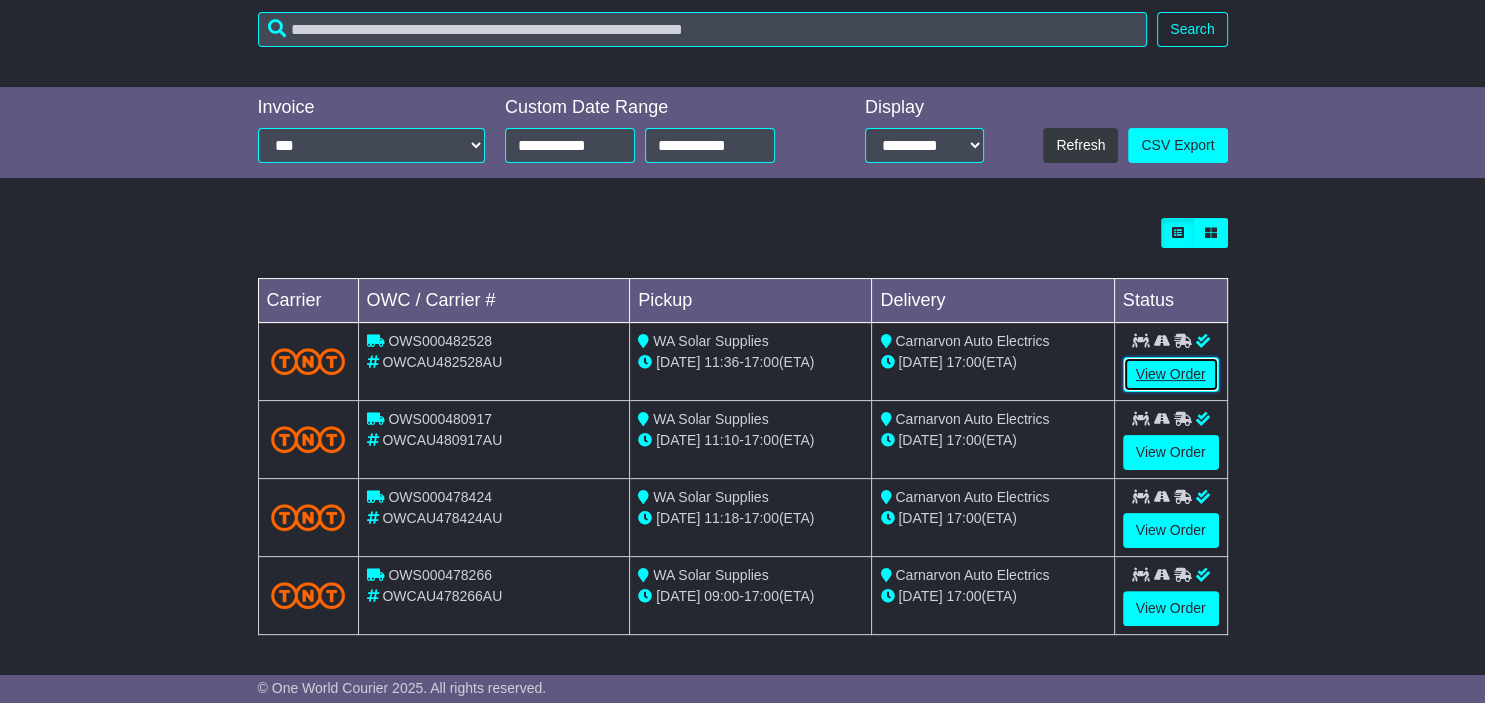 click on "View Order" at bounding box center [1171, 374] 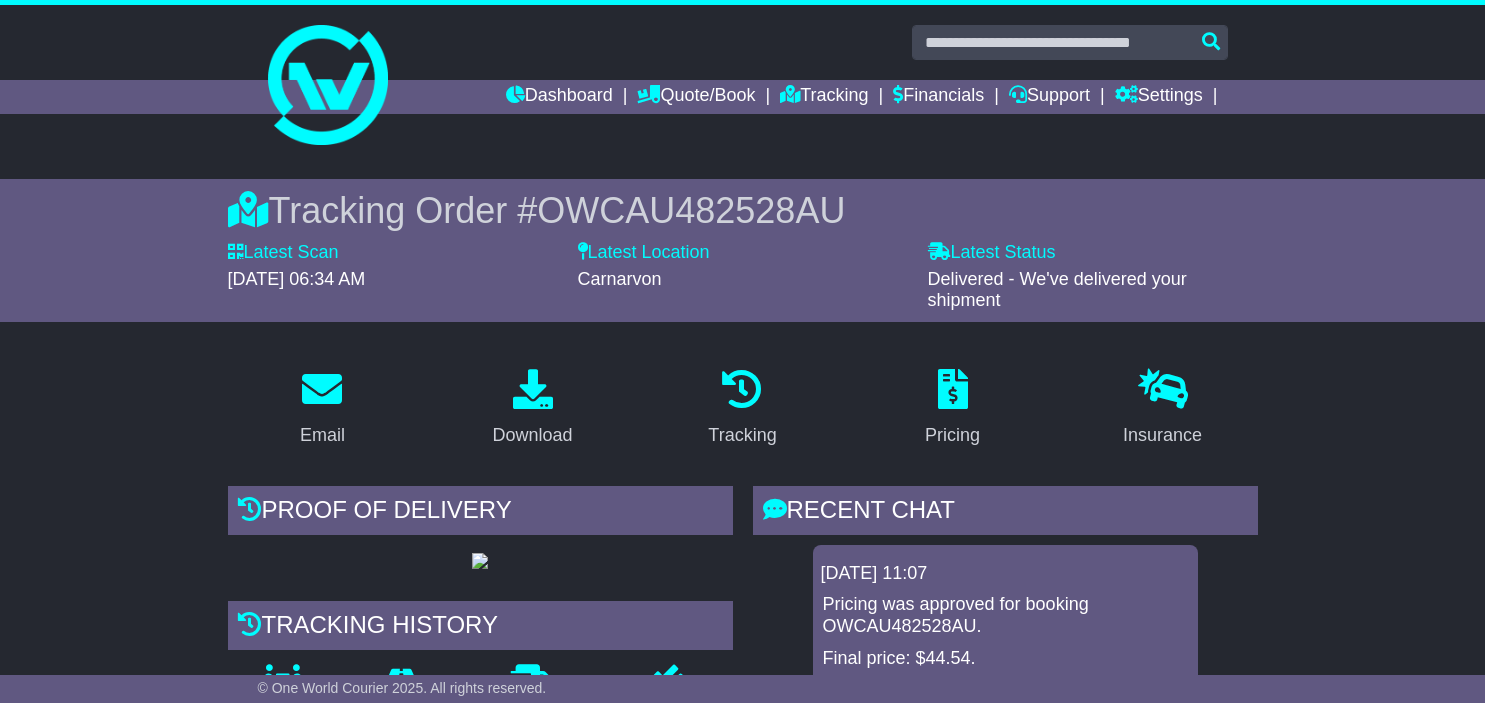 scroll, scrollTop: 0, scrollLeft: 0, axis: both 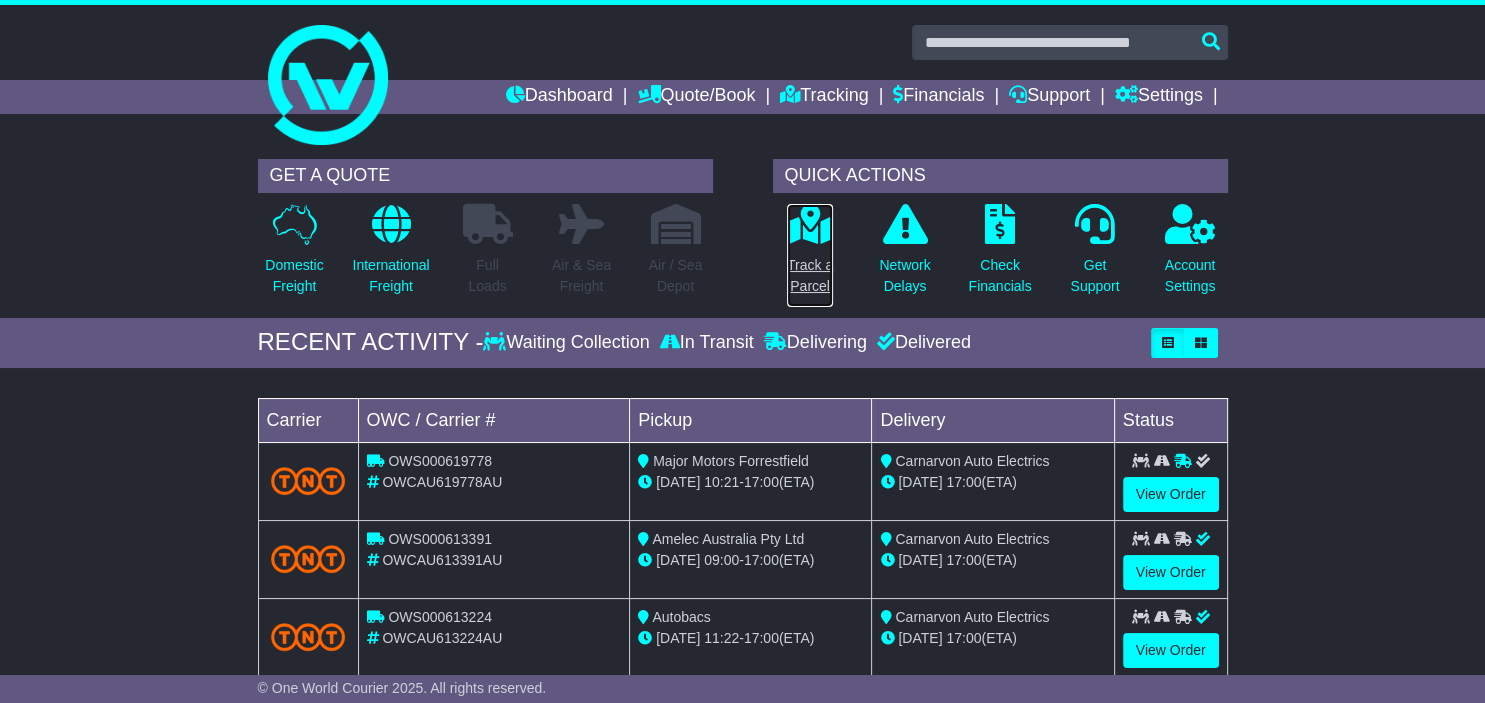 click on "Track a Parcel" at bounding box center [810, 255] 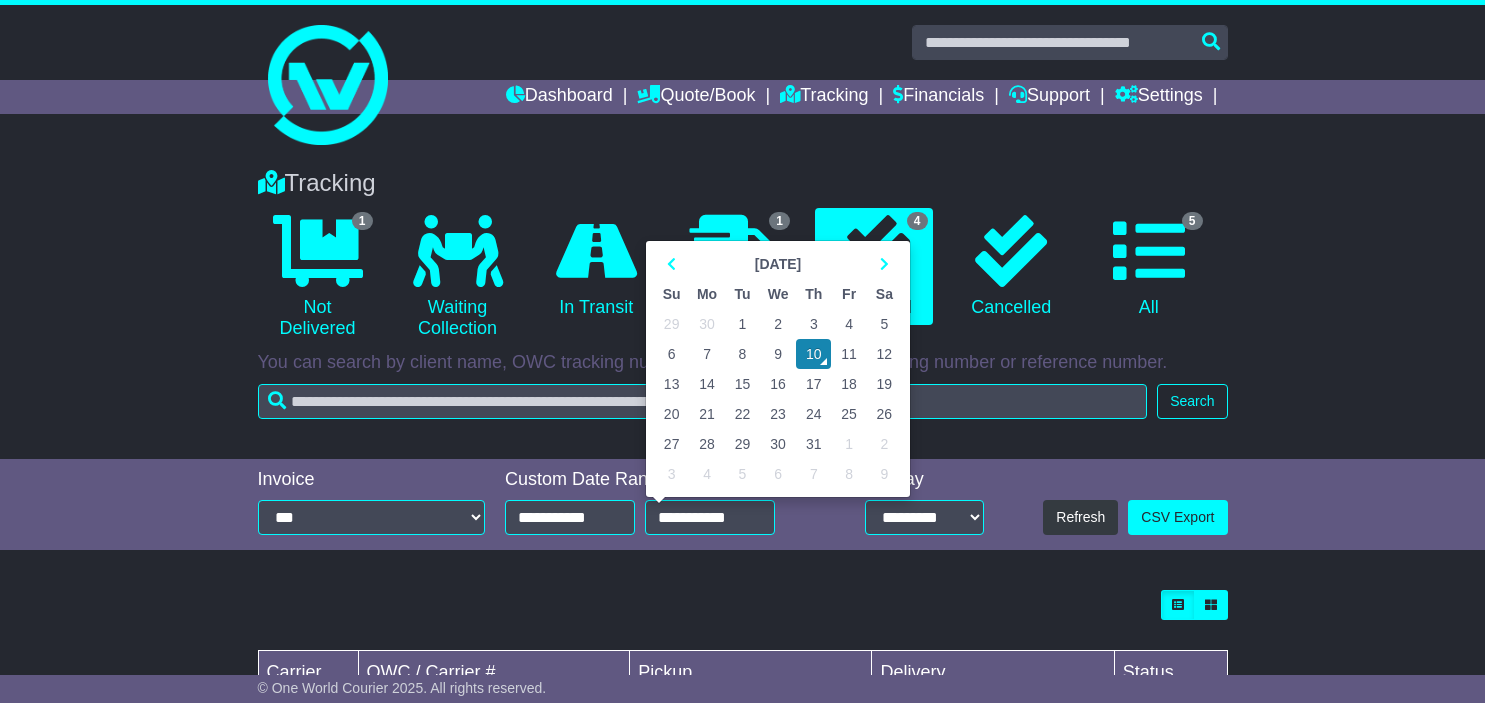 scroll, scrollTop: 0, scrollLeft: 0, axis: both 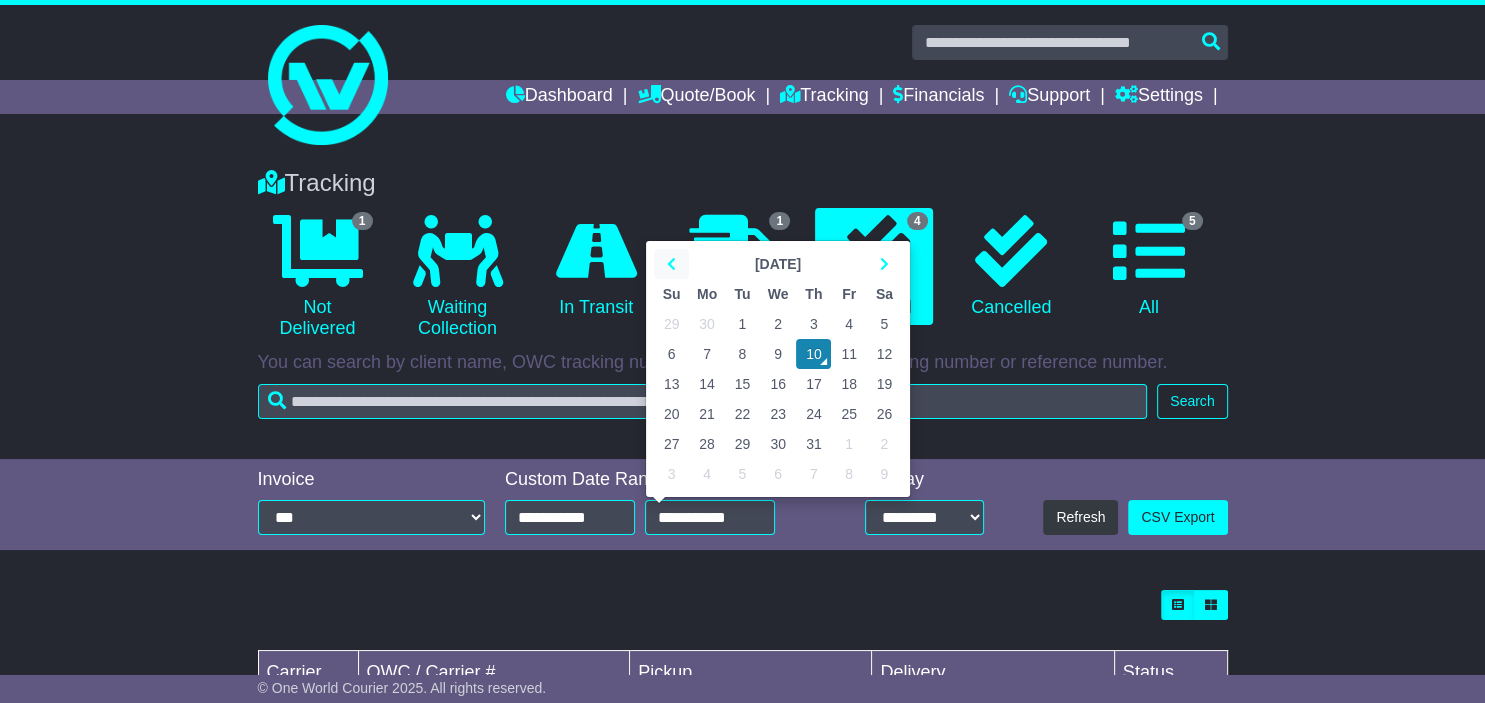 click at bounding box center [671, 264] 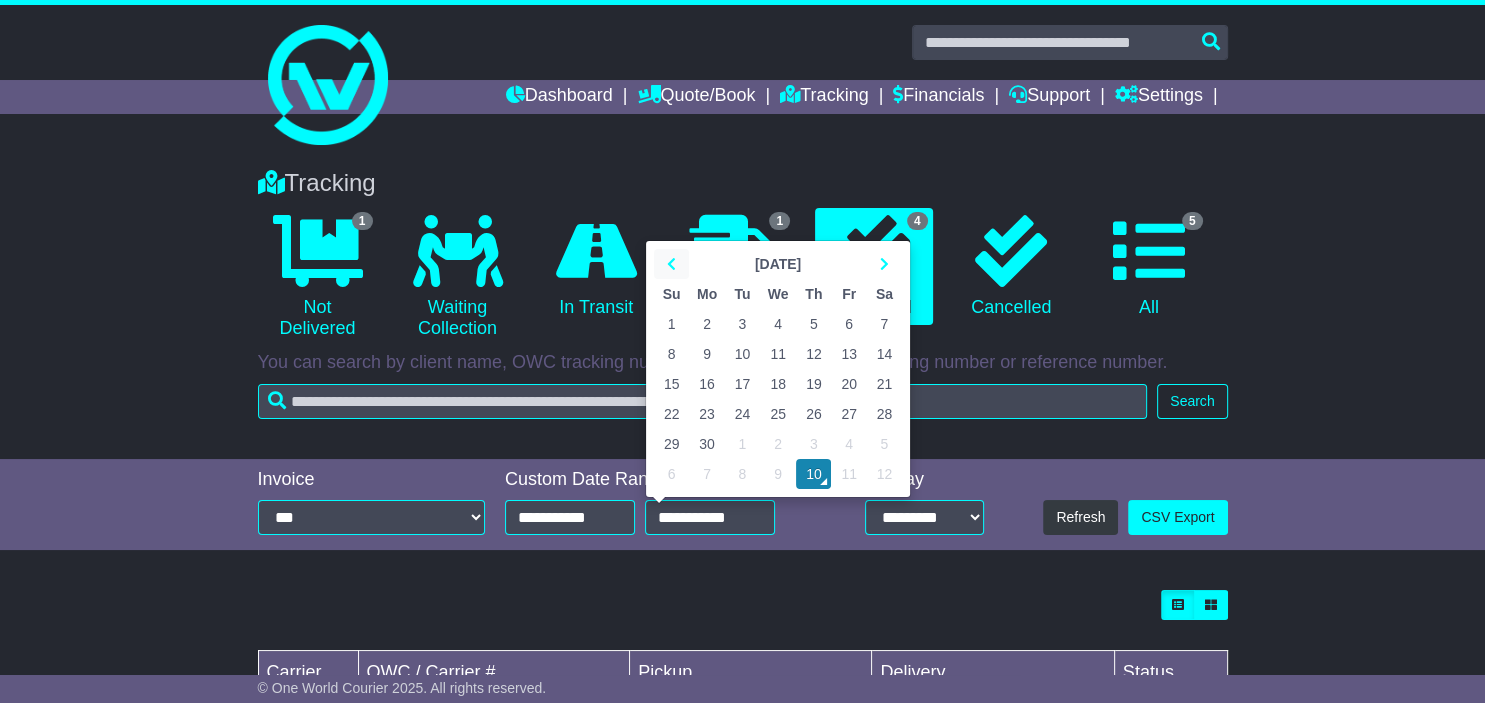 click at bounding box center [671, 264] 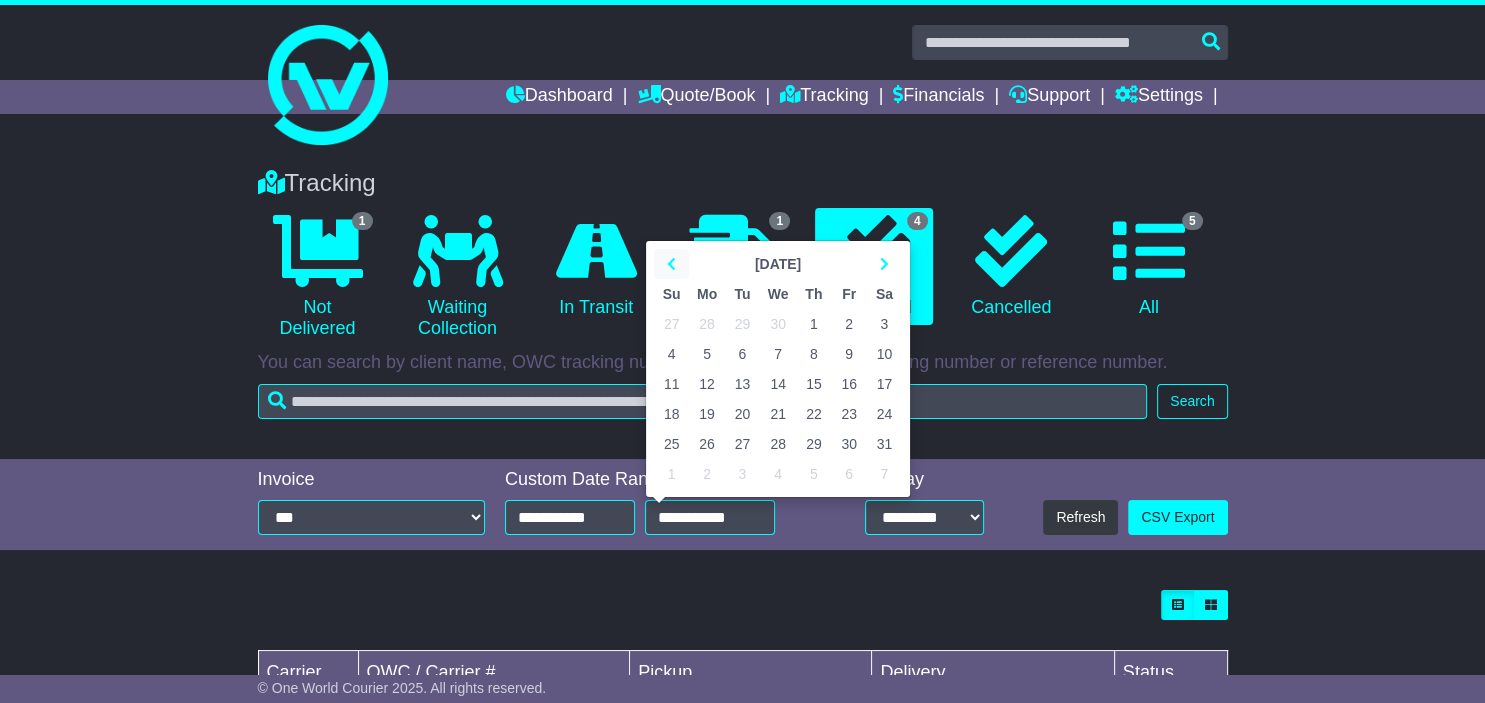 click at bounding box center (671, 264) 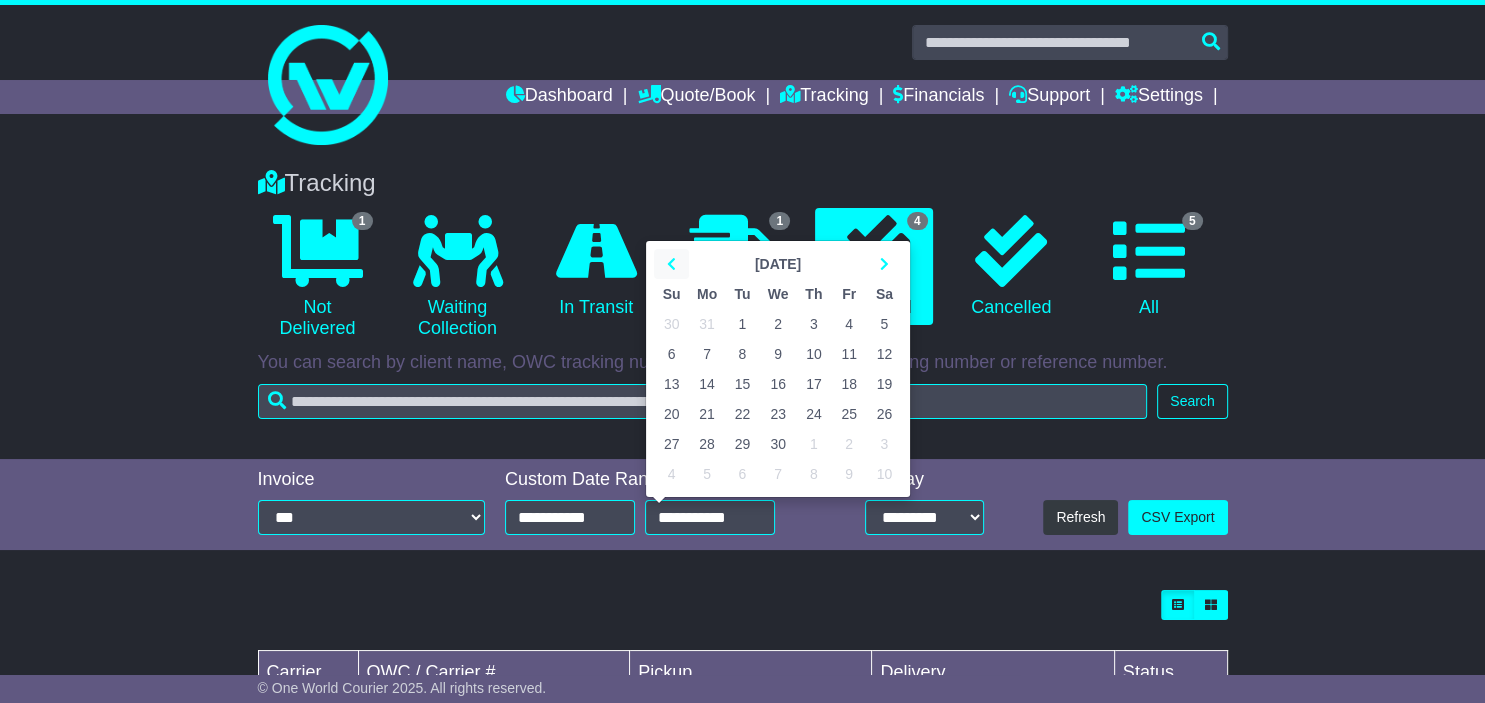 click at bounding box center [671, 264] 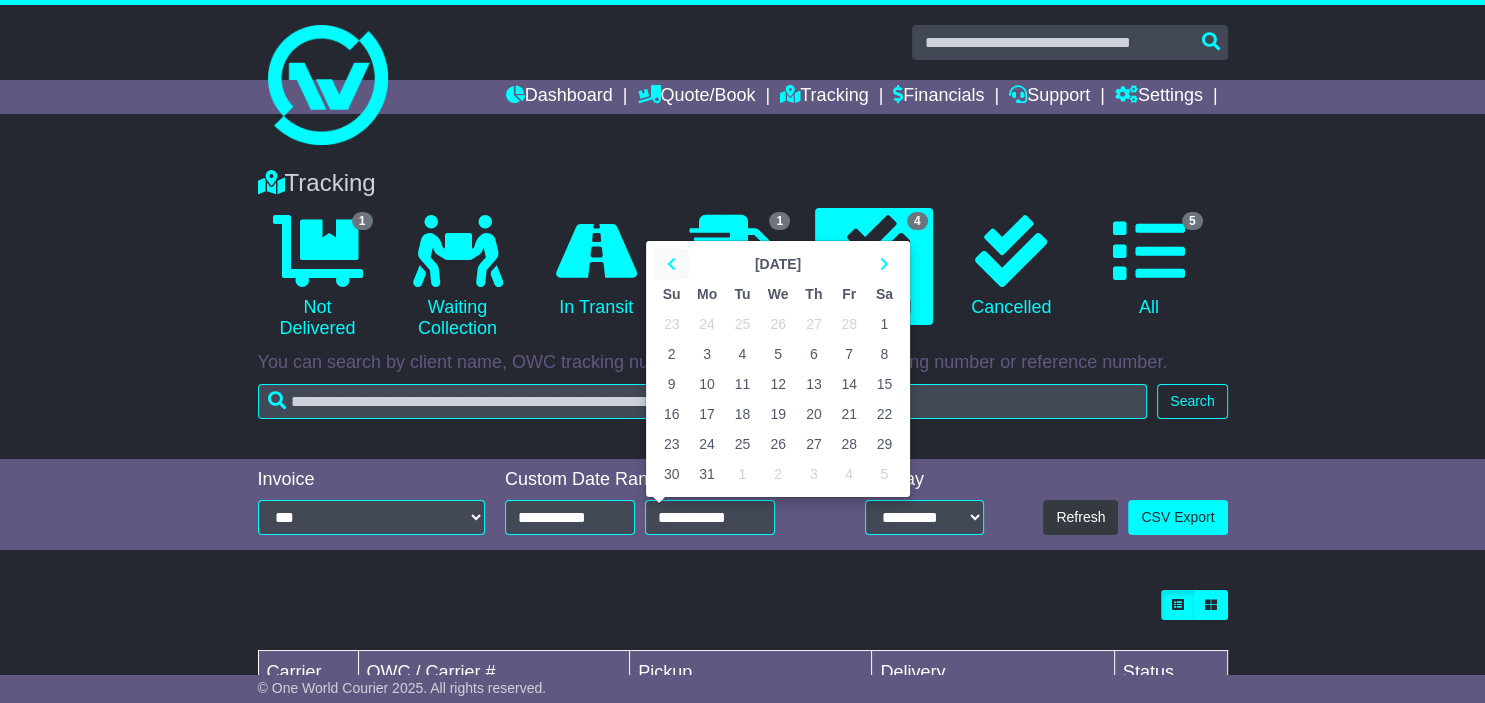 click at bounding box center [671, 264] 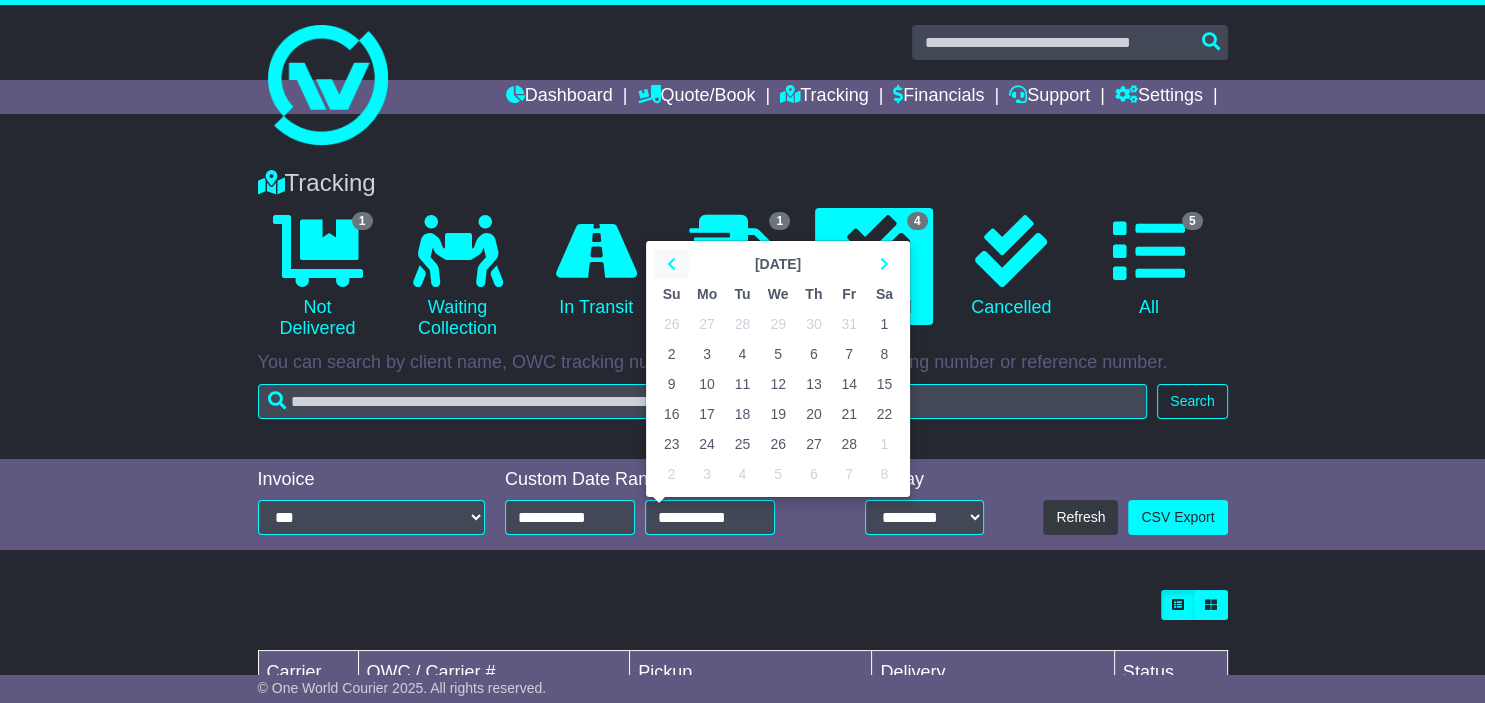 click at bounding box center [671, 264] 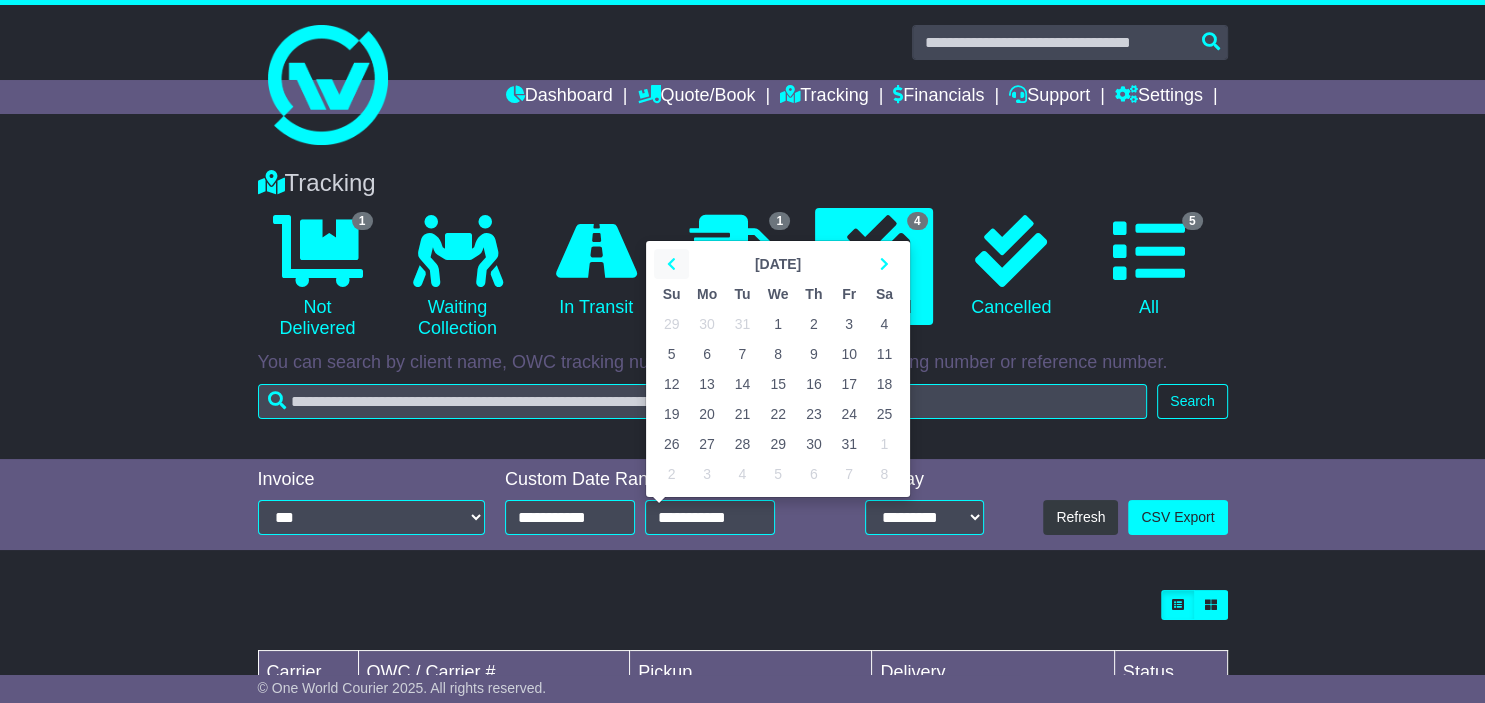 click at bounding box center [671, 264] 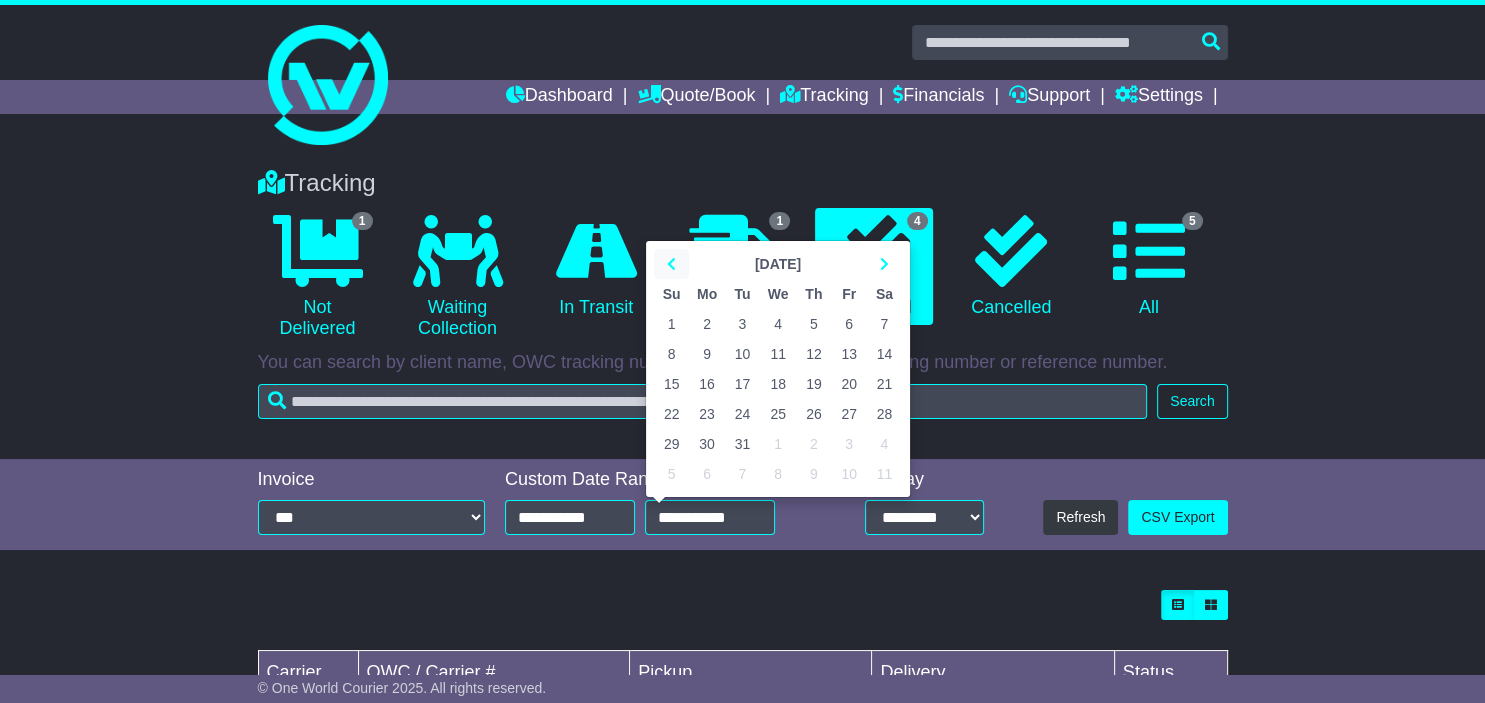 click at bounding box center [671, 264] 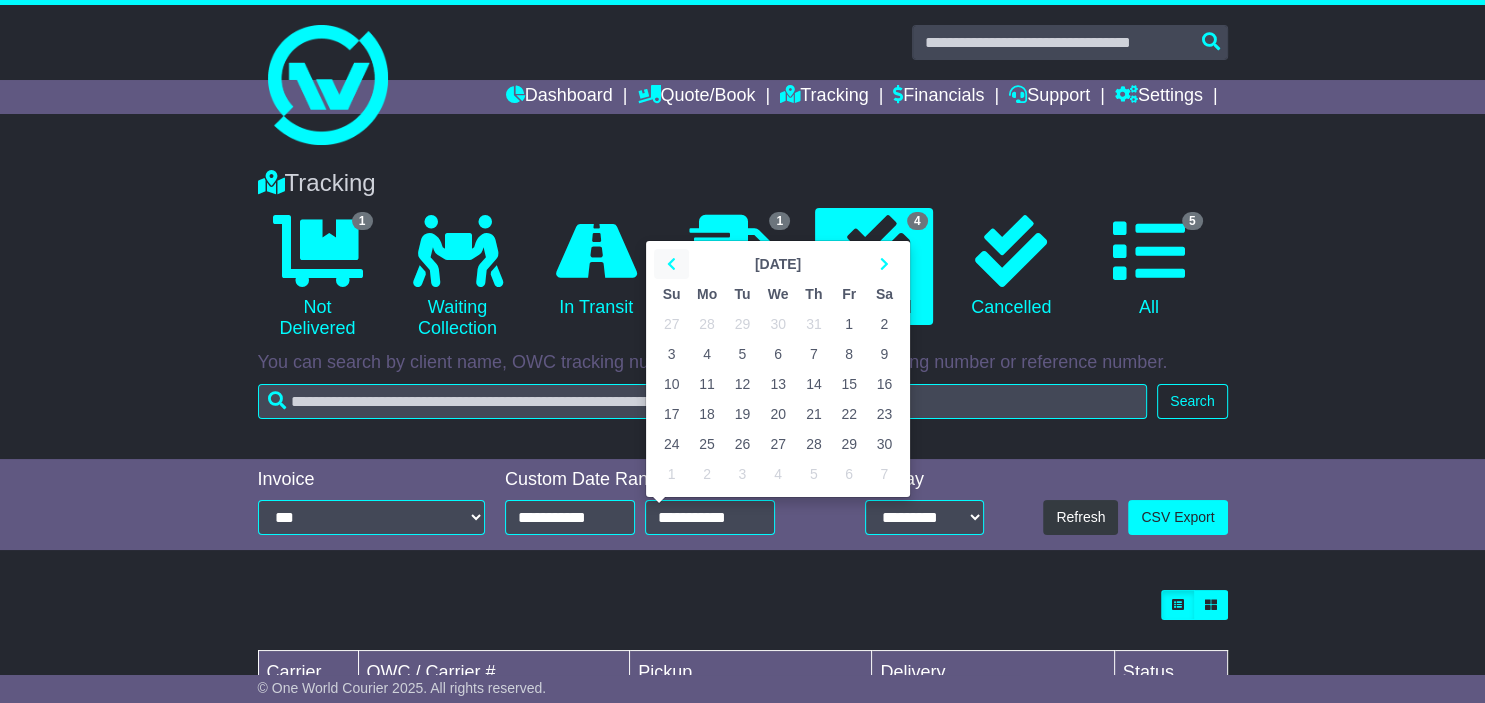 click at bounding box center (671, 264) 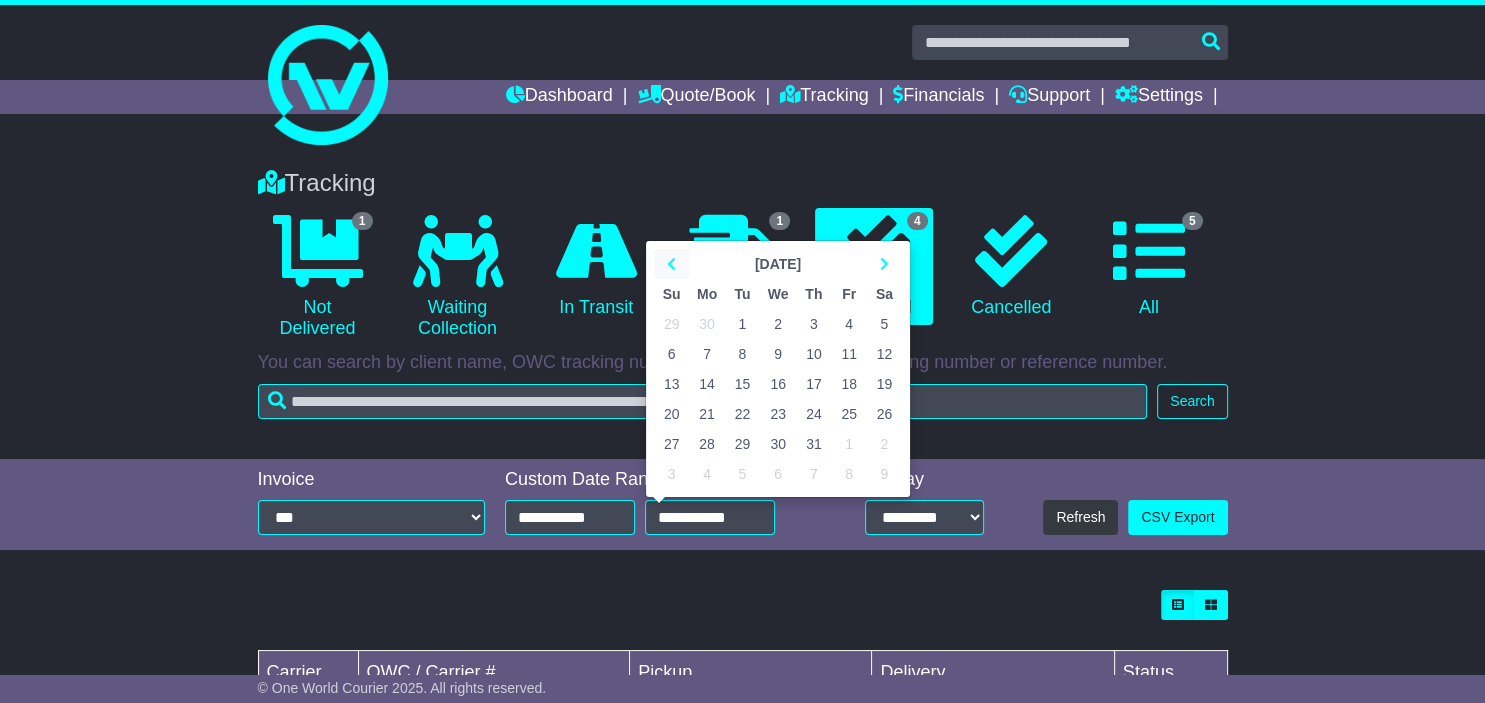 click at bounding box center [671, 264] 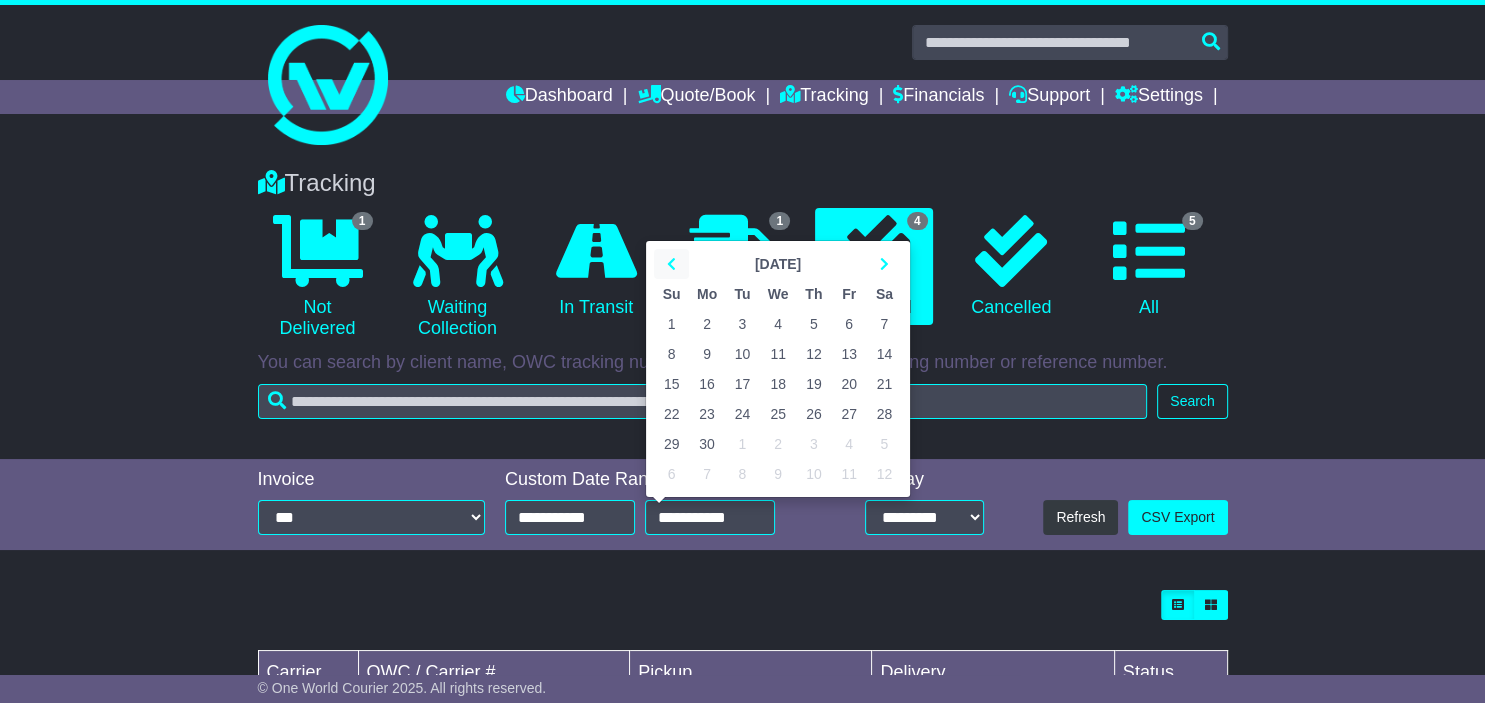 click at bounding box center (671, 264) 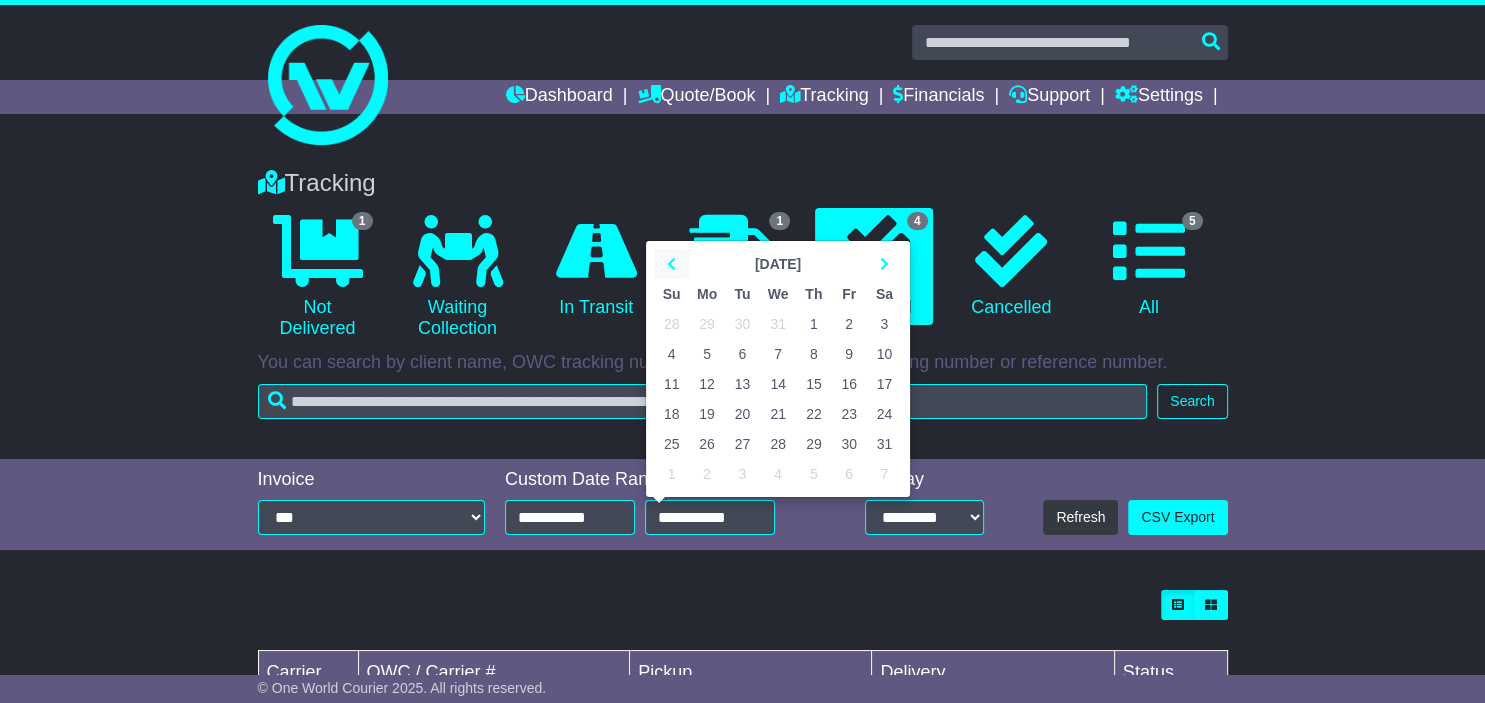 click at bounding box center (671, 264) 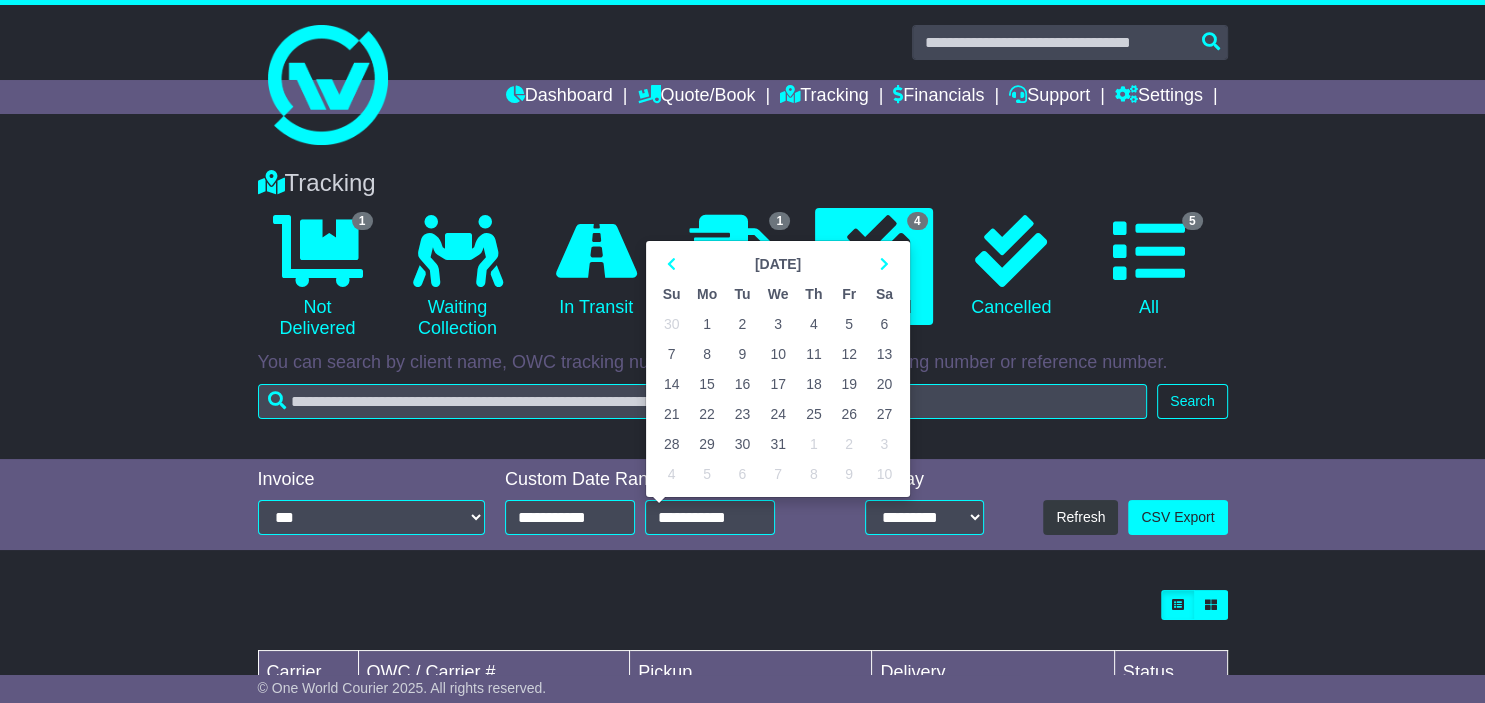 click on "1" at bounding box center [707, 324] 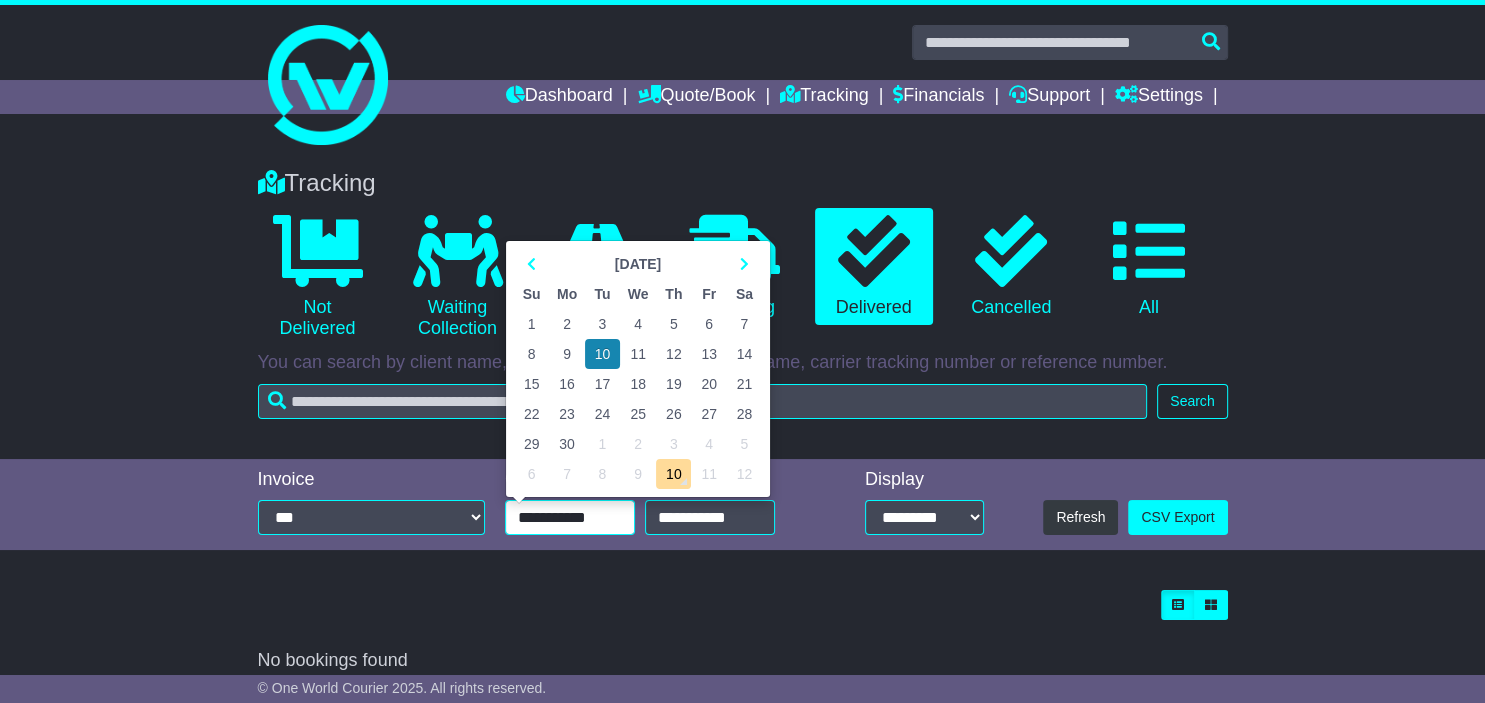 click on "**********" at bounding box center (570, 517) 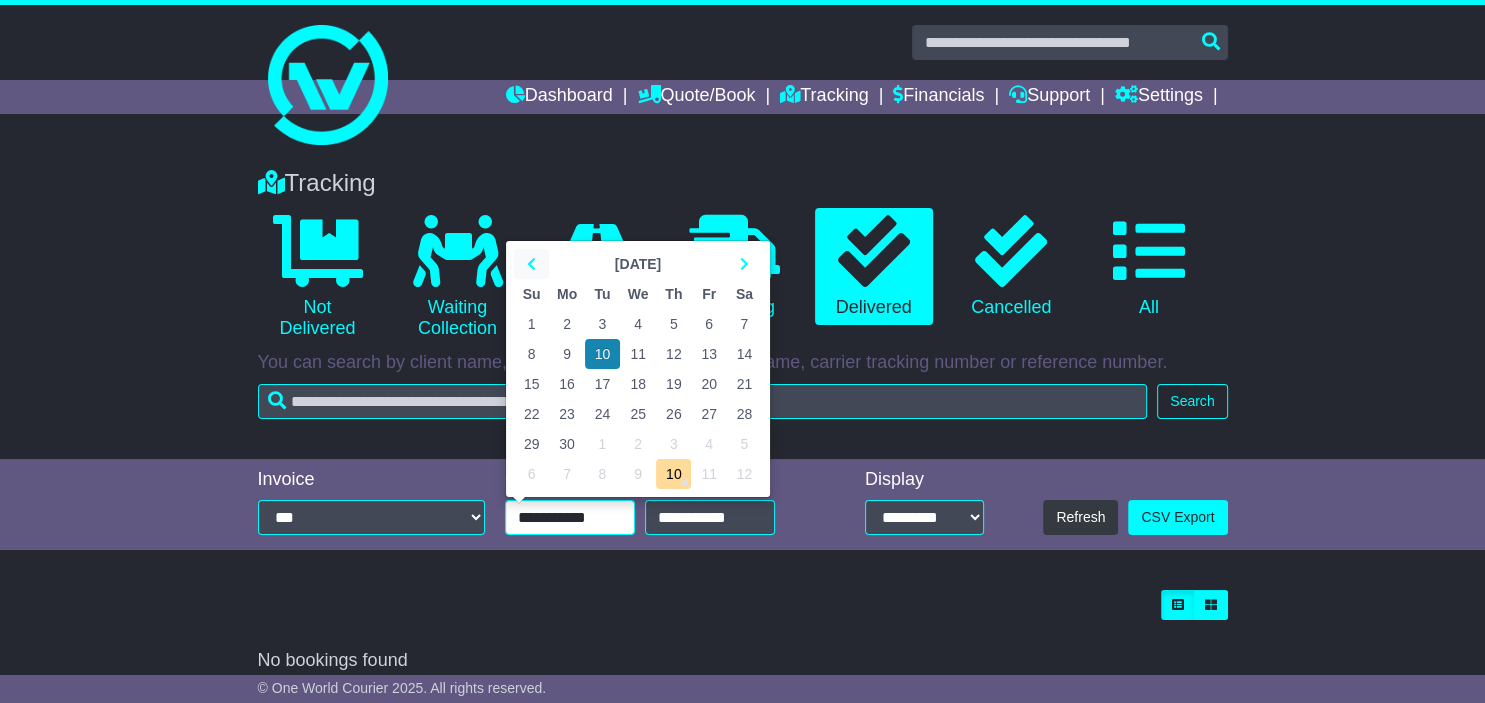 click at bounding box center [531, 264] 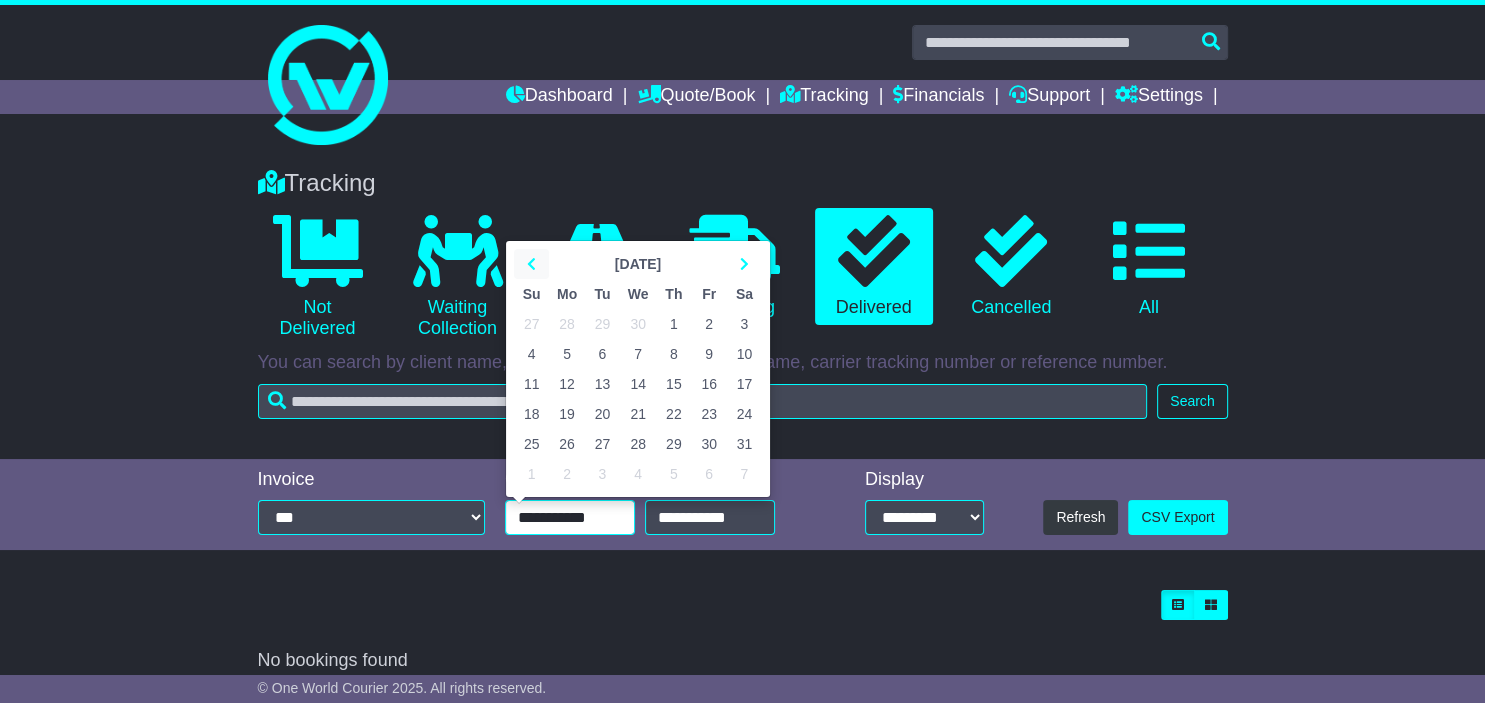 click at bounding box center (531, 264) 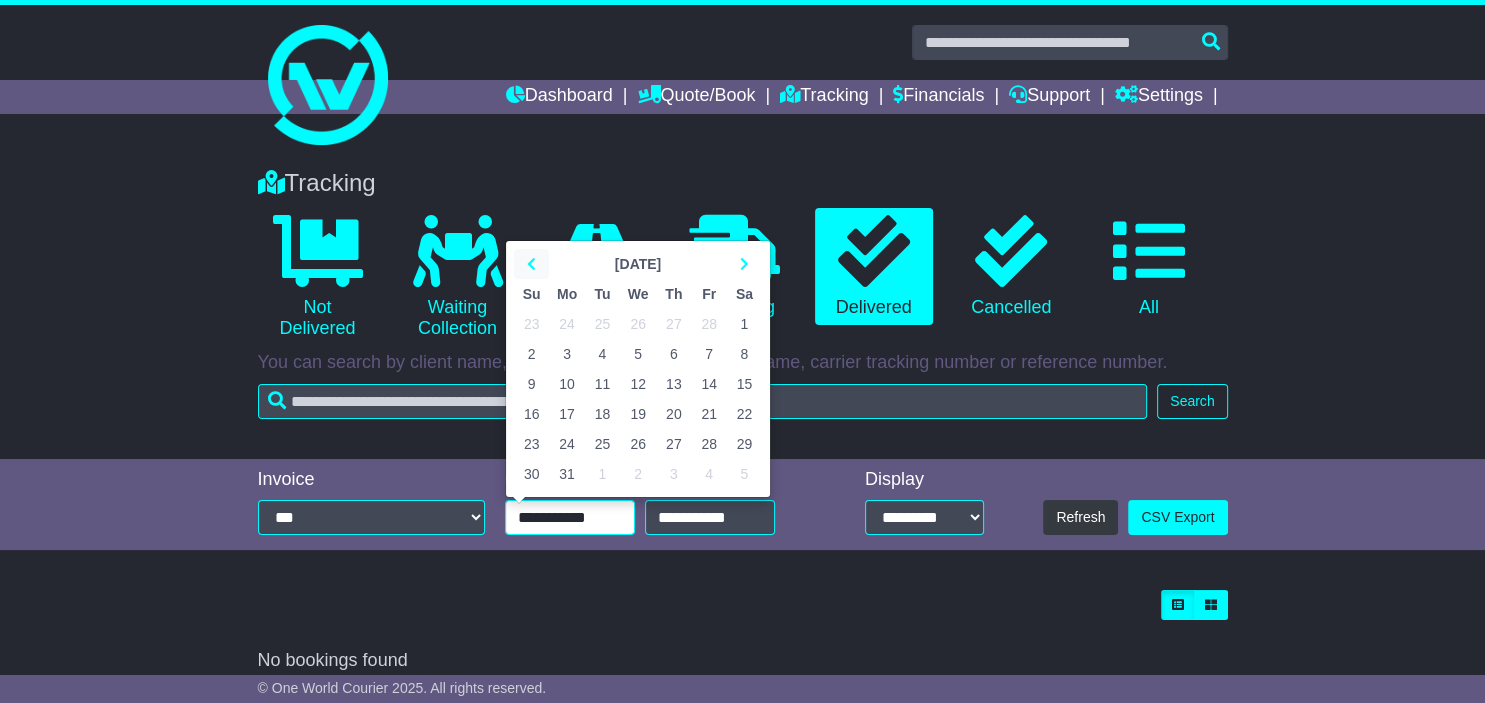 click at bounding box center [531, 264] 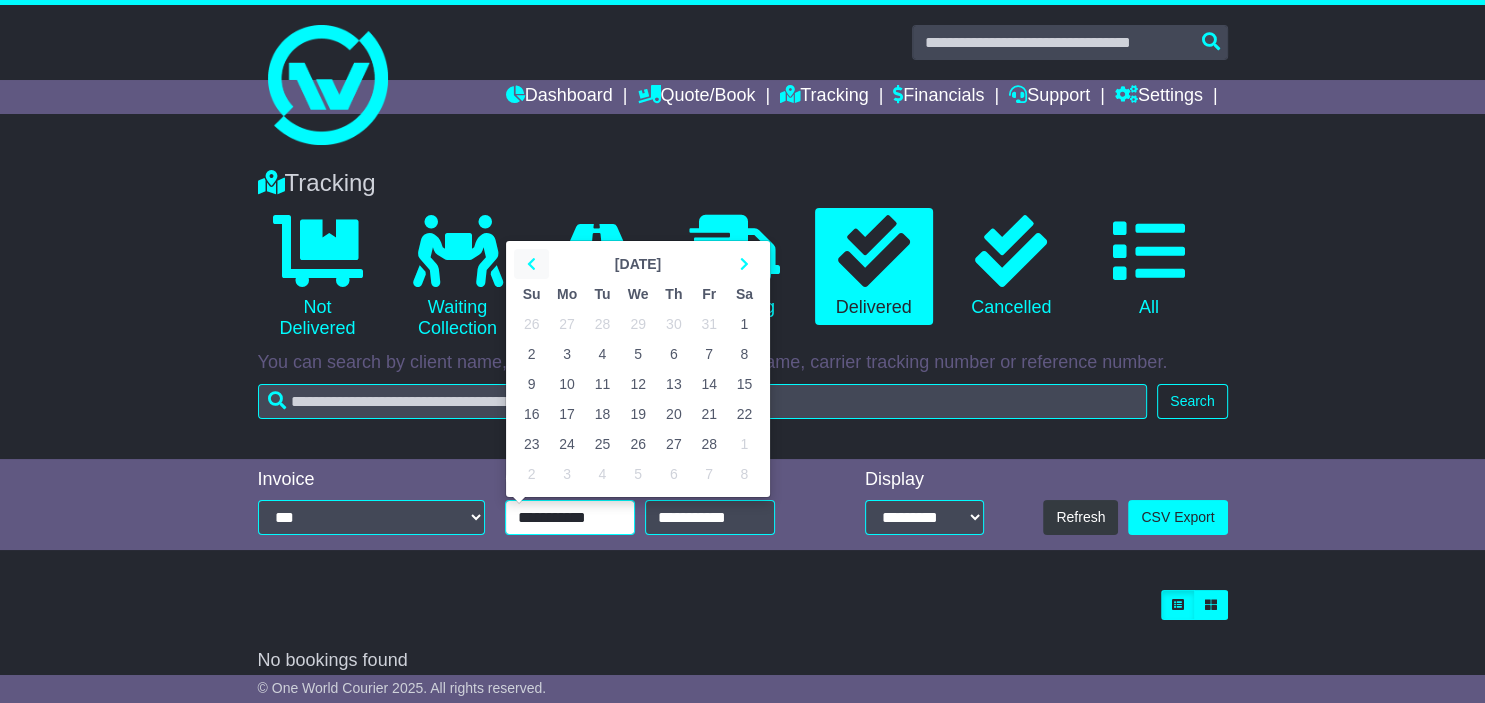 click at bounding box center (531, 264) 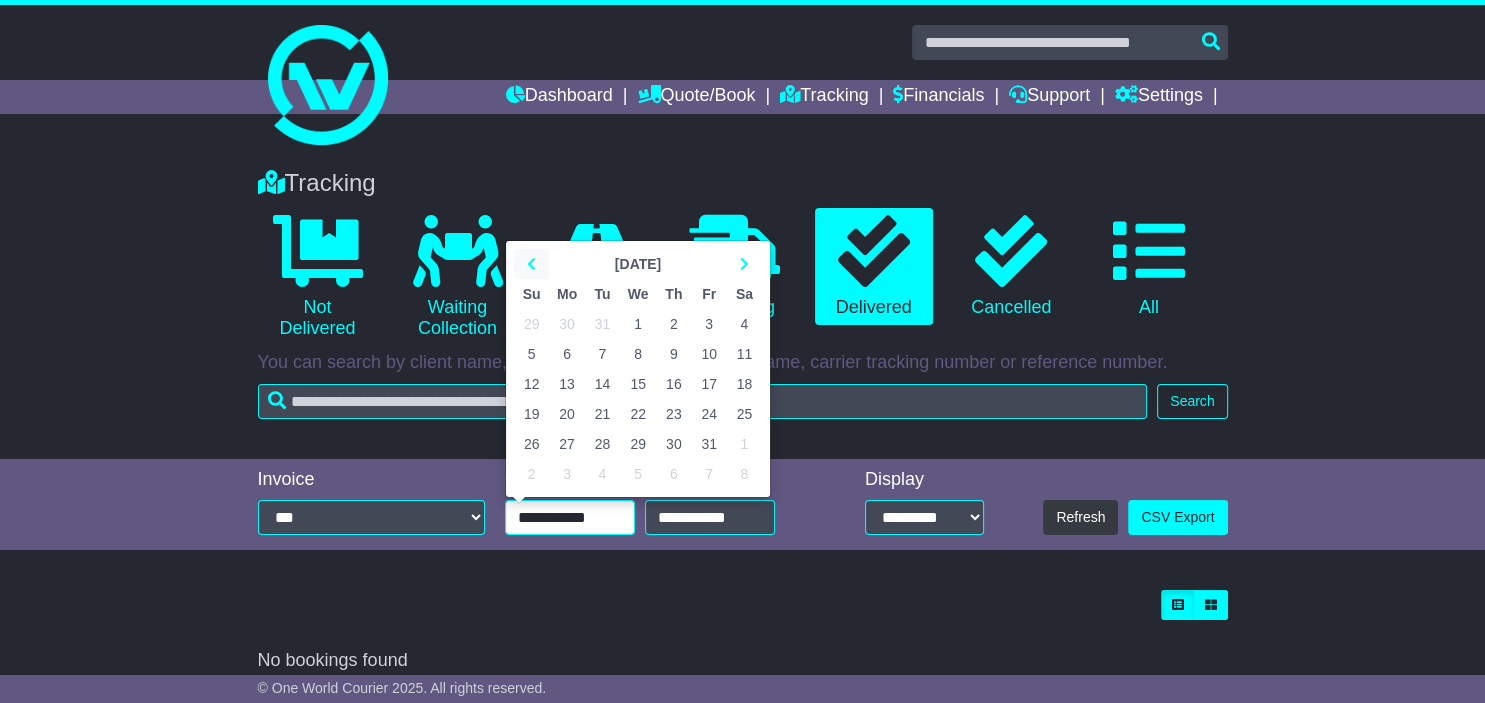 click at bounding box center (531, 264) 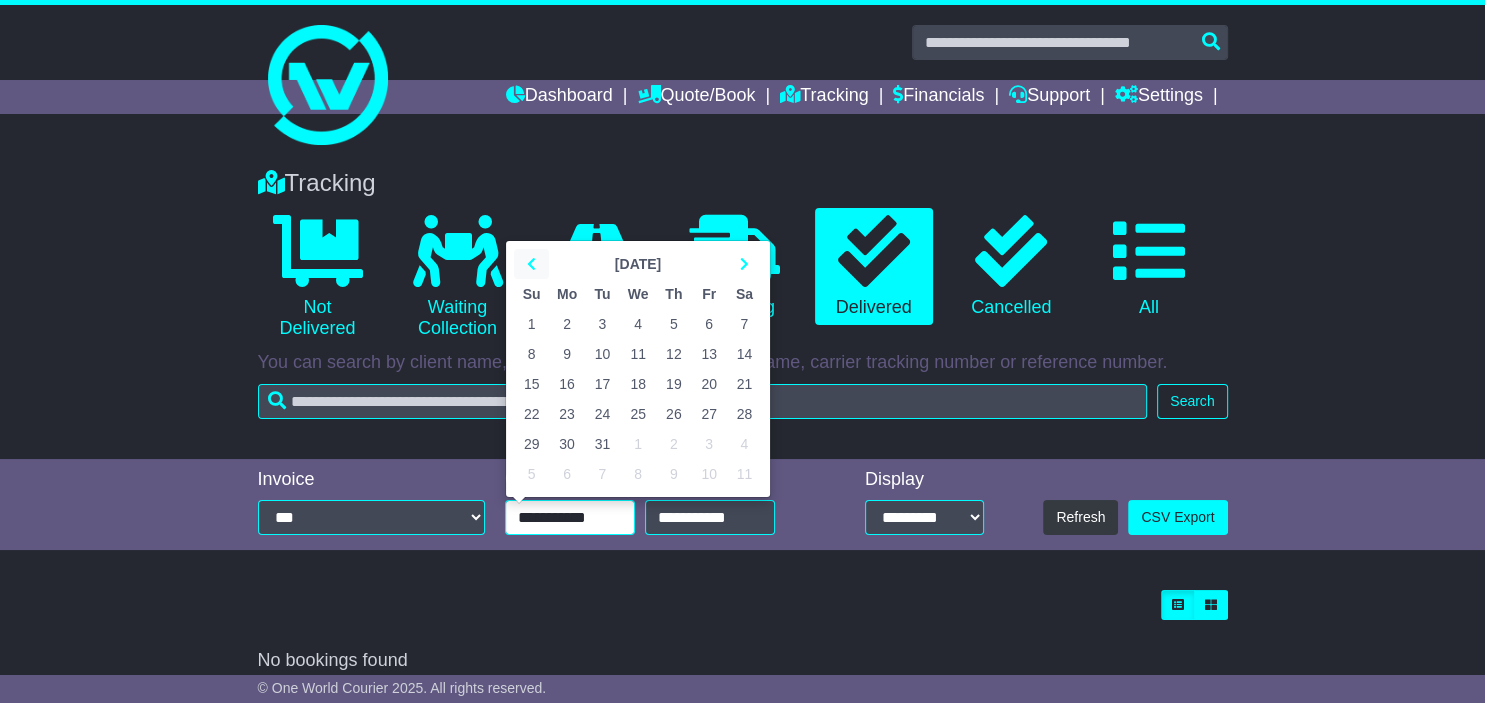 click at bounding box center [531, 264] 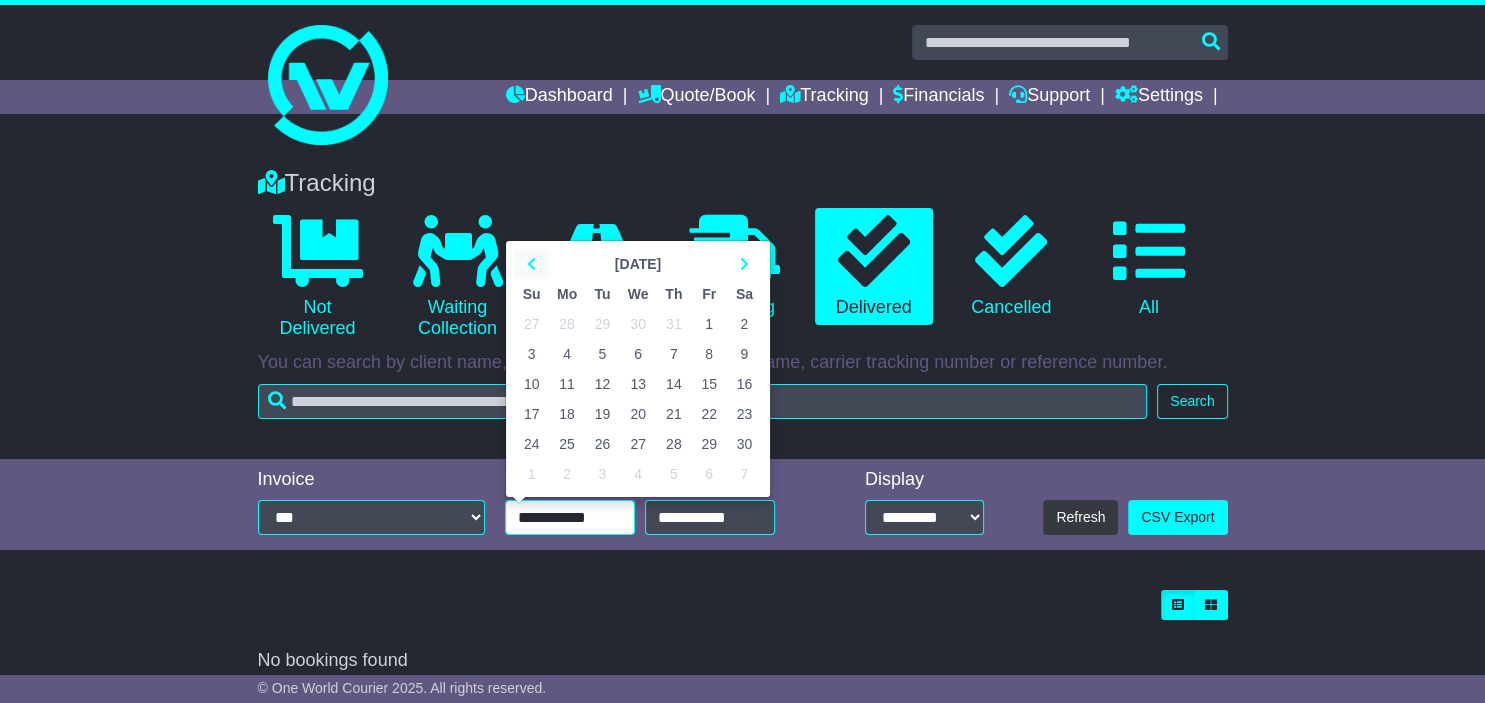 click at bounding box center [531, 264] 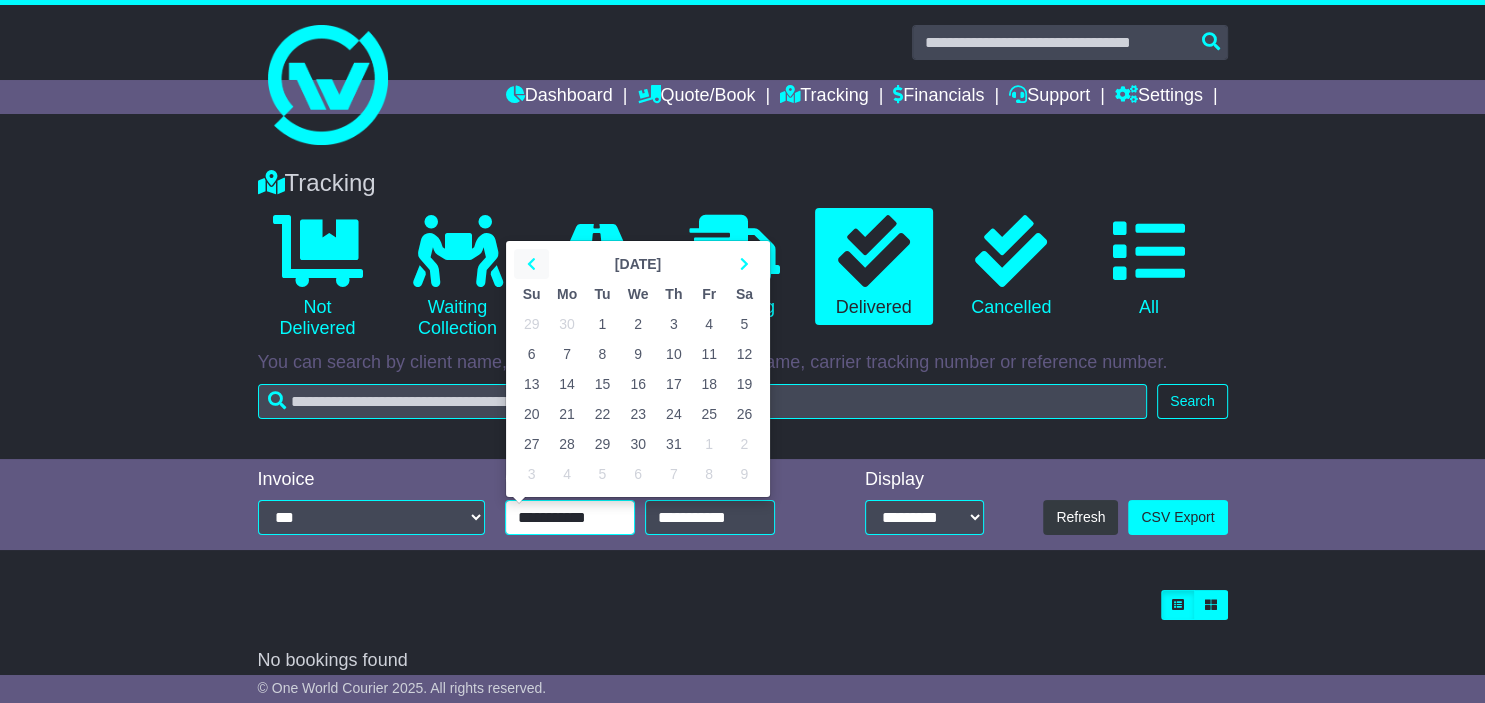 click at bounding box center [531, 264] 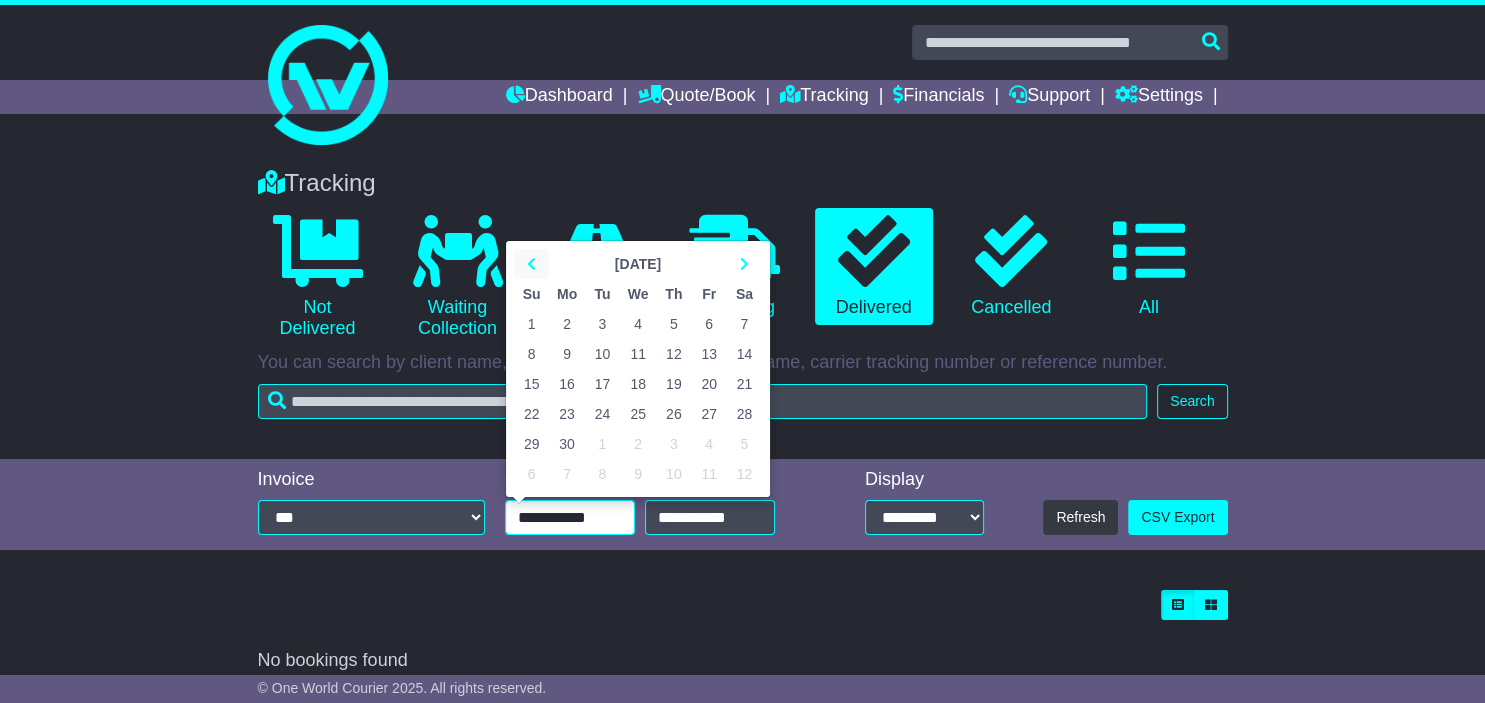 click at bounding box center (531, 264) 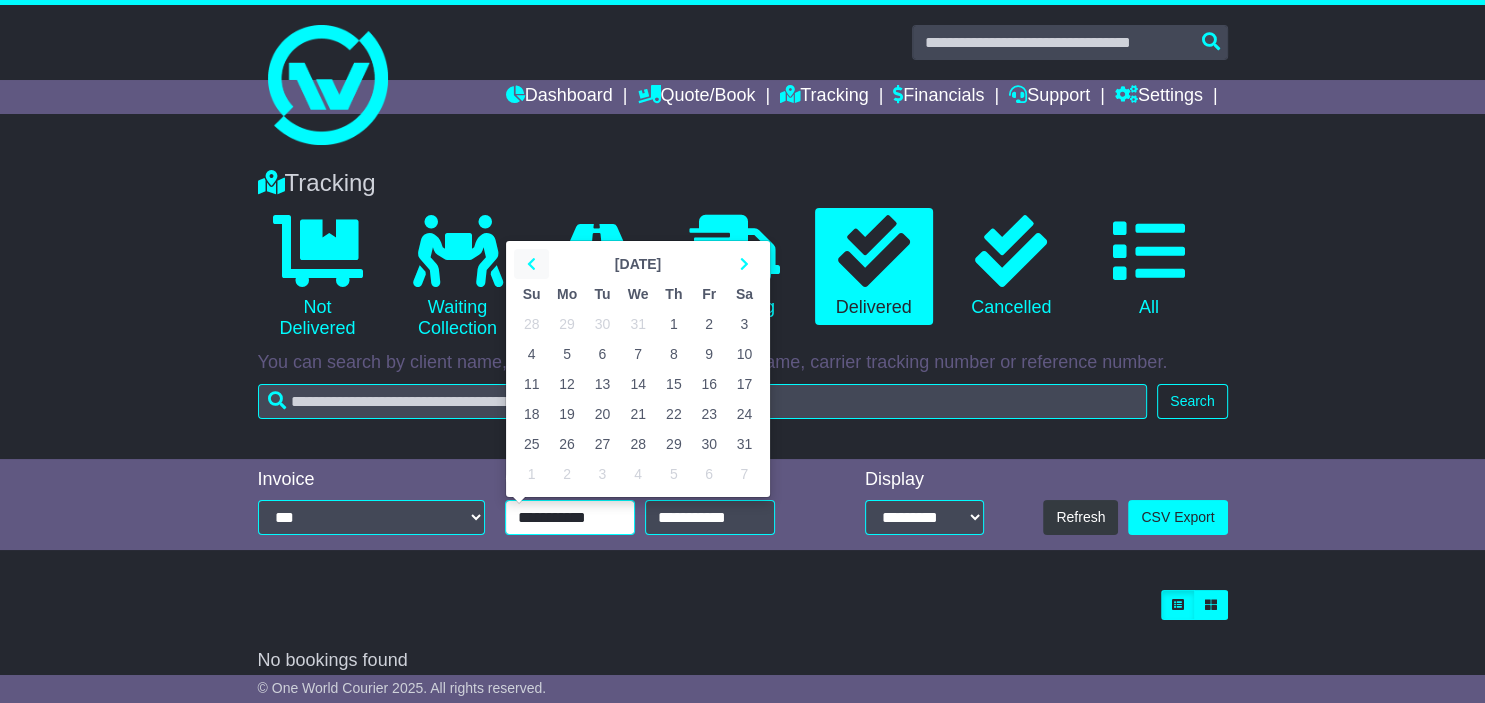 click at bounding box center [531, 264] 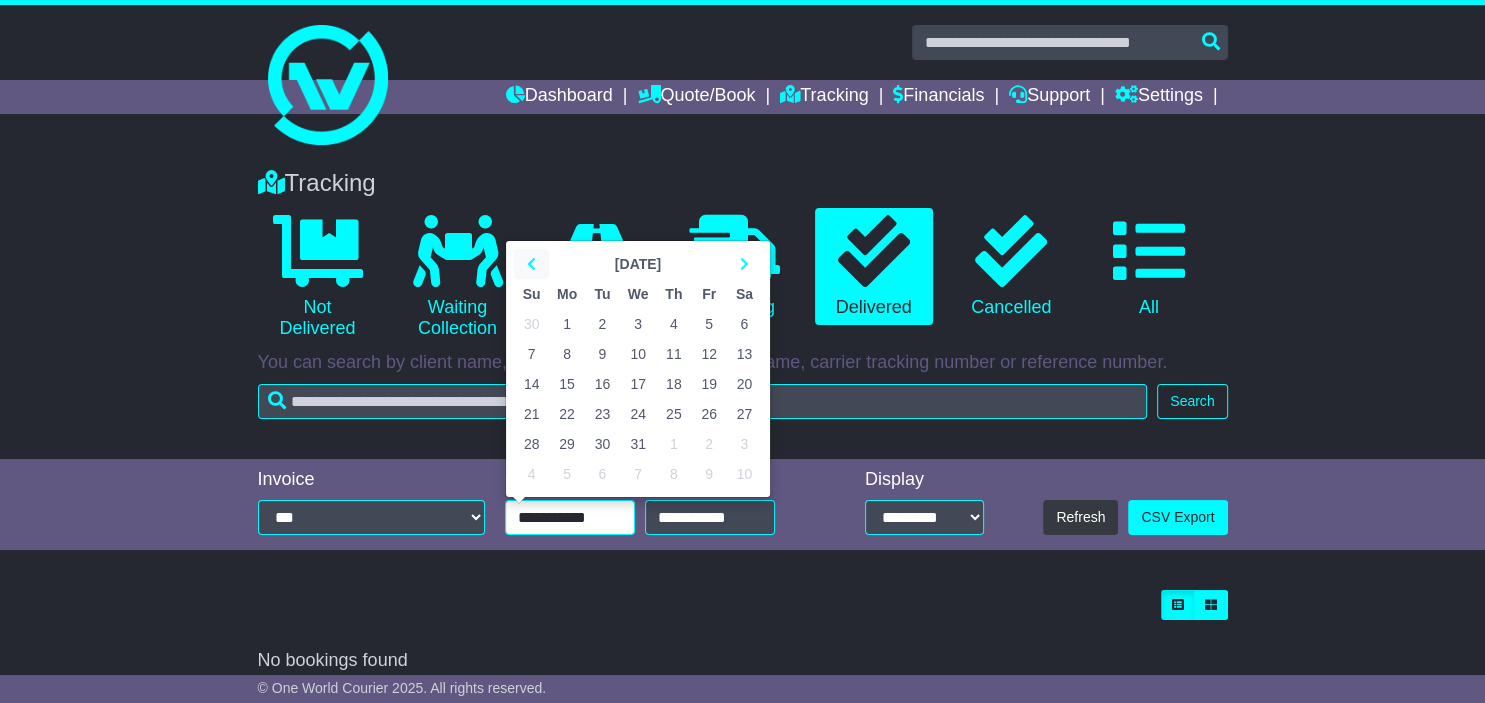 click at bounding box center [531, 264] 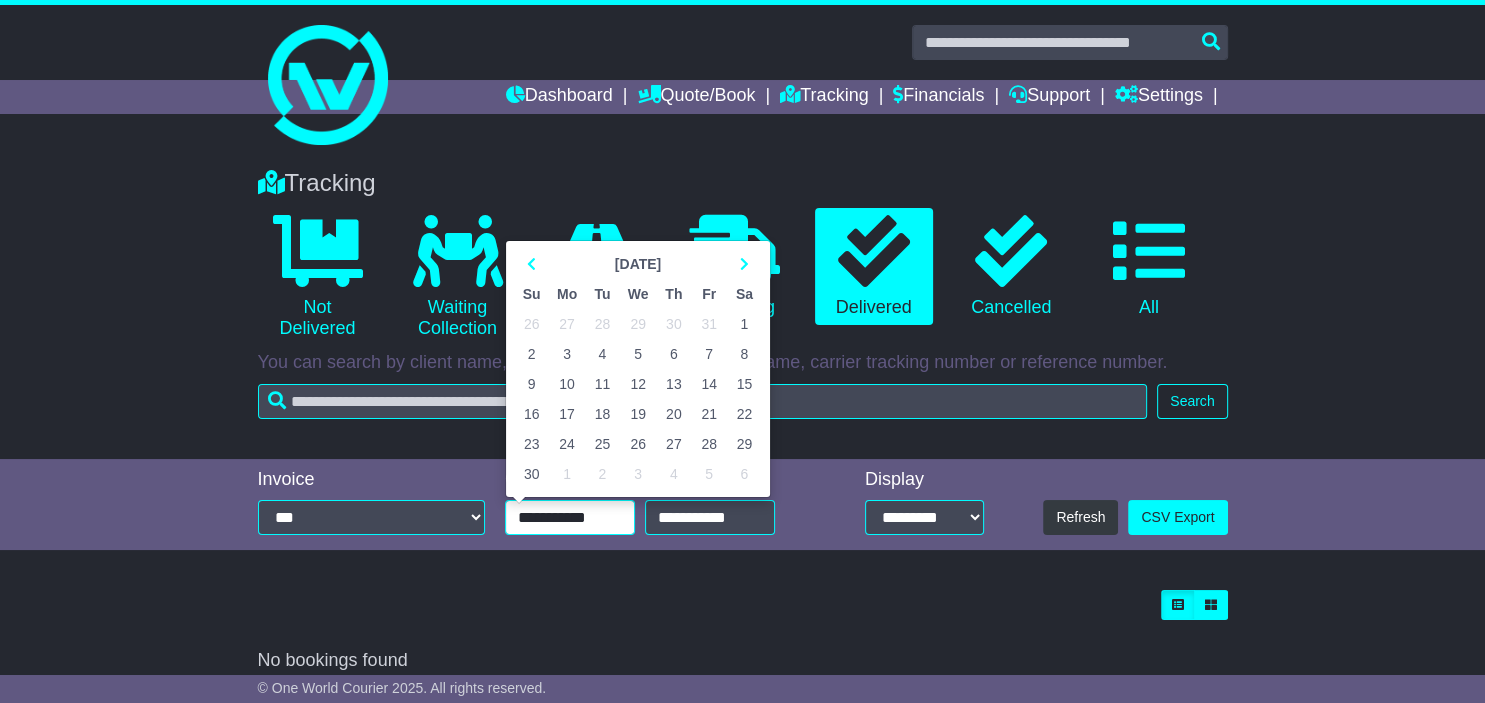 click on "1" at bounding box center [744, 324] 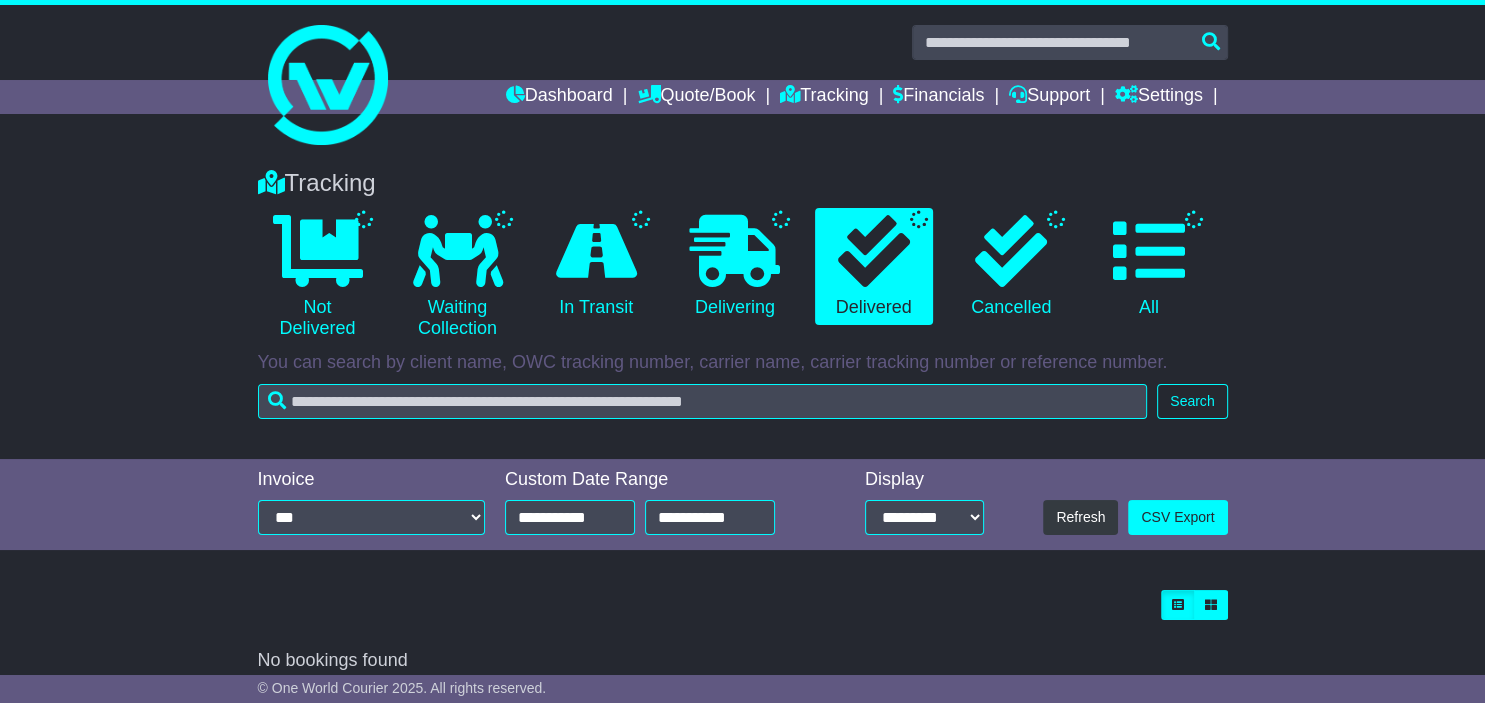 type on "**********" 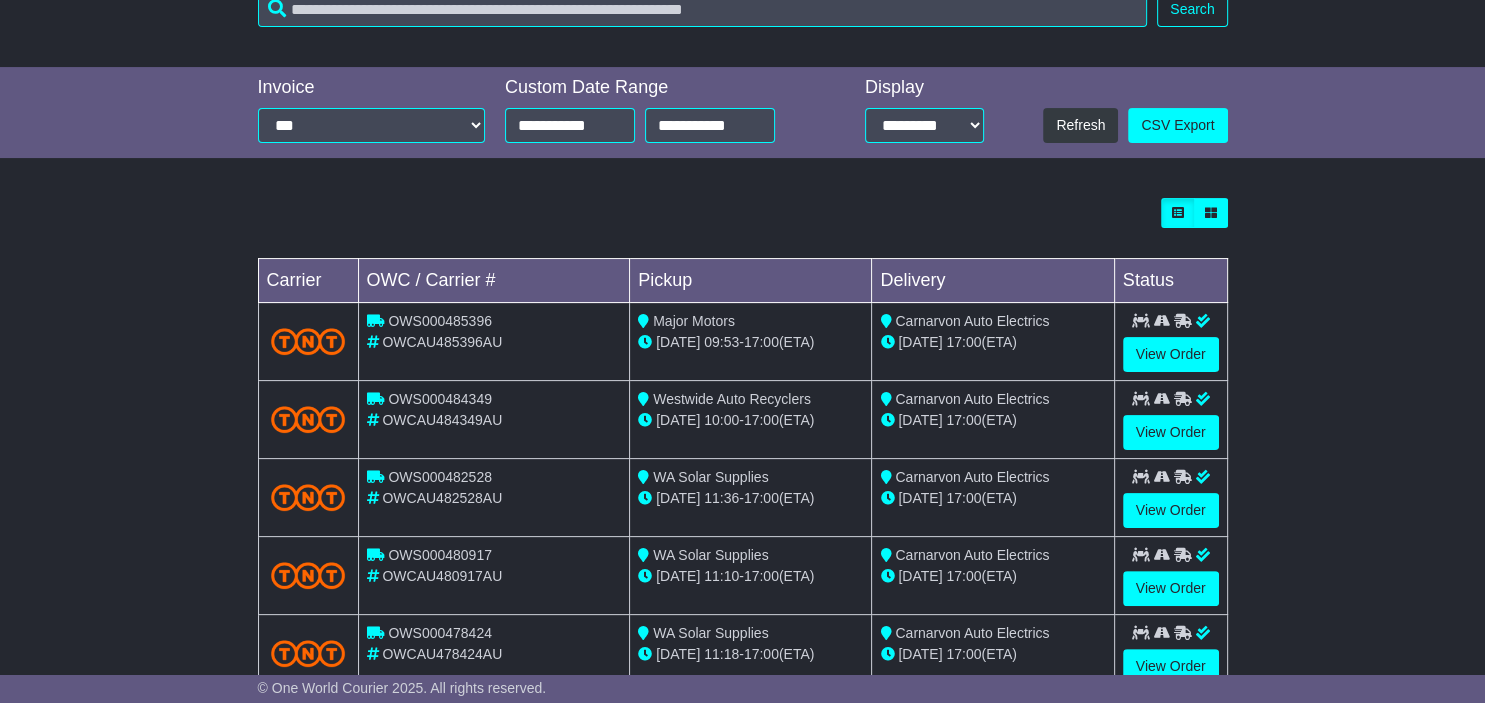 scroll, scrollTop: 526, scrollLeft: 0, axis: vertical 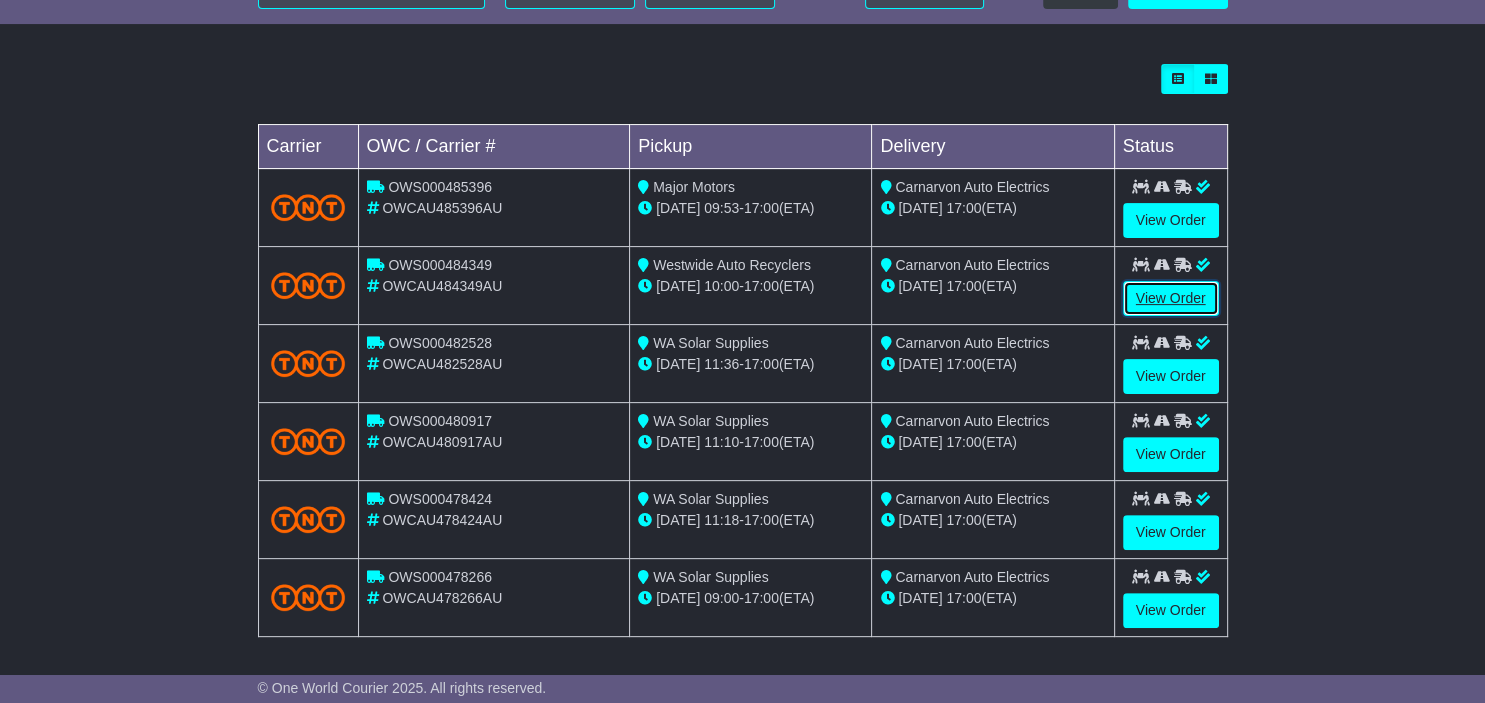 click on "View Order" at bounding box center (1171, 298) 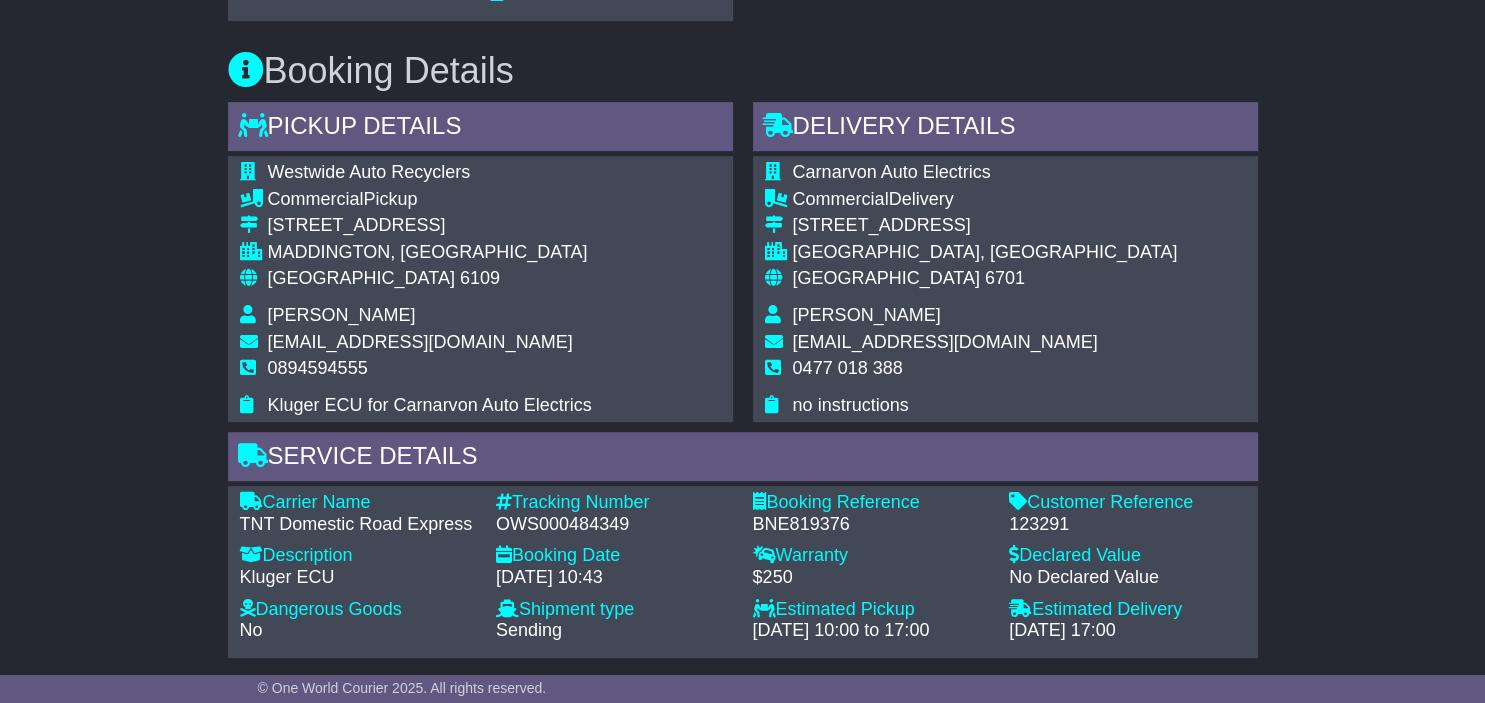 scroll, scrollTop: 1056, scrollLeft: 0, axis: vertical 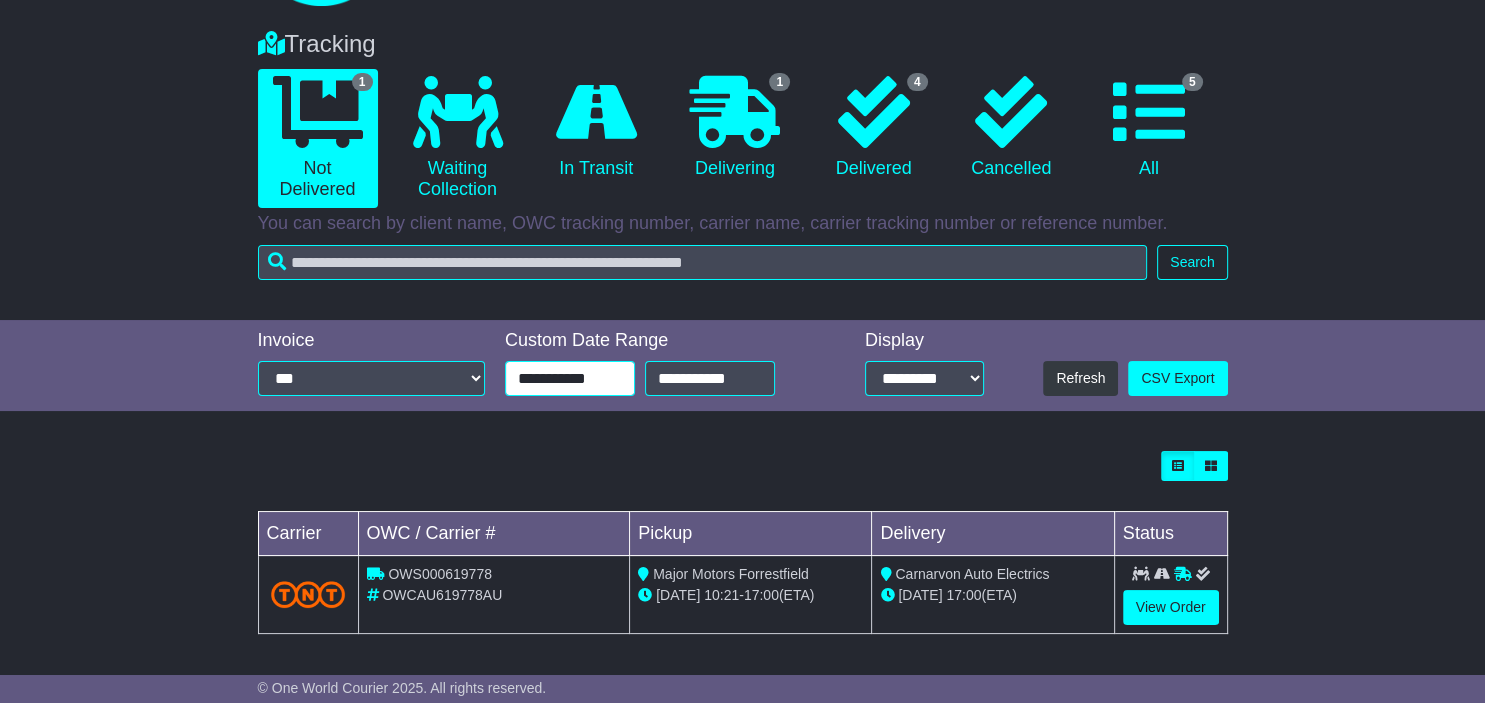 click on "**********" at bounding box center (570, 378) 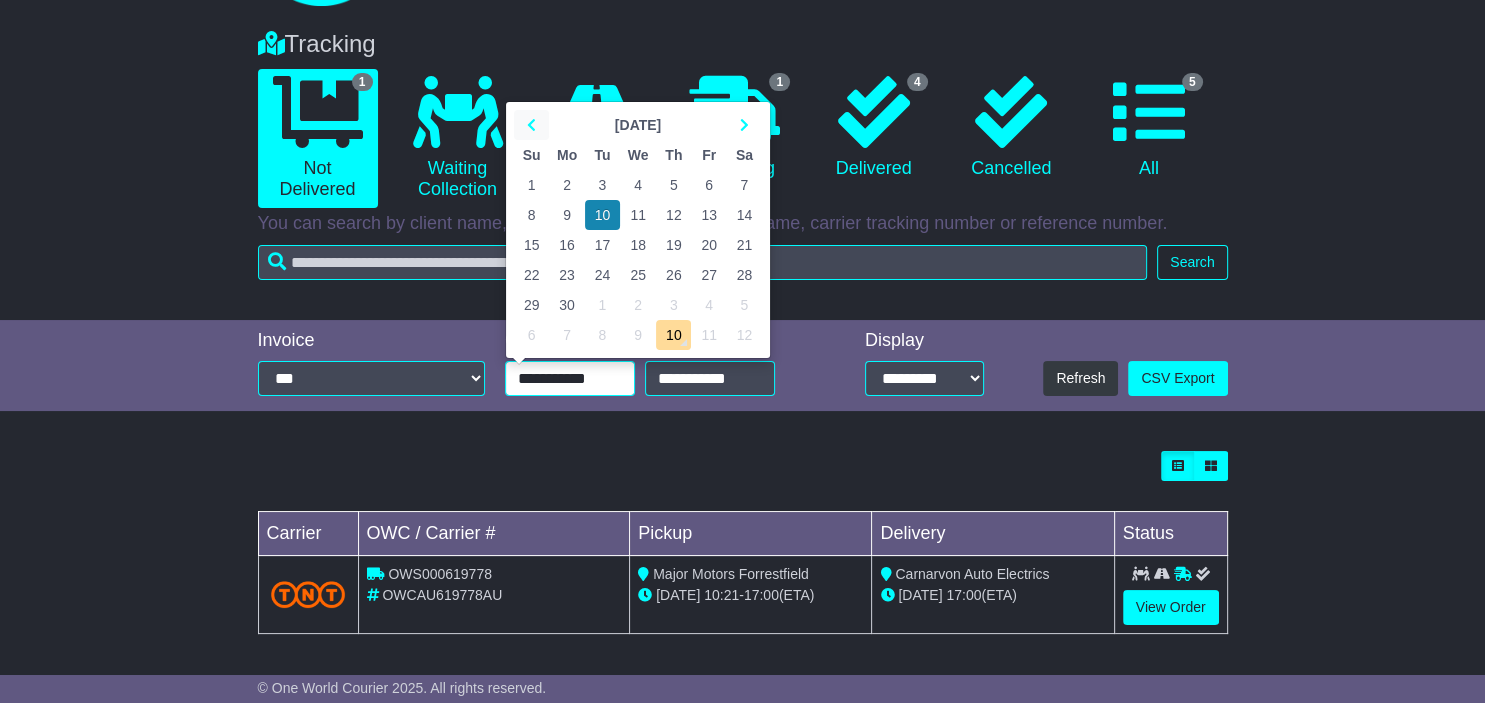 click at bounding box center [531, 125] 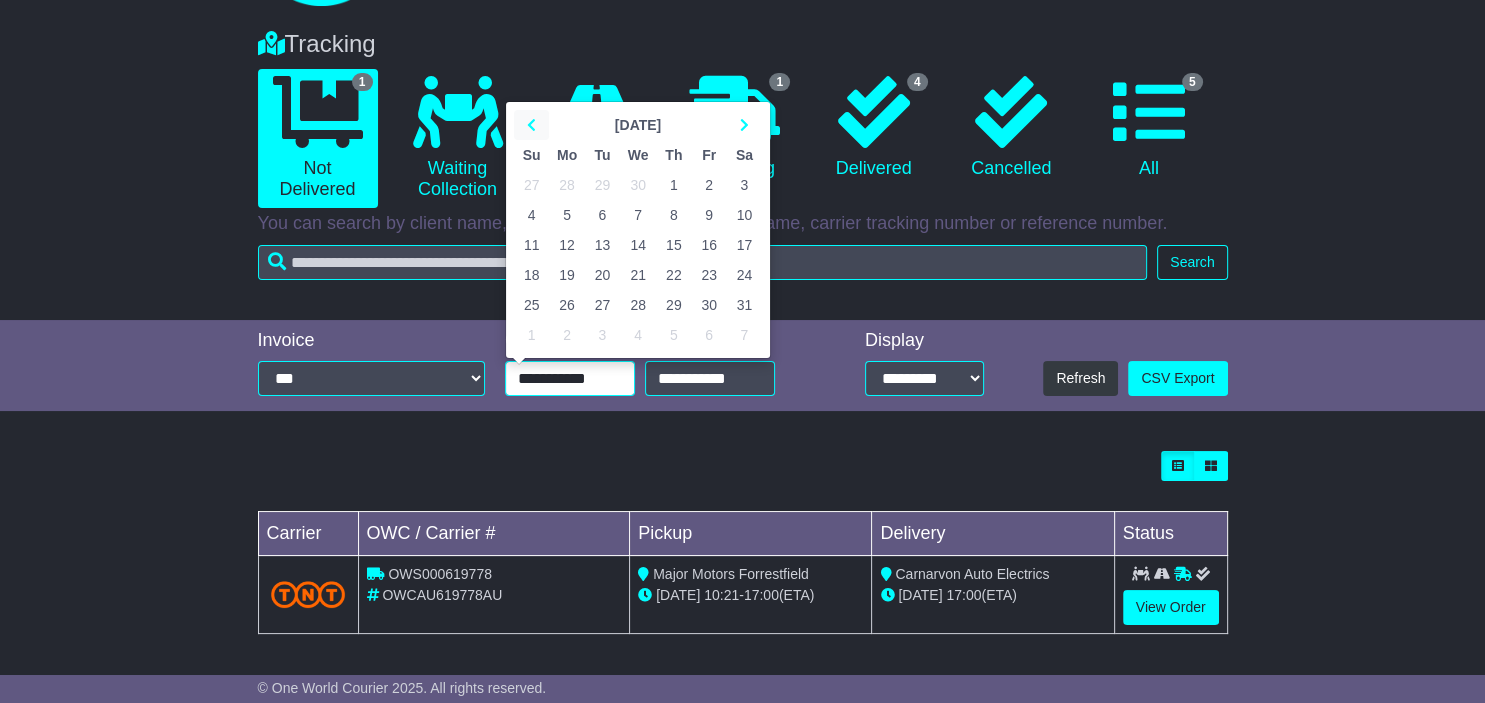 click at bounding box center [531, 125] 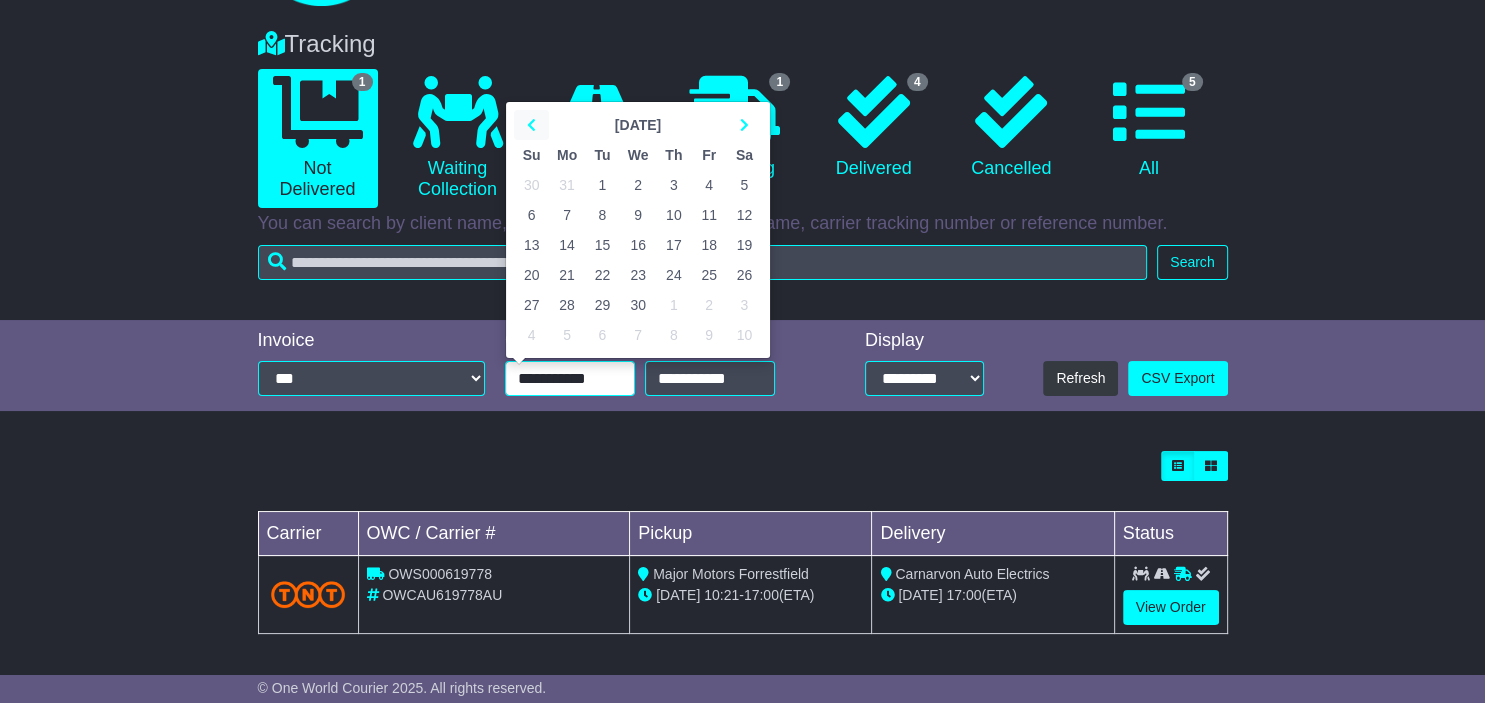 click at bounding box center [531, 125] 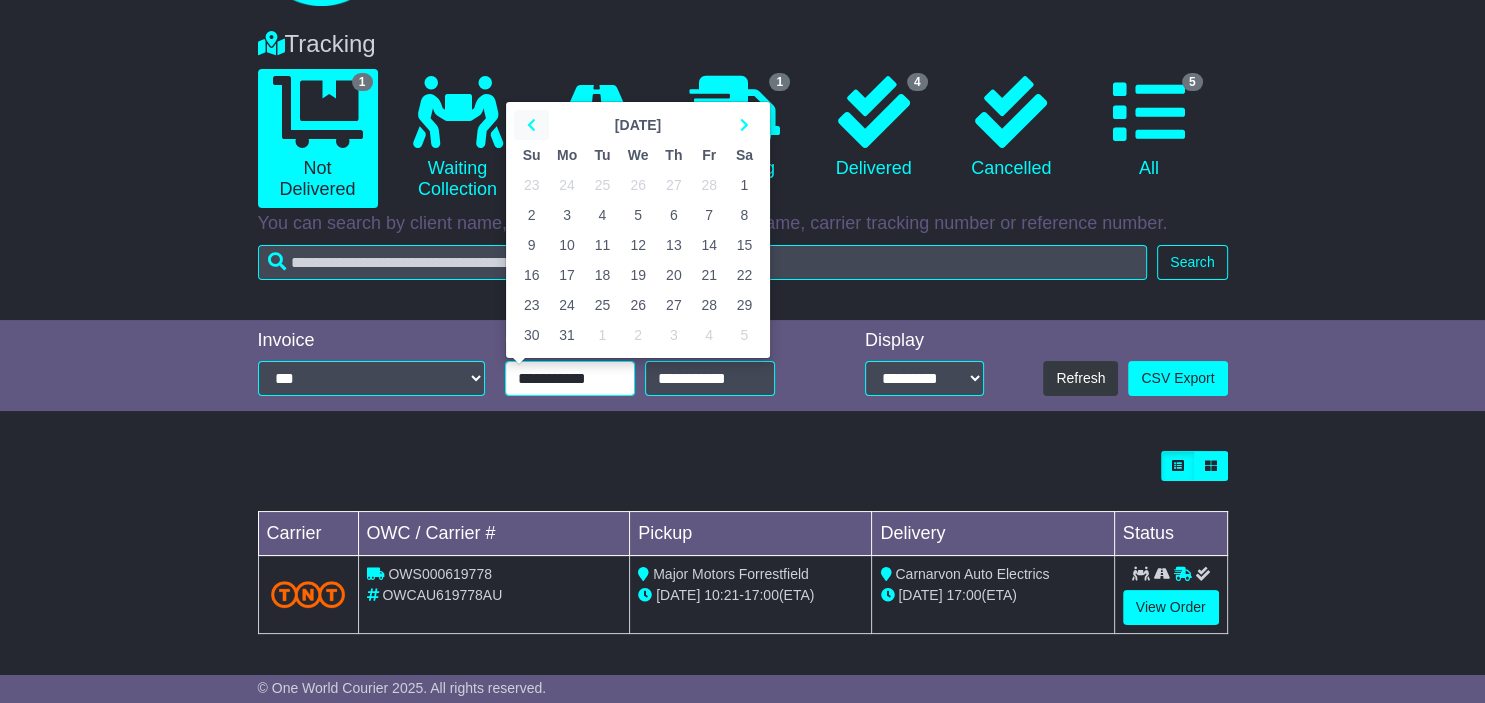 click at bounding box center [531, 125] 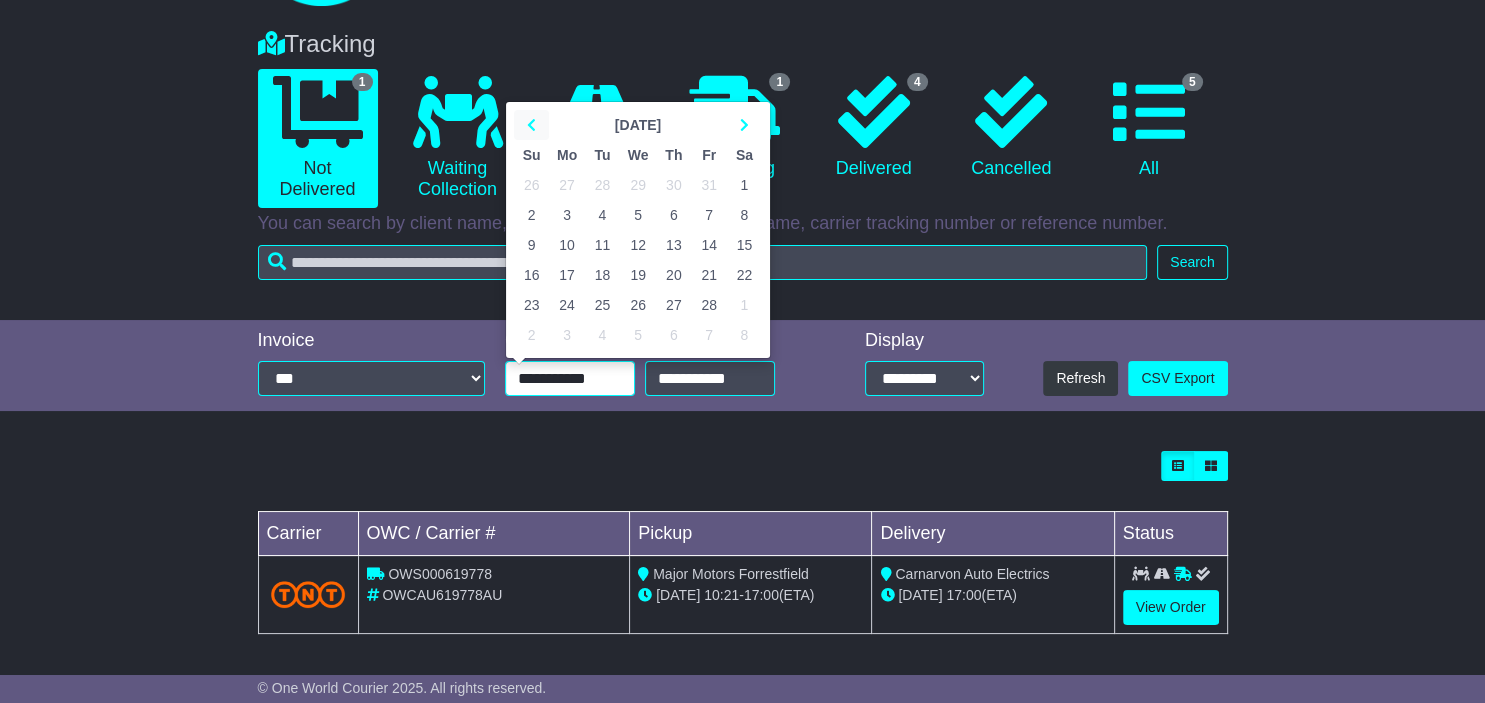 click at bounding box center [531, 125] 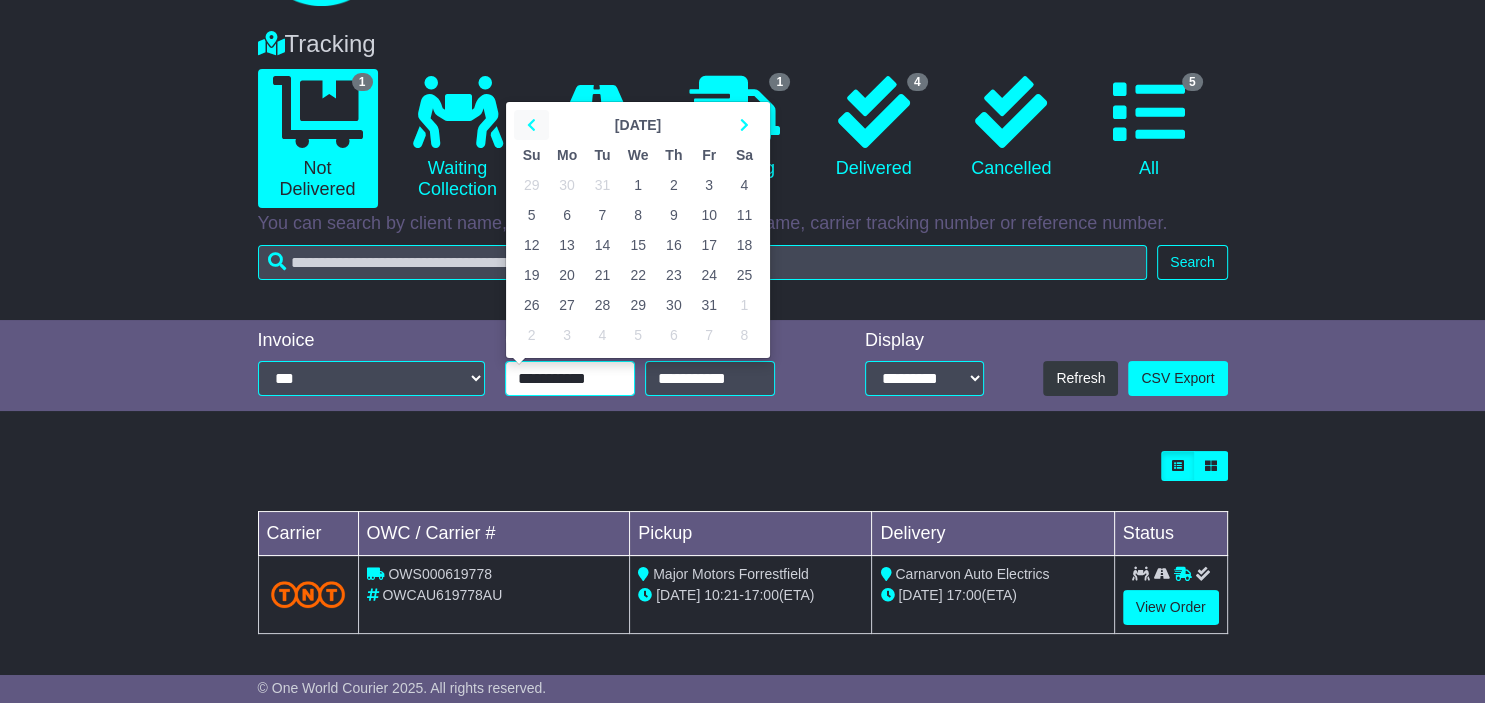 click at bounding box center (531, 125) 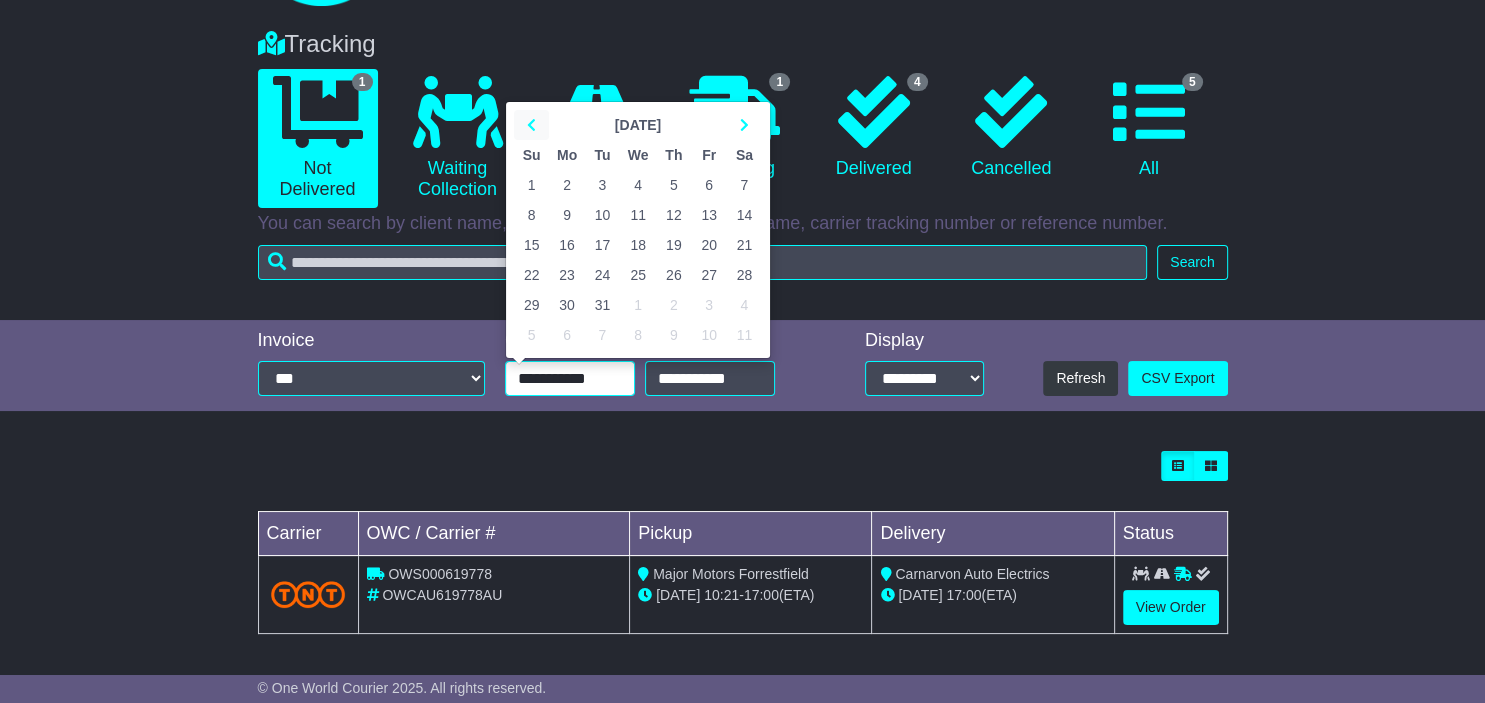 click at bounding box center [531, 125] 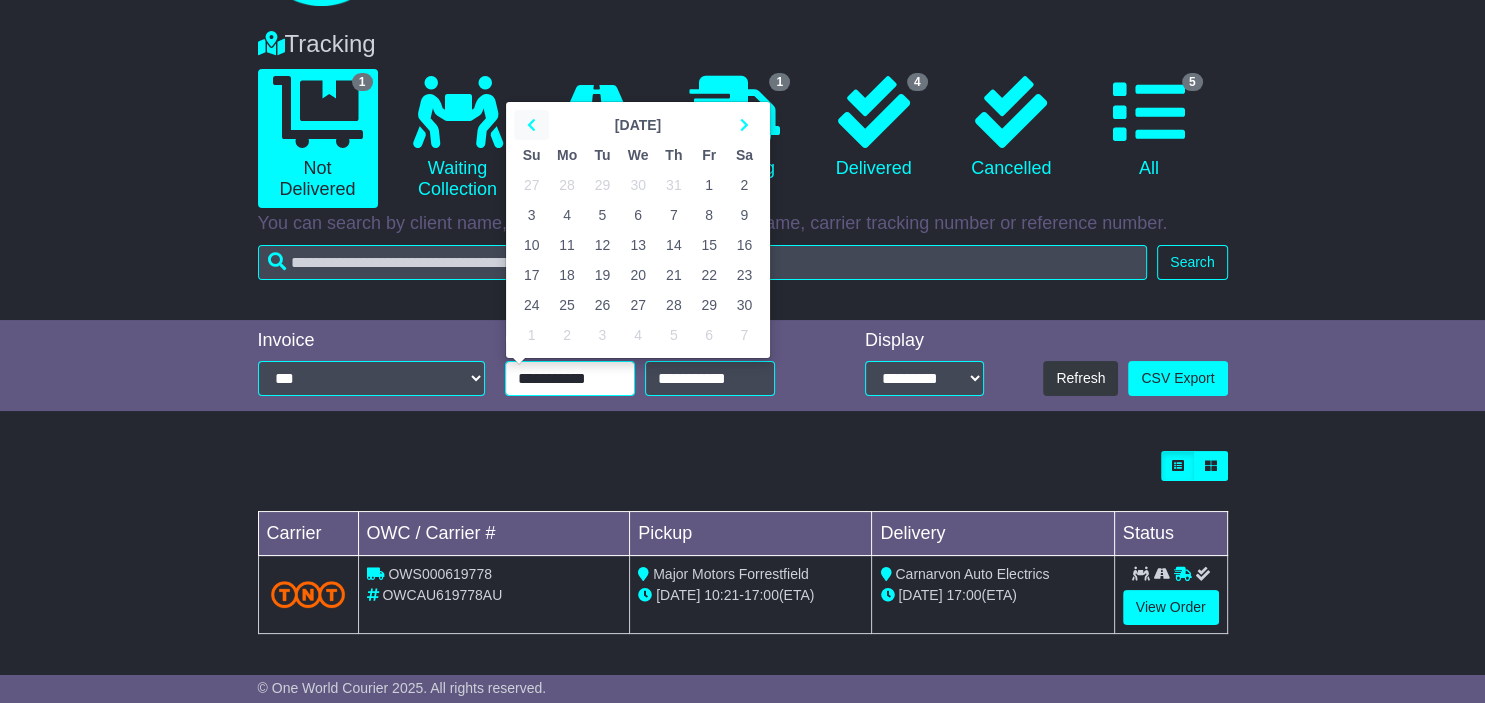 click at bounding box center (531, 125) 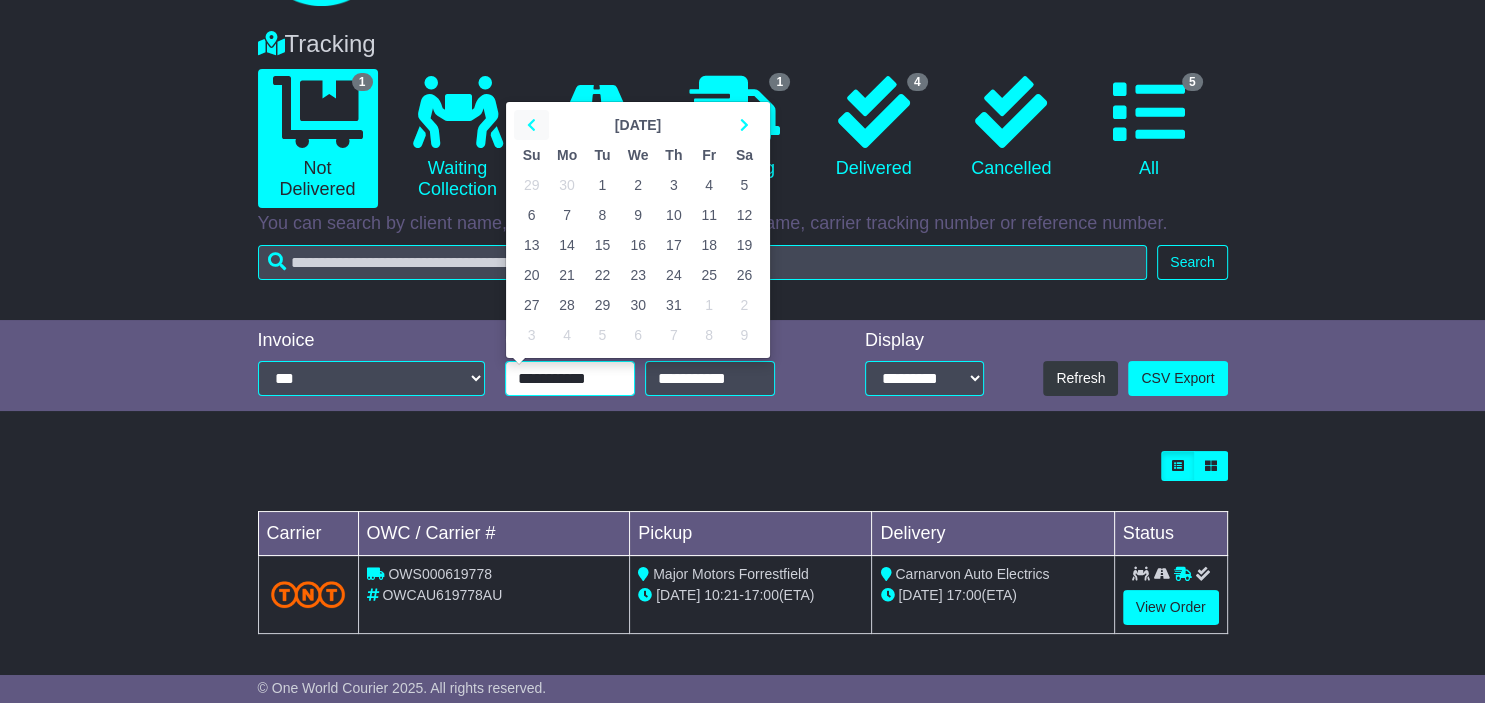 click at bounding box center (531, 125) 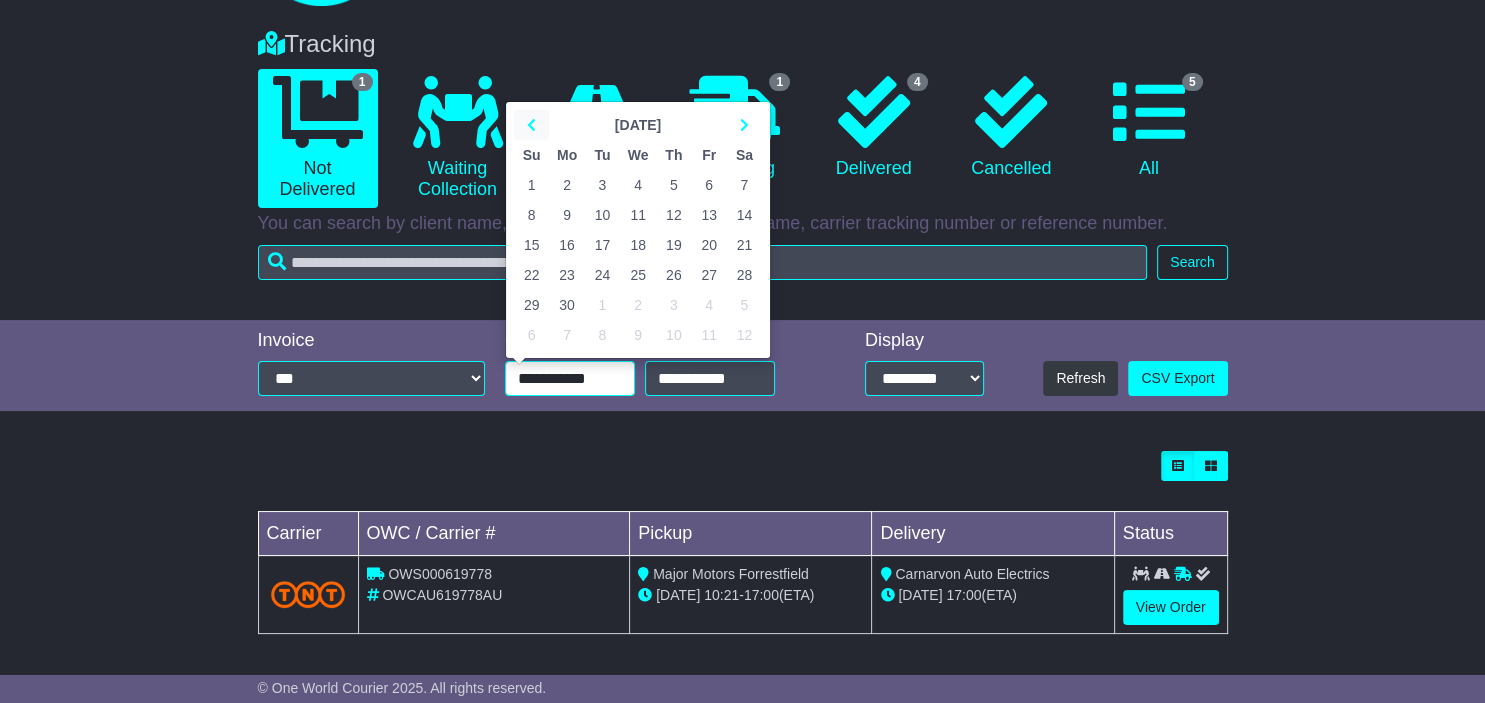 click at bounding box center (531, 125) 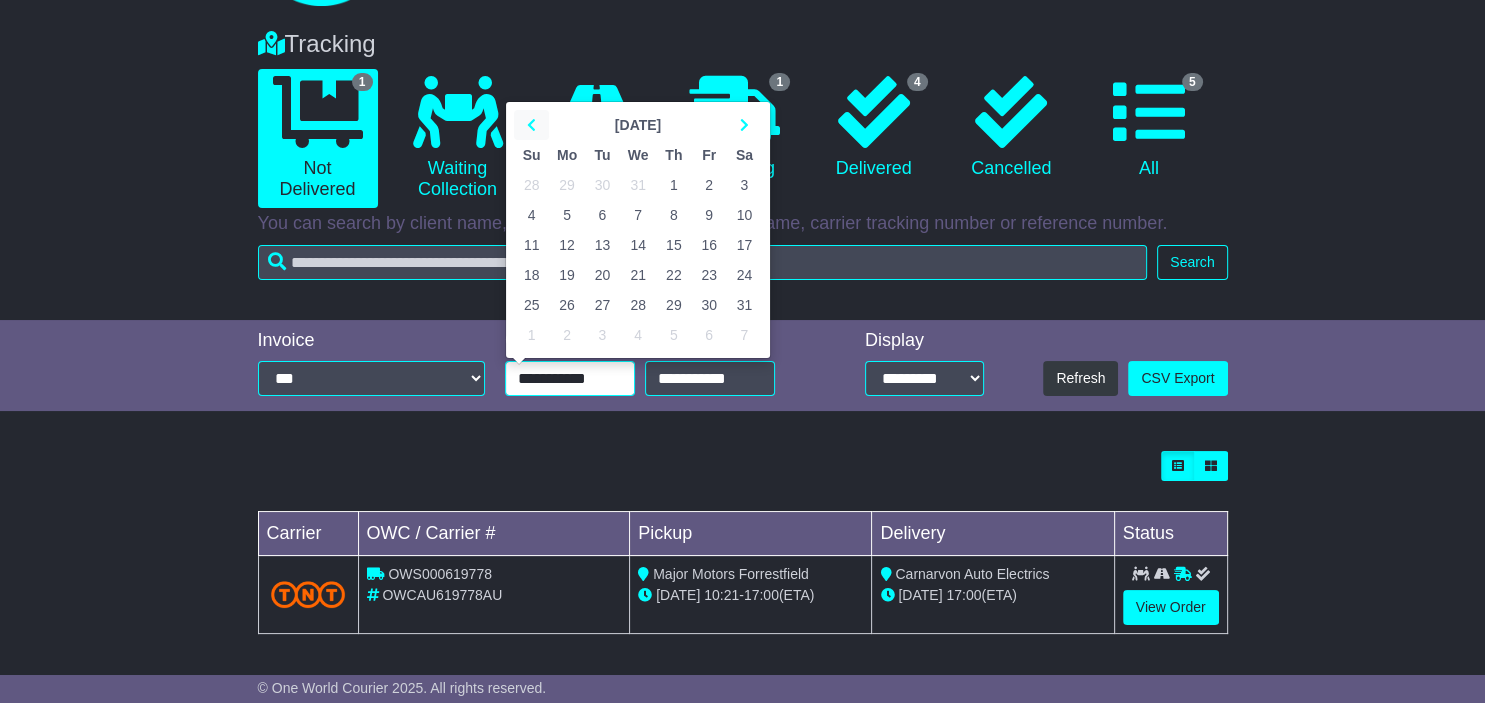 click at bounding box center [531, 125] 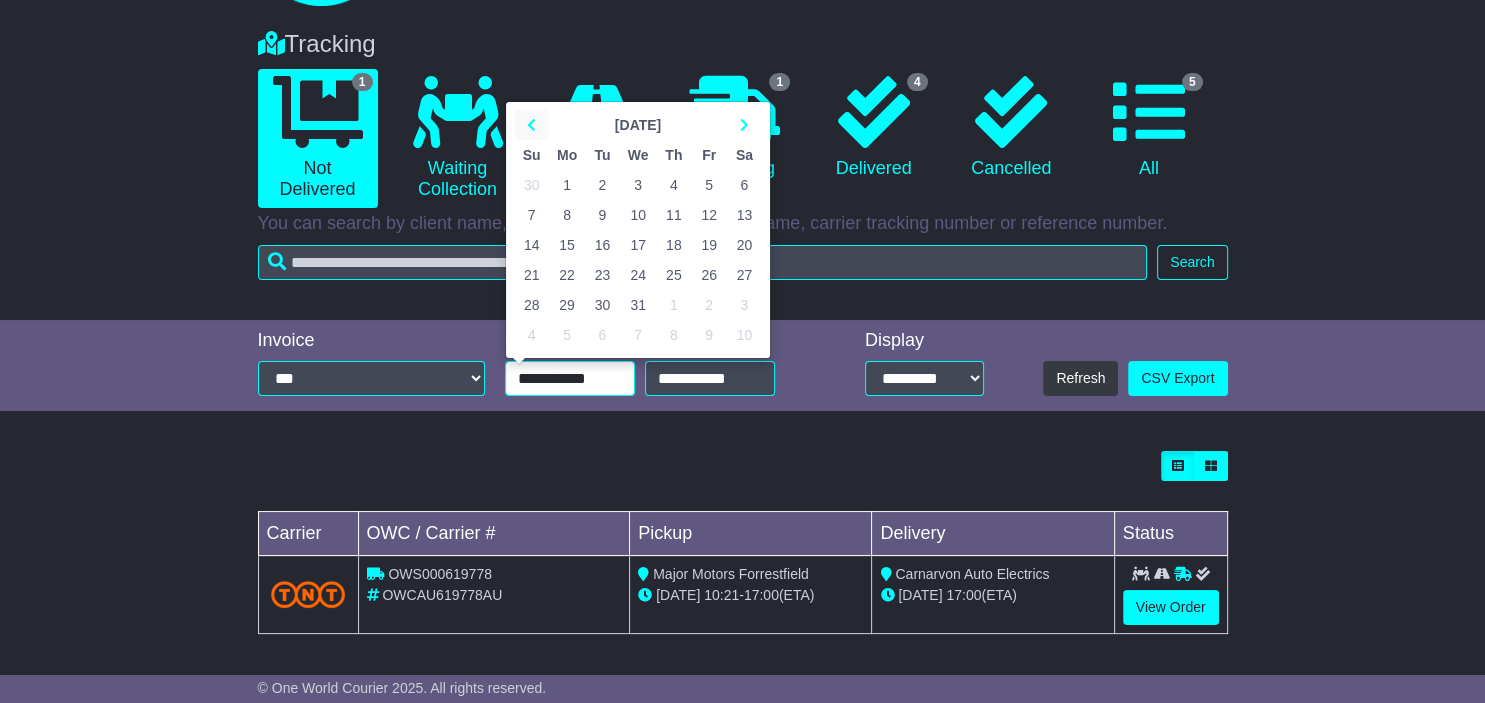 click at bounding box center (531, 125) 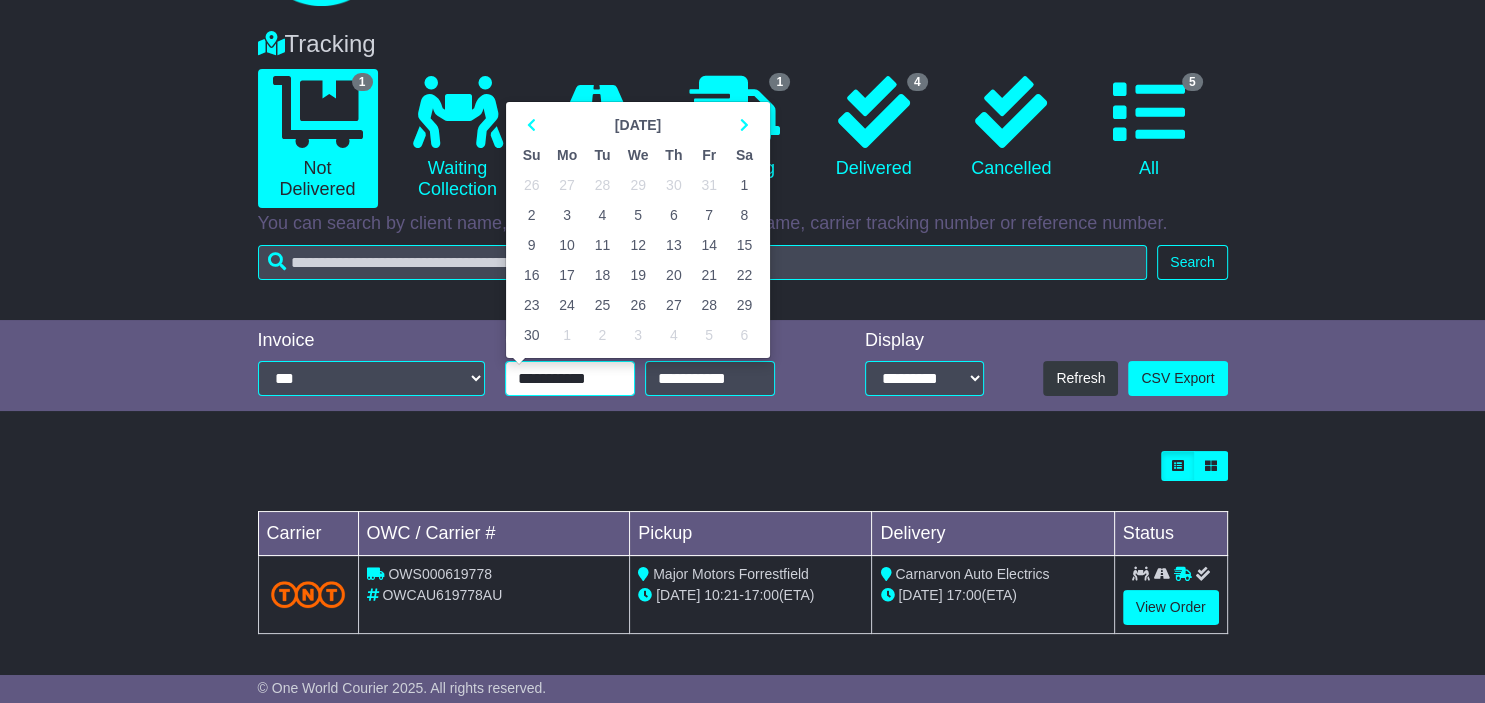 click on "1" at bounding box center (744, 185) 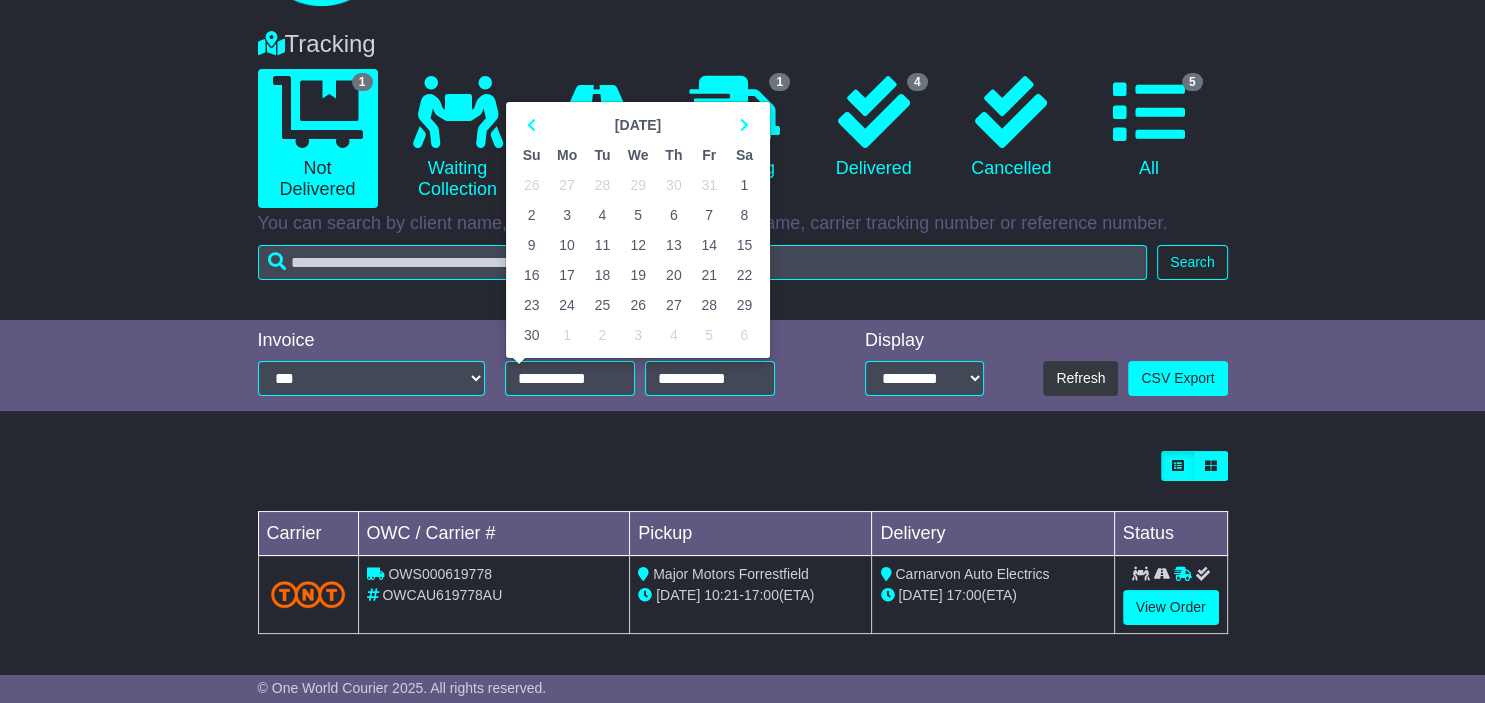 type on "**********" 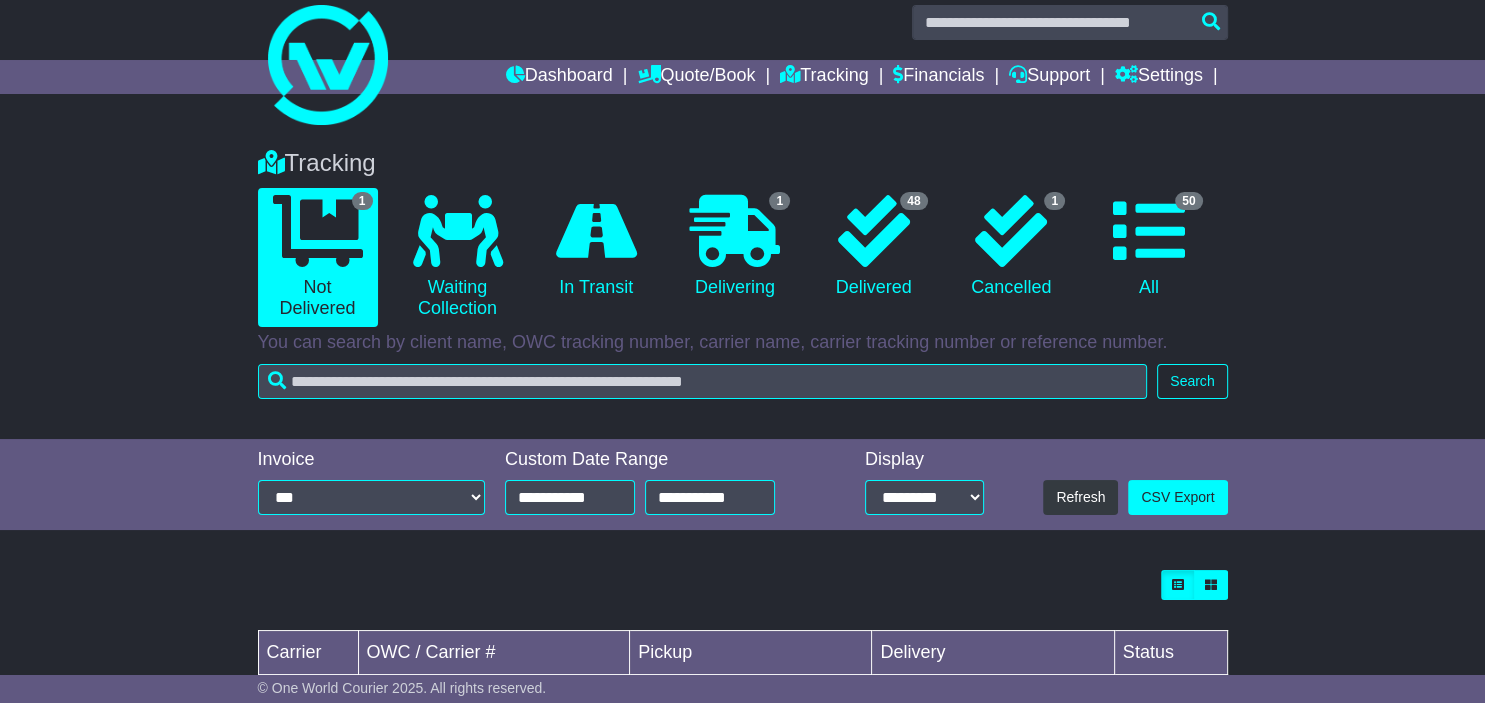 scroll, scrollTop: 139, scrollLeft: 0, axis: vertical 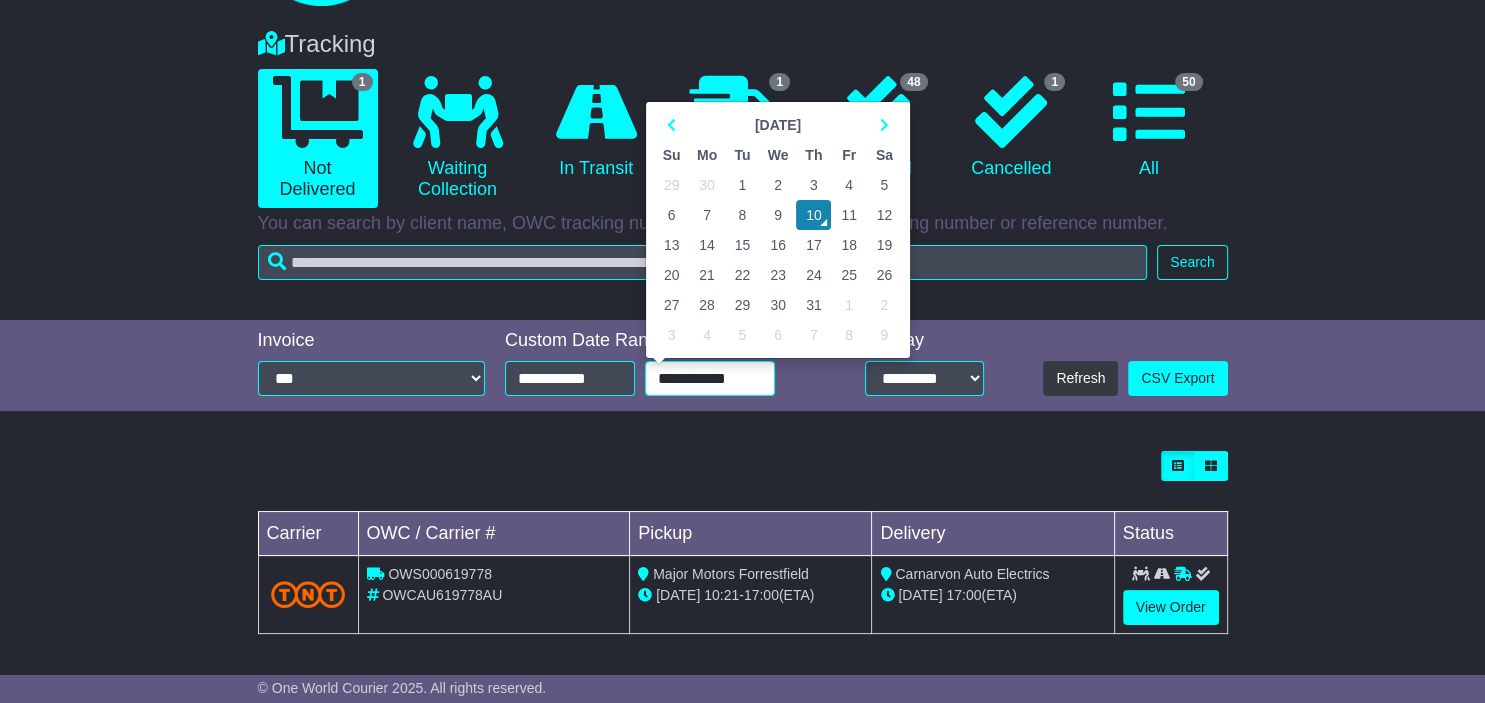 click on "**********" at bounding box center (710, 378) 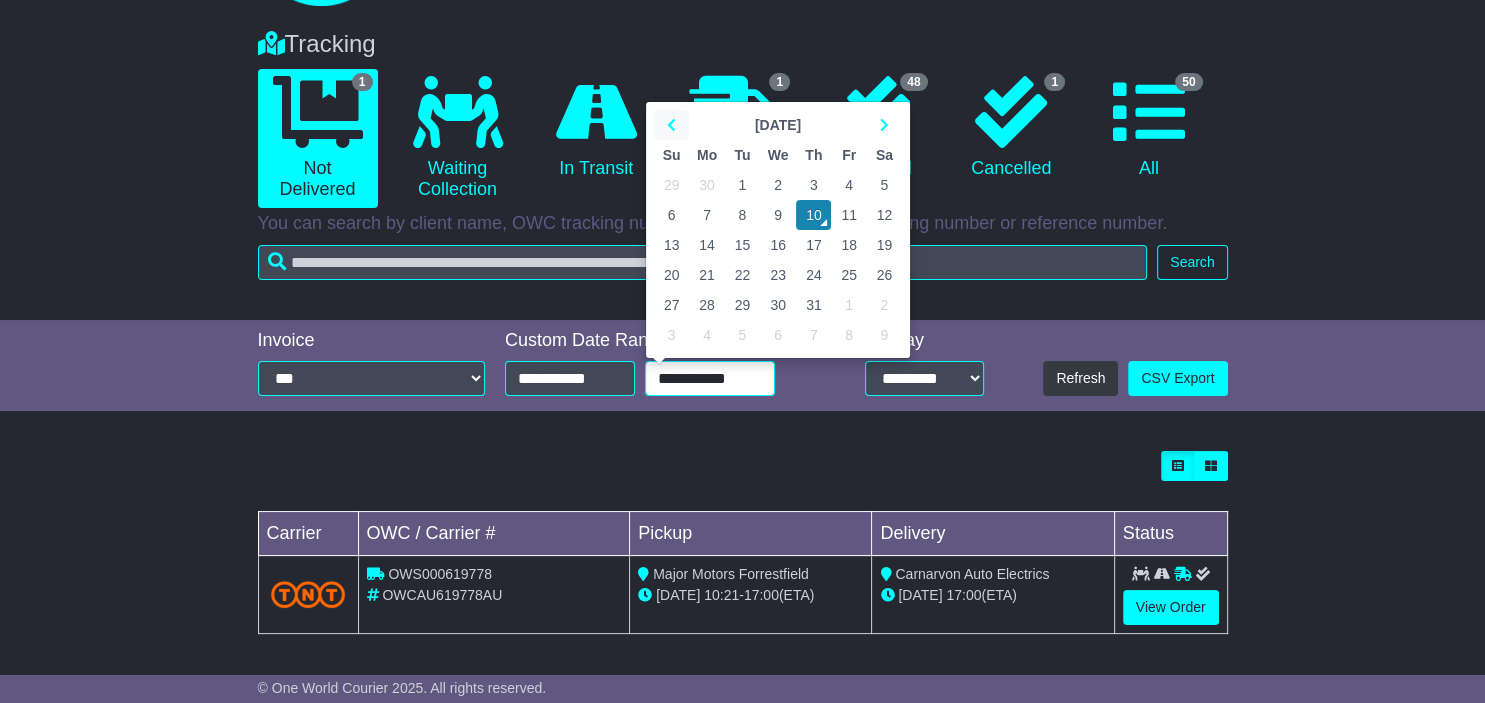 click at bounding box center (671, 125) 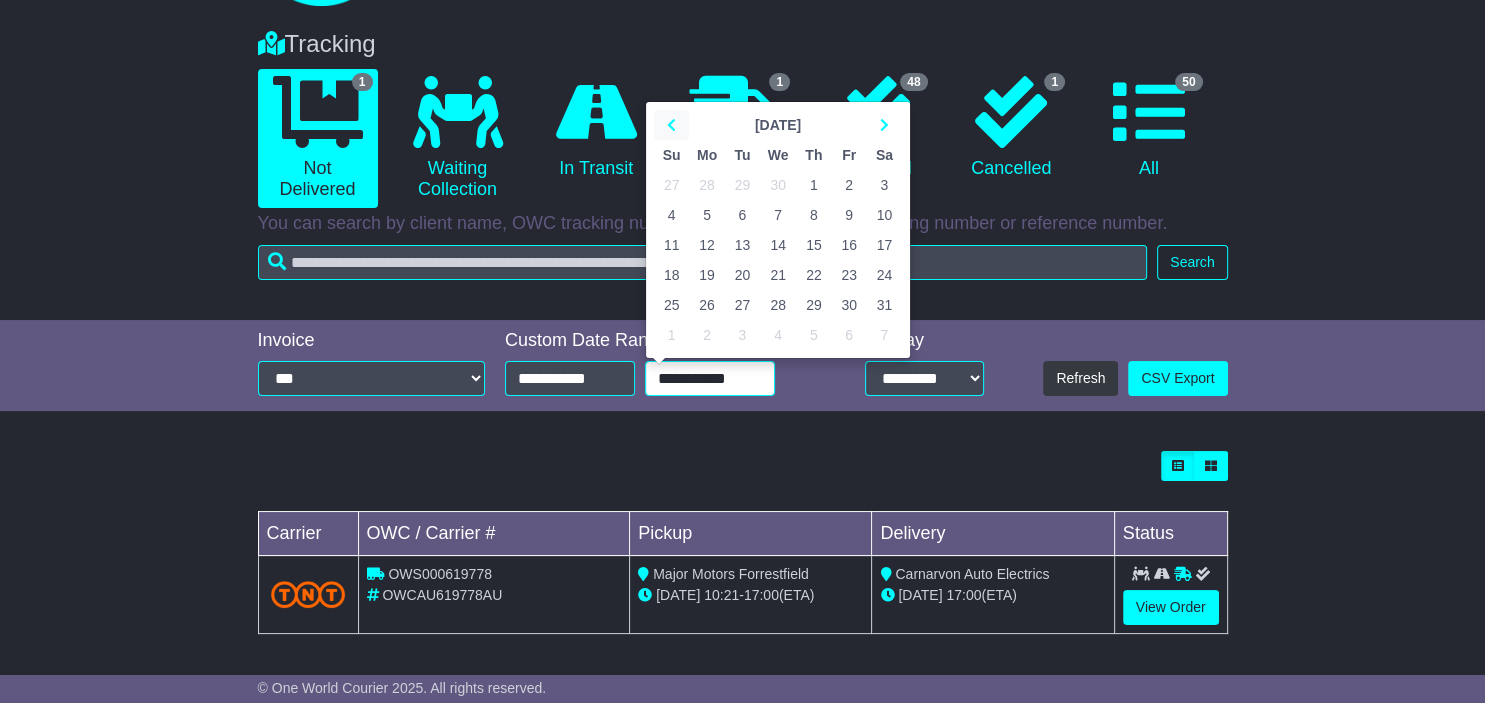 click at bounding box center [671, 125] 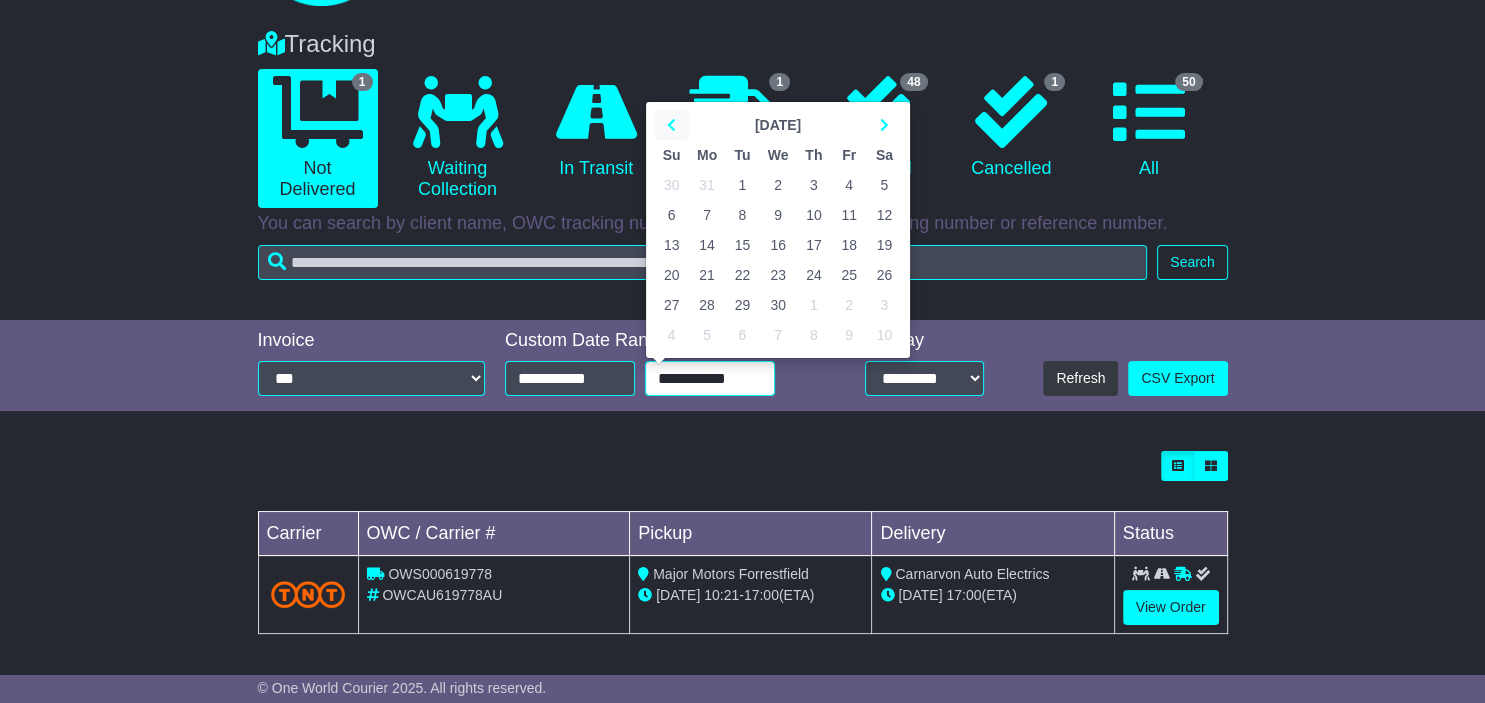 click at bounding box center (671, 125) 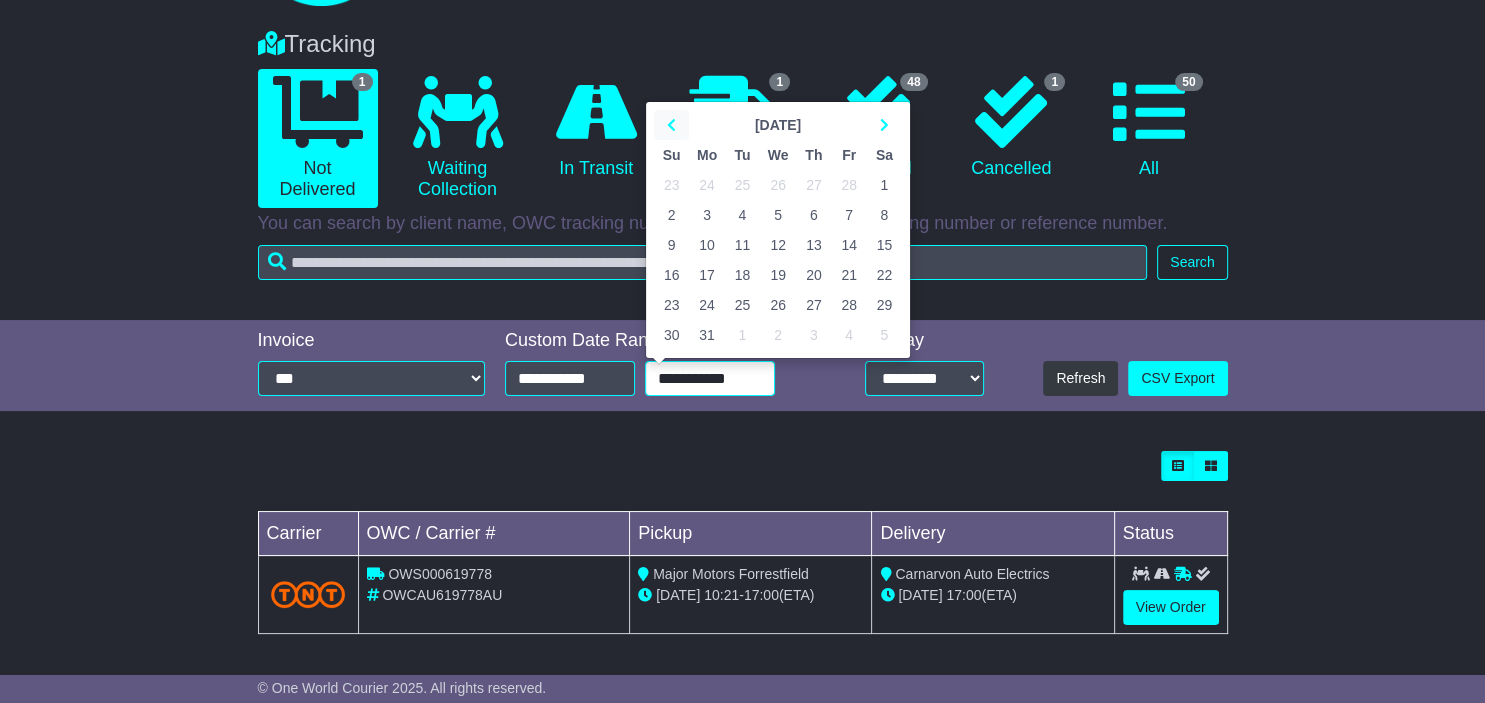 click at bounding box center [671, 125] 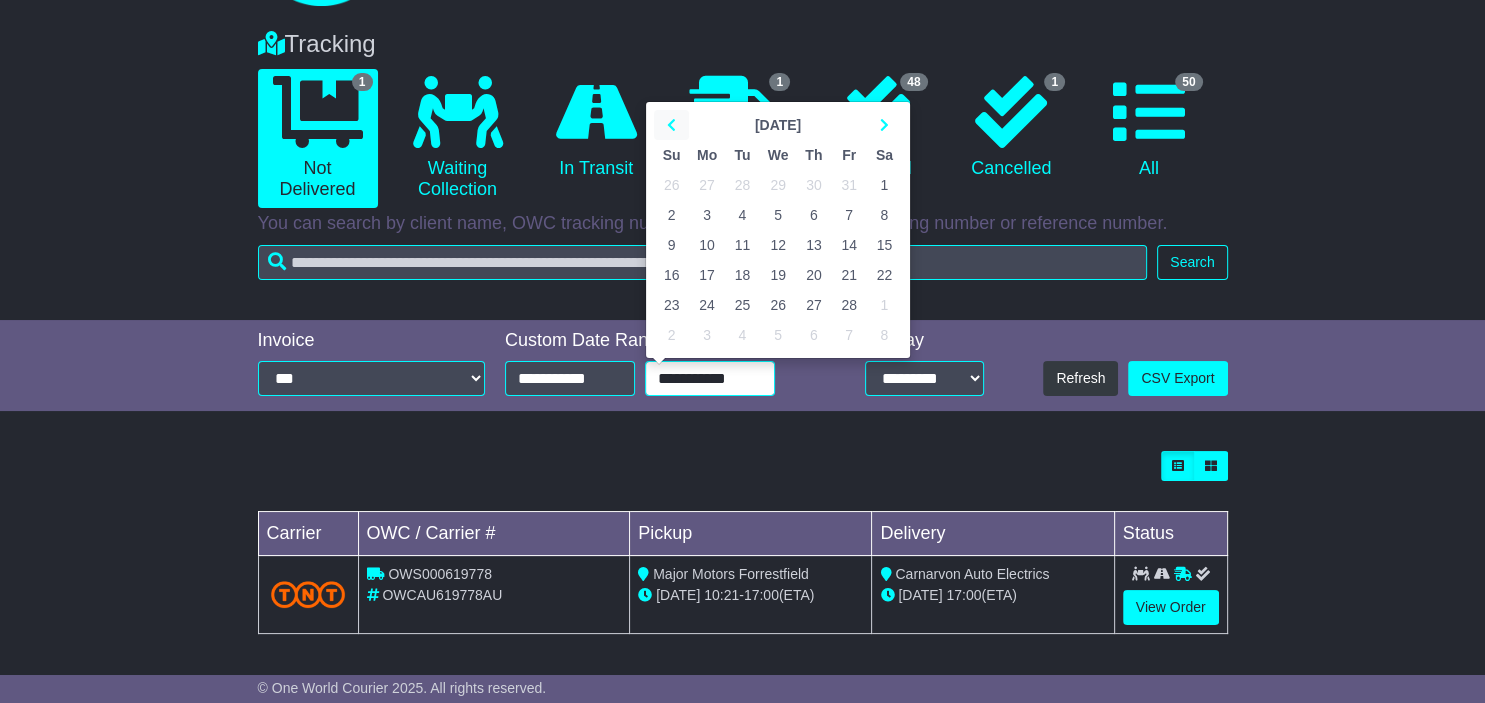 click at bounding box center (671, 125) 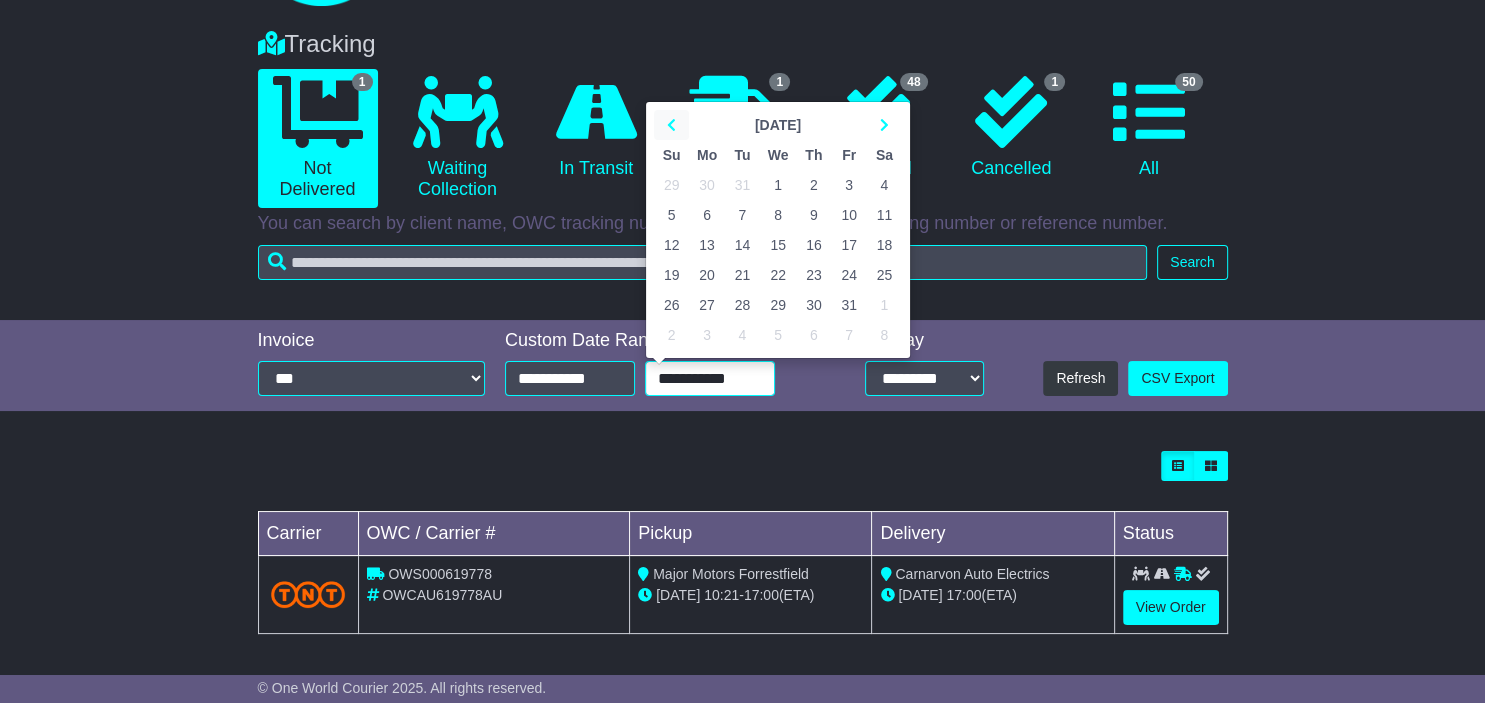 click at bounding box center (671, 125) 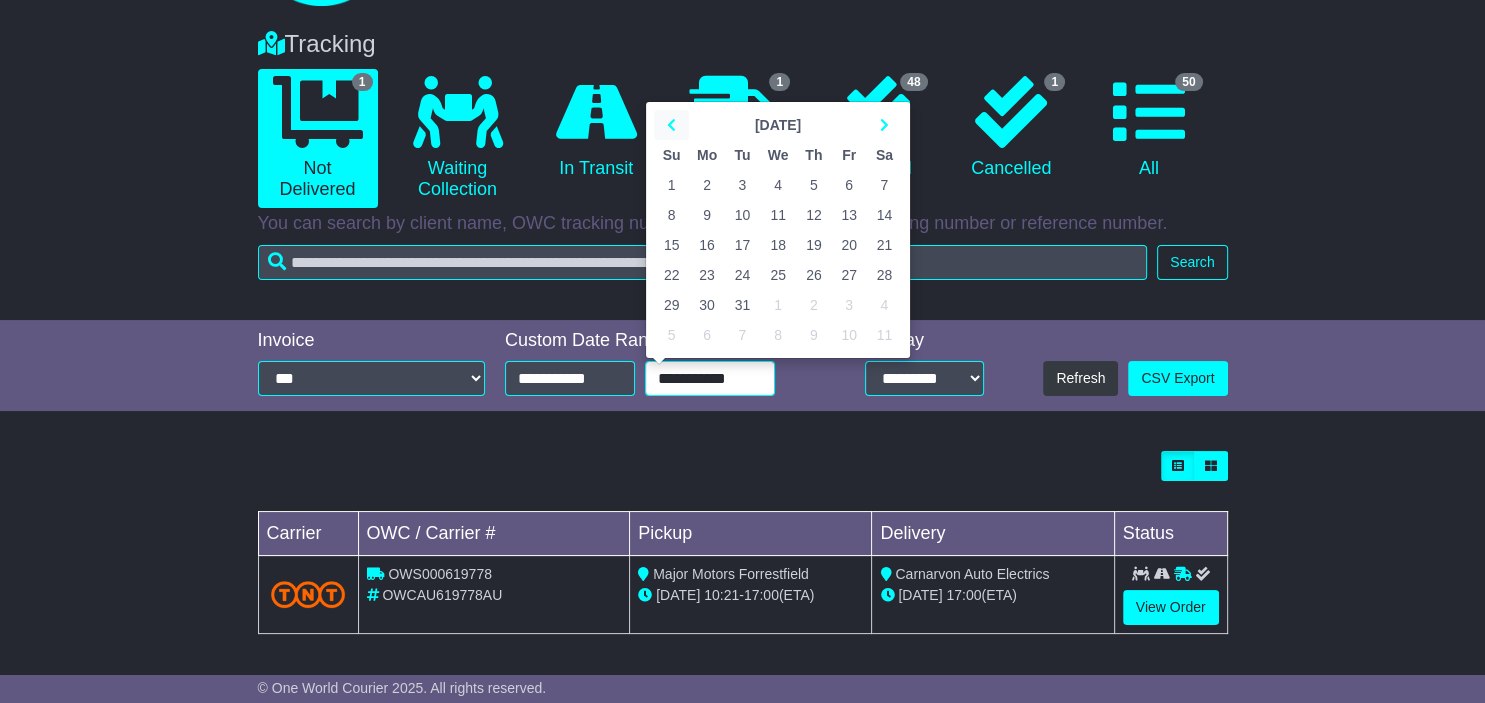 click at bounding box center (671, 125) 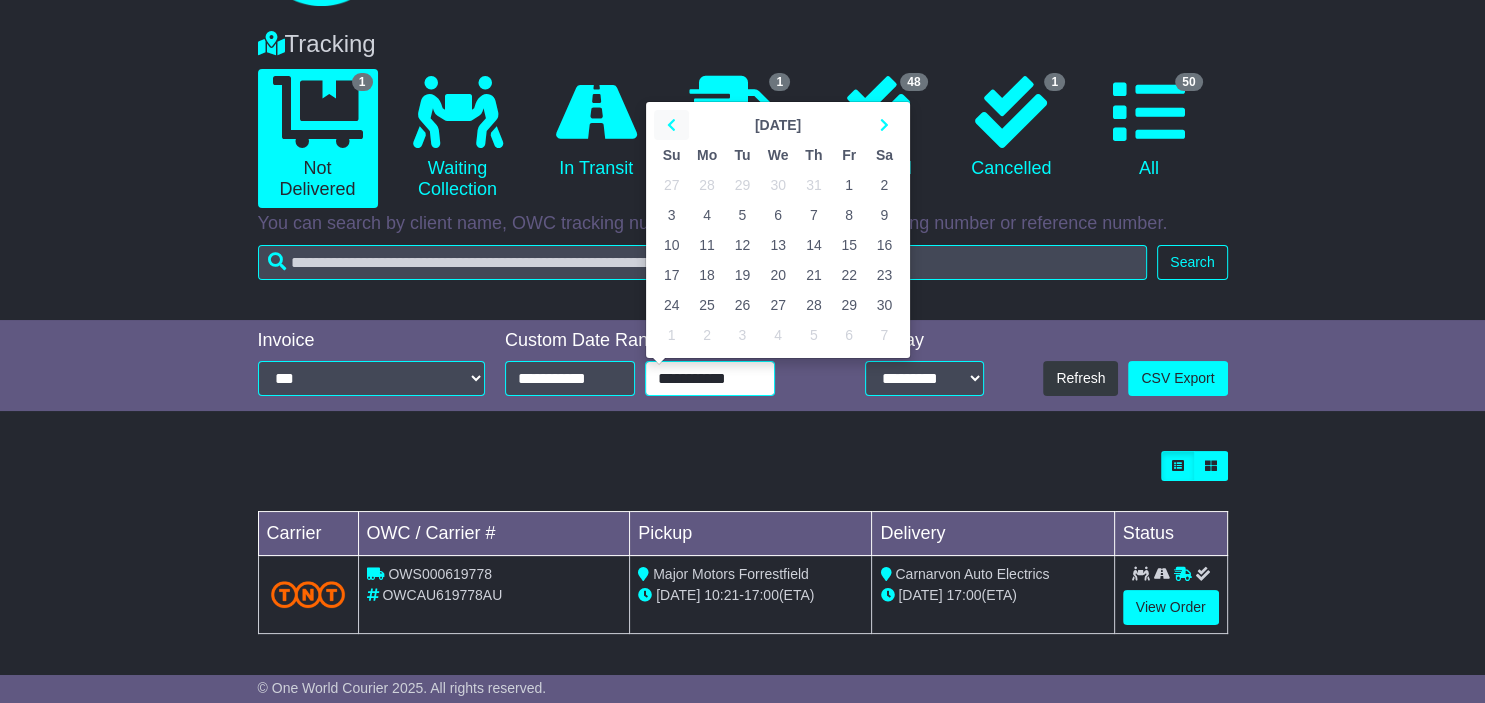 click at bounding box center (671, 125) 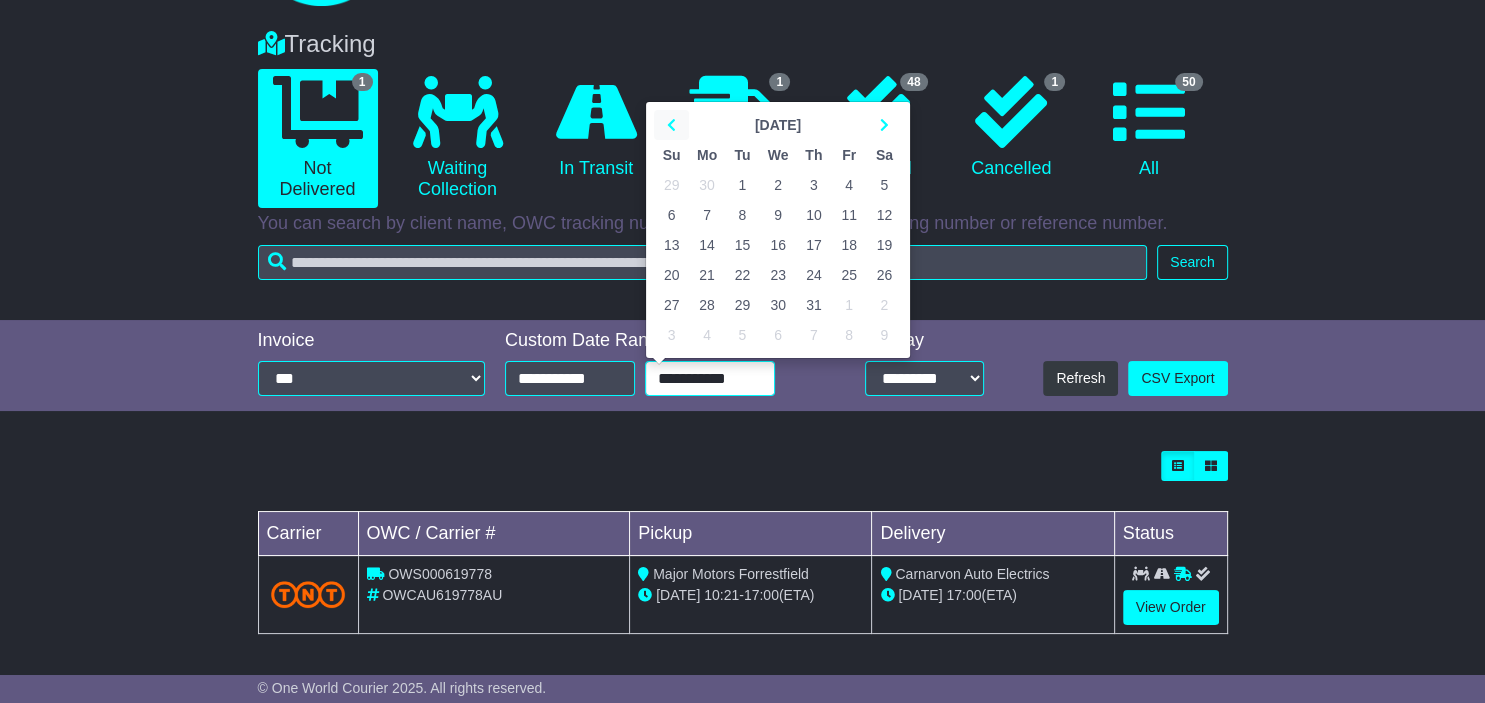click at bounding box center (671, 125) 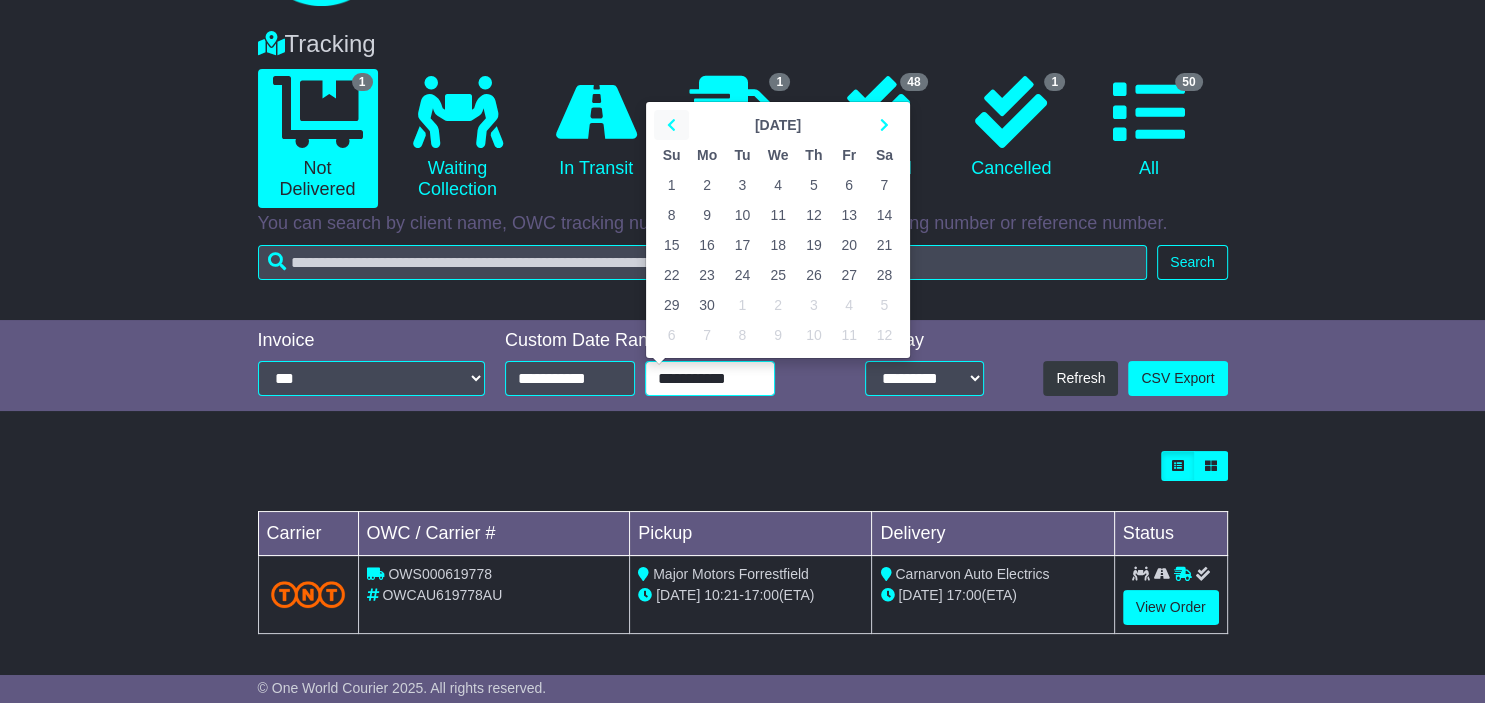 click at bounding box center (671, 125) 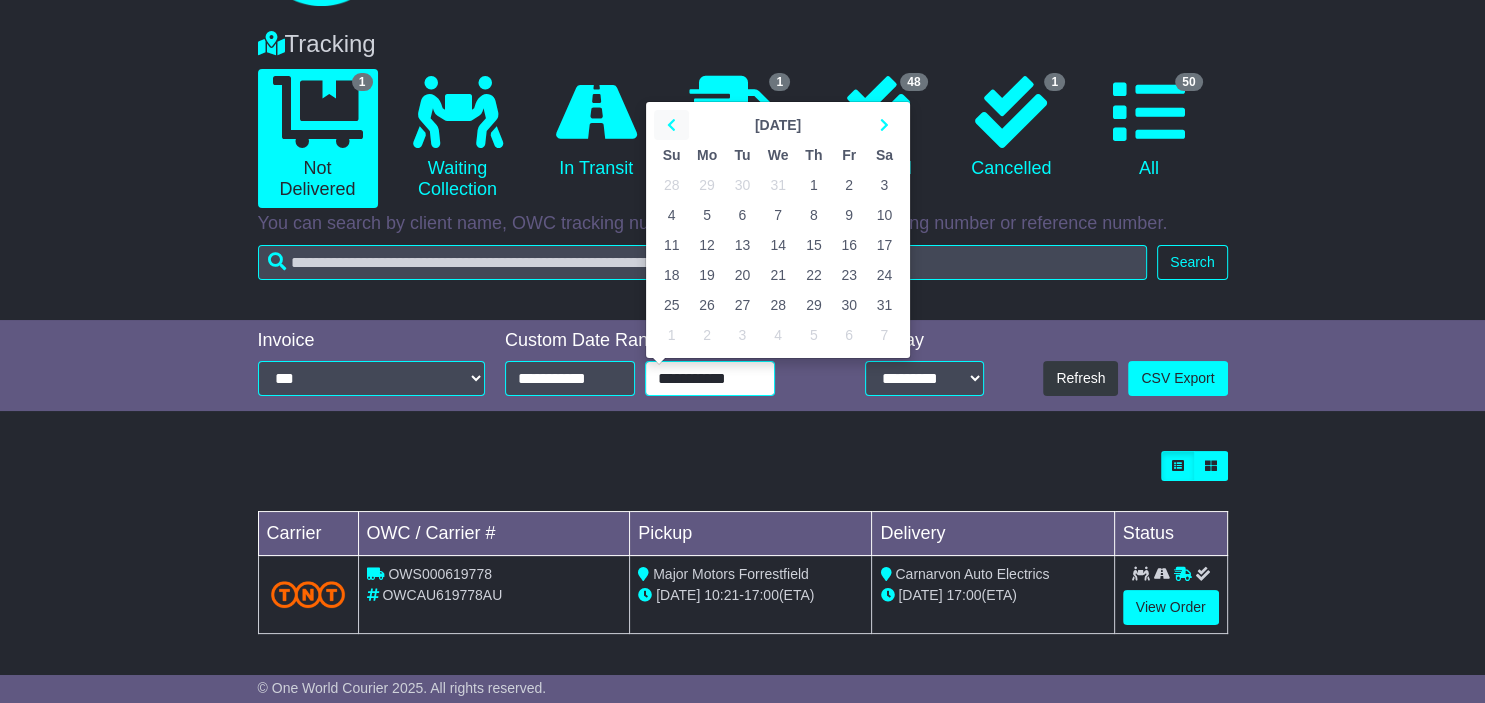 click at bounding box center (671, 125) 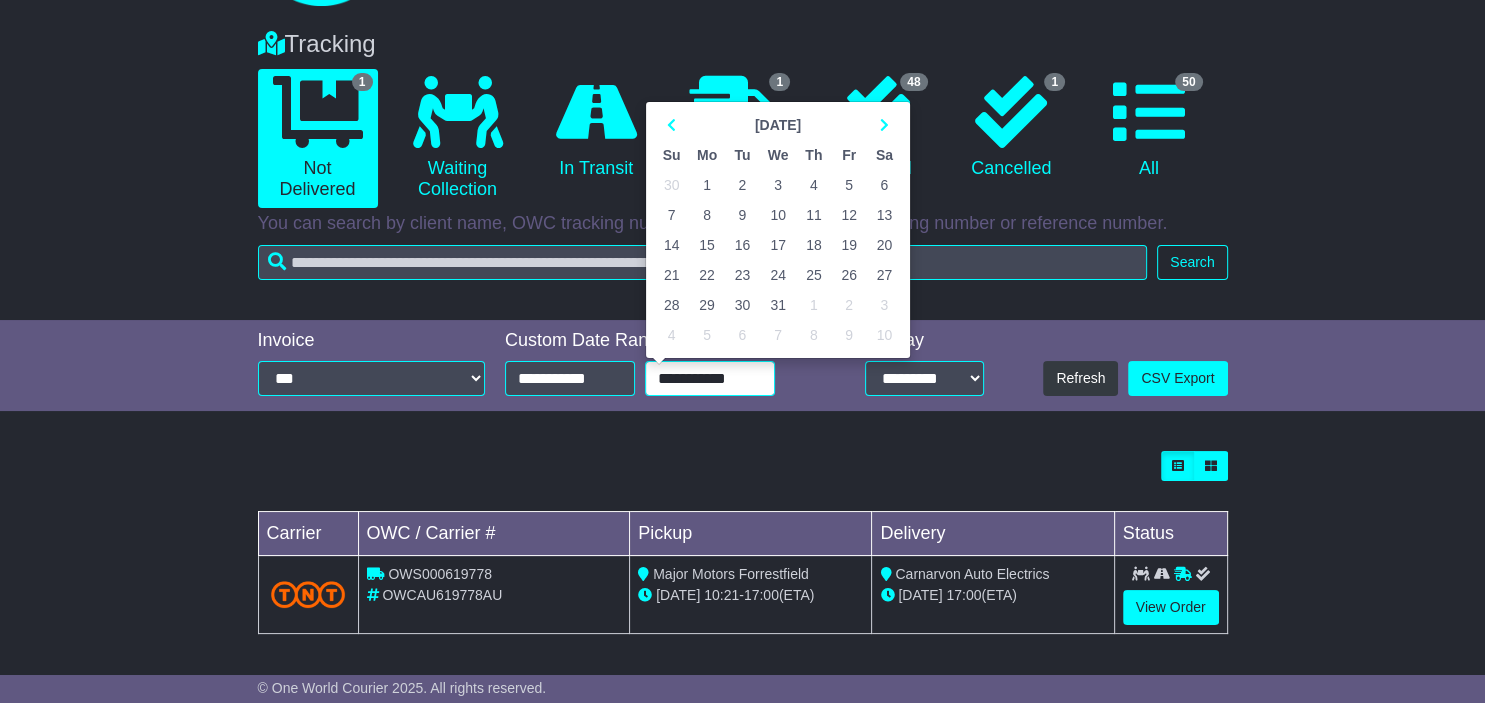 click on "1" at bounding box center (707, 185) 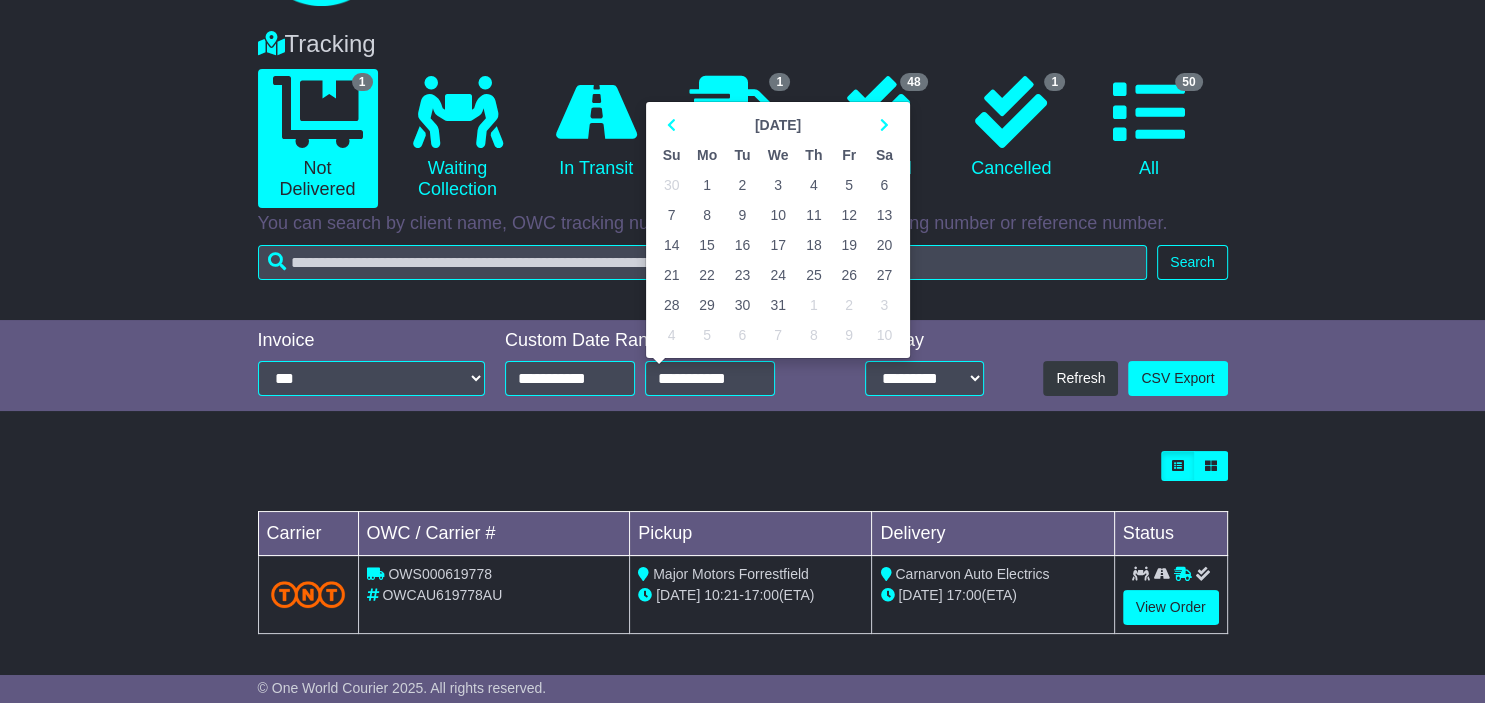 type on "**********" 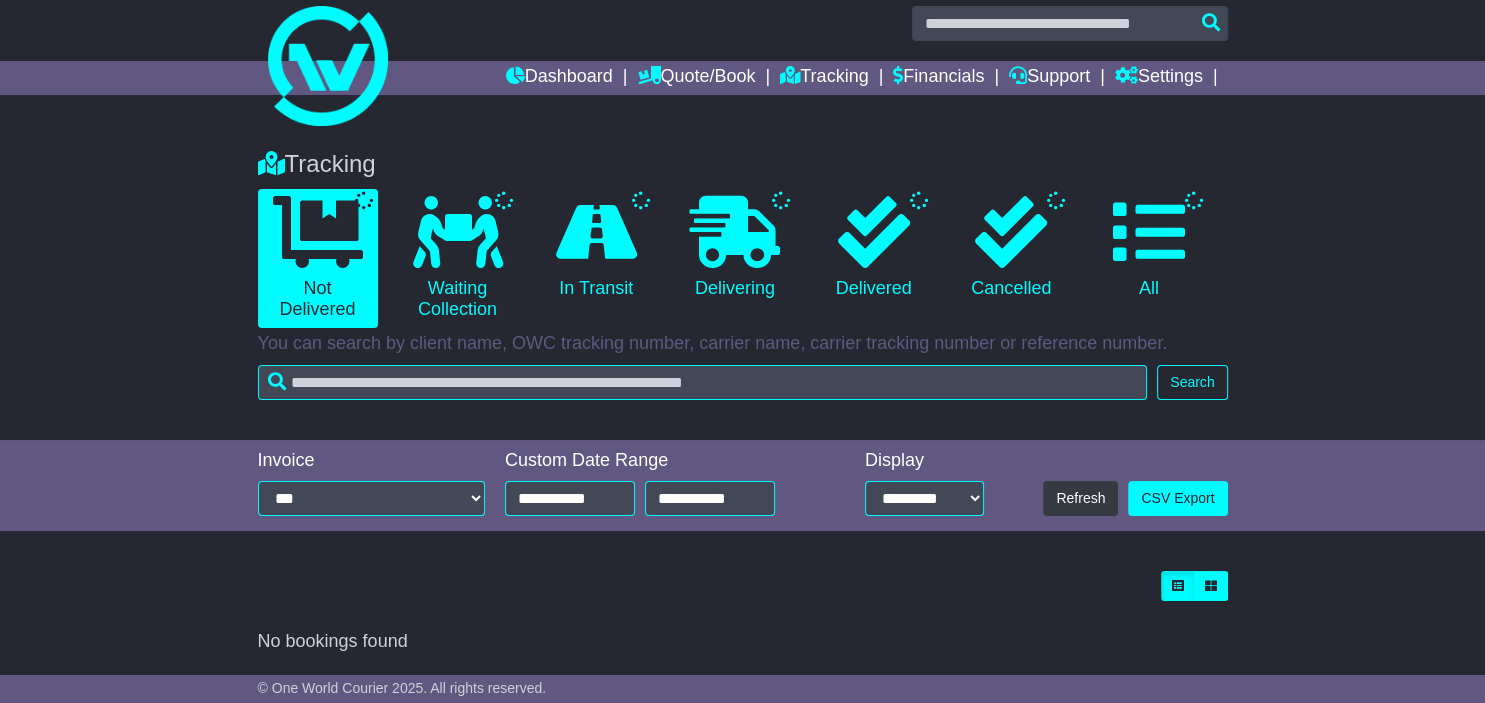 scroll, scrollTop: 18, scrollLeft: 0, axis: vertical 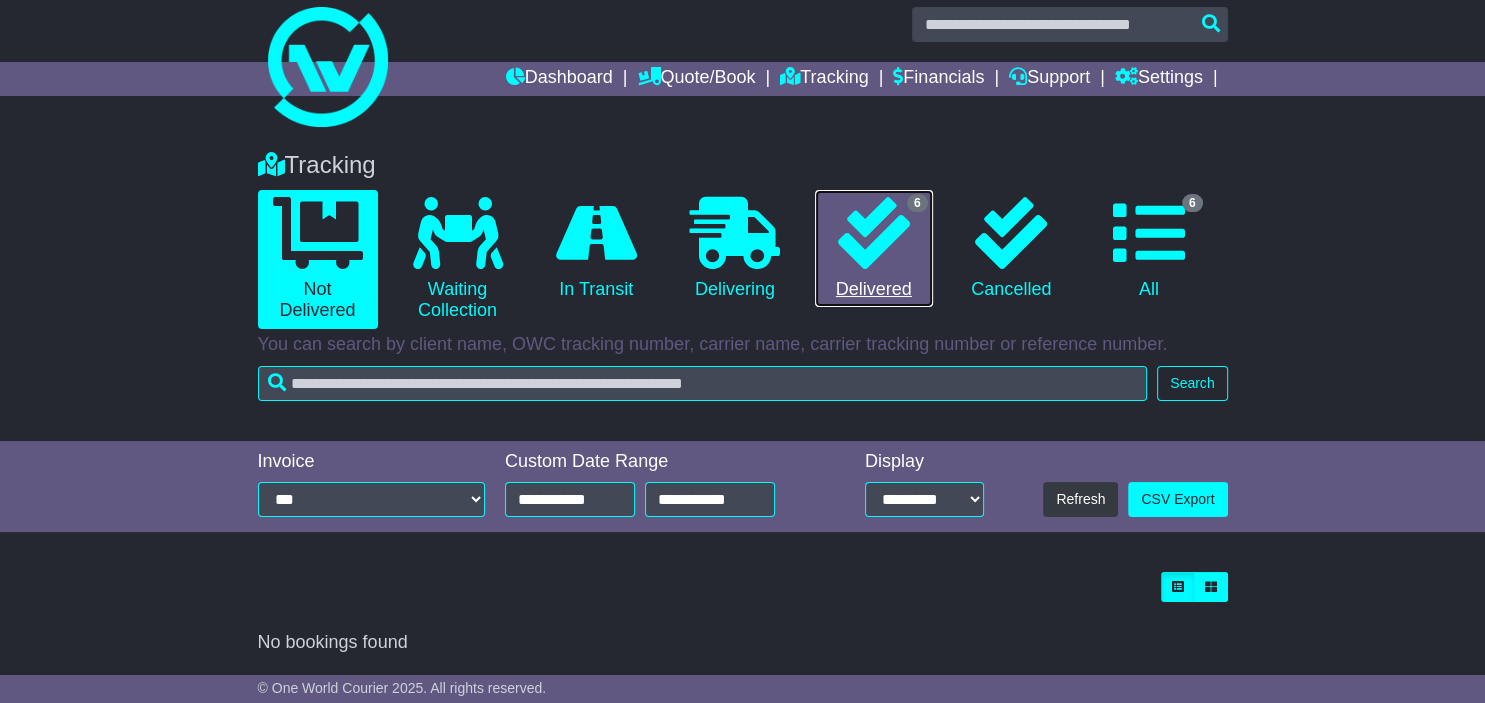 click at bounding box center (874, 233) 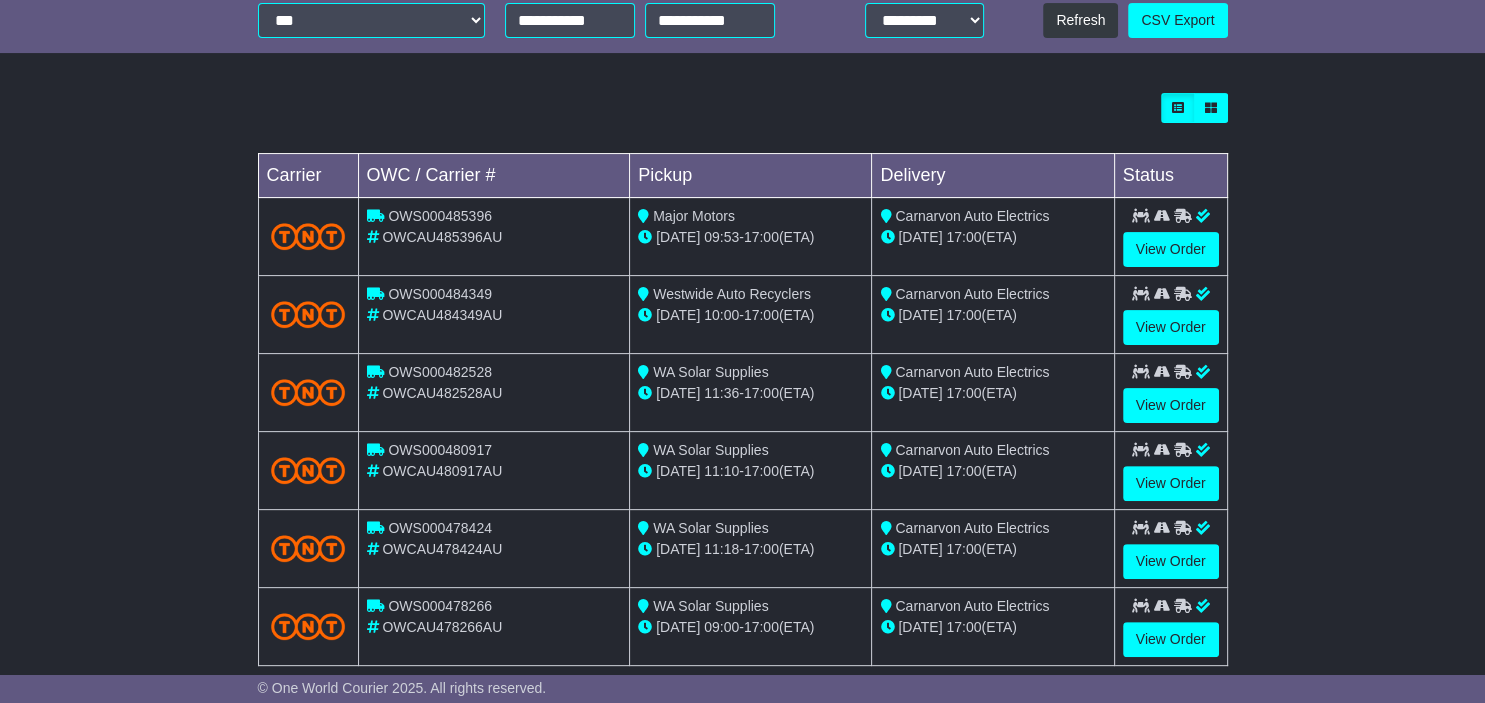 scroll, scrollTop: 526, scrollLeft: 0, axis: vertical 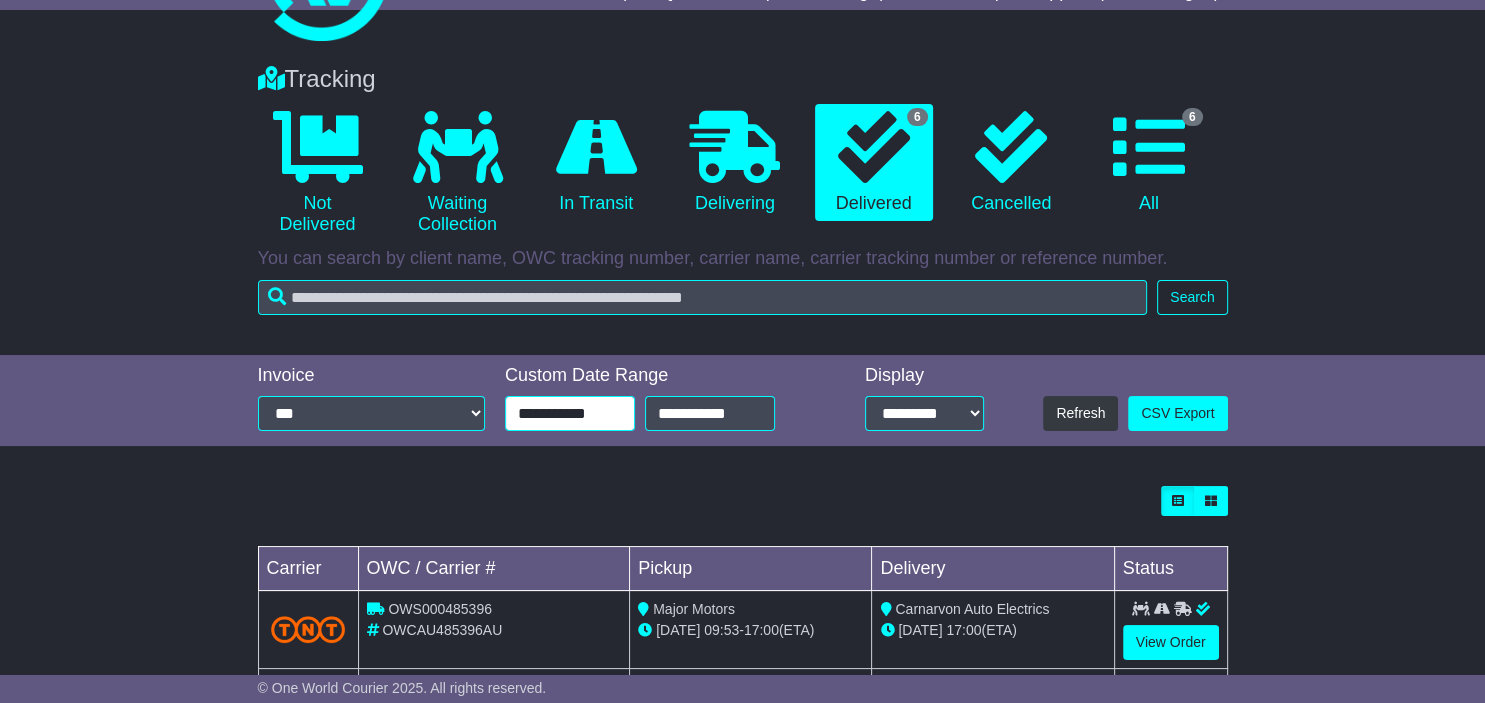 click on "**********" at bounding box center [570, 413] 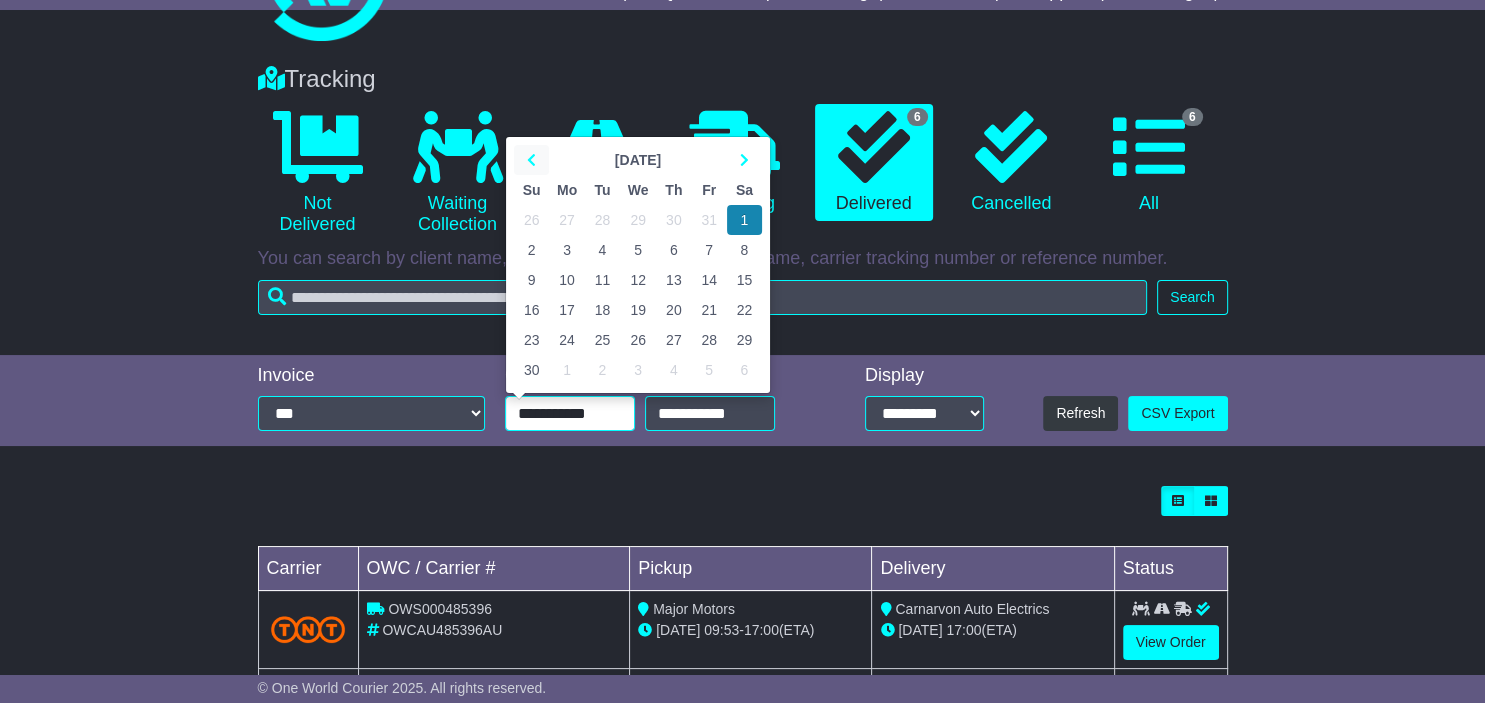 click at bounding box center (531, 160) 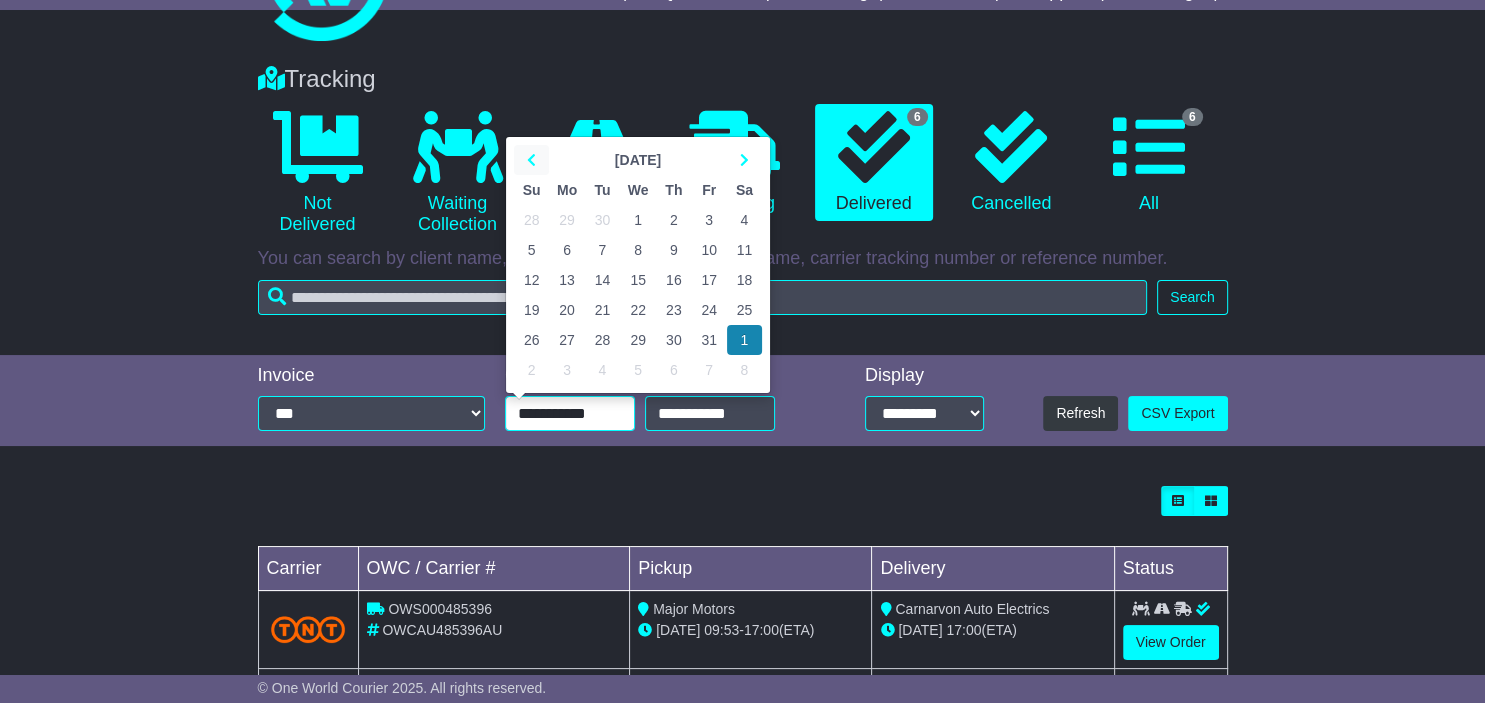 click at bounding box center [531, 160] 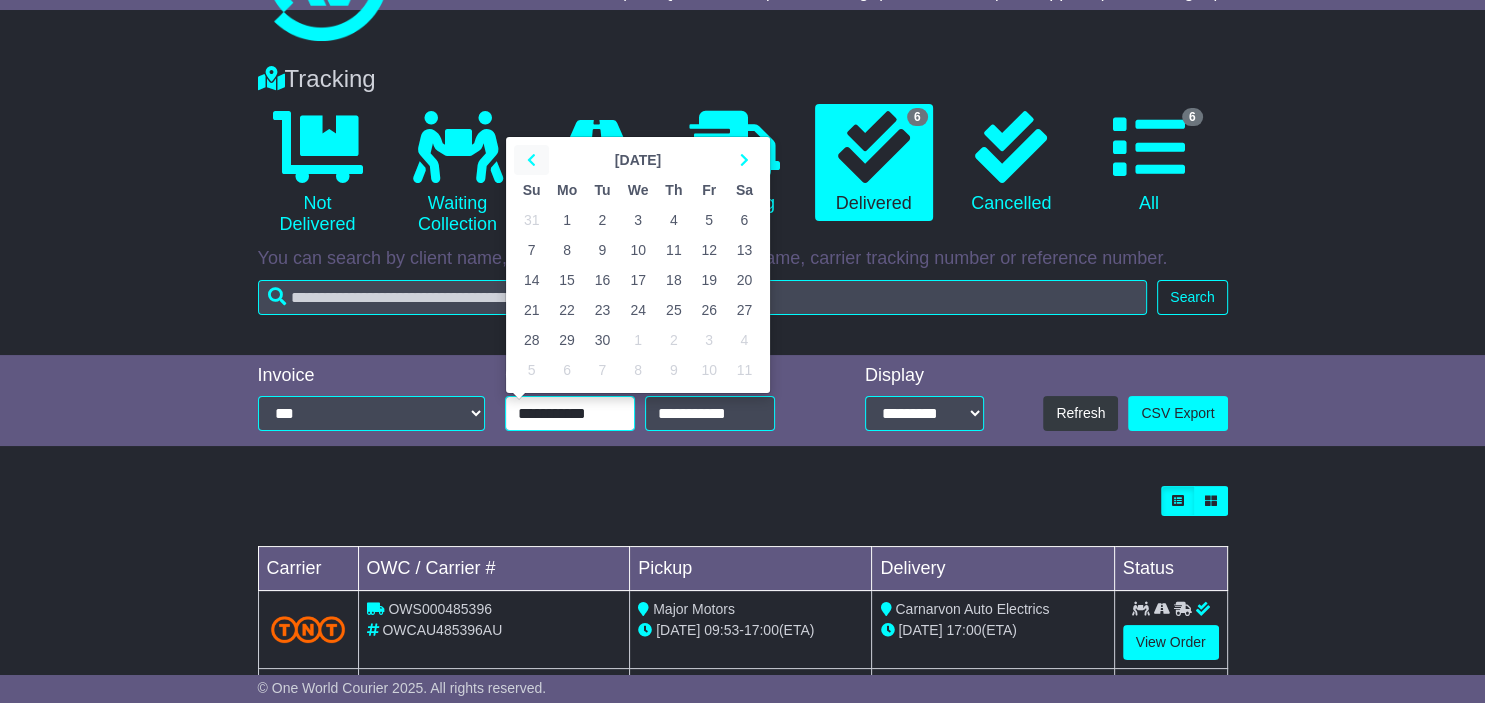 click at bounding box center [531, 160] 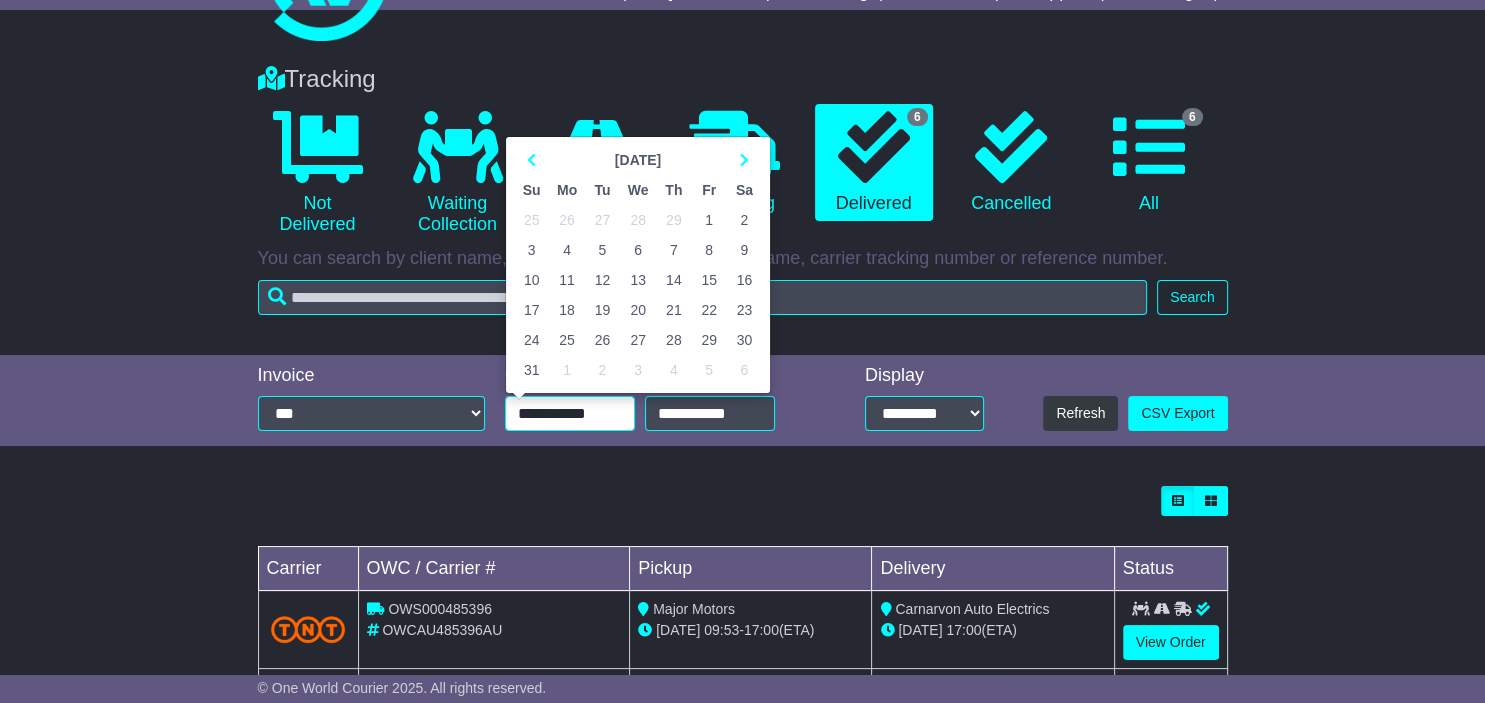 click on "29" at bounding box center [708, 340] 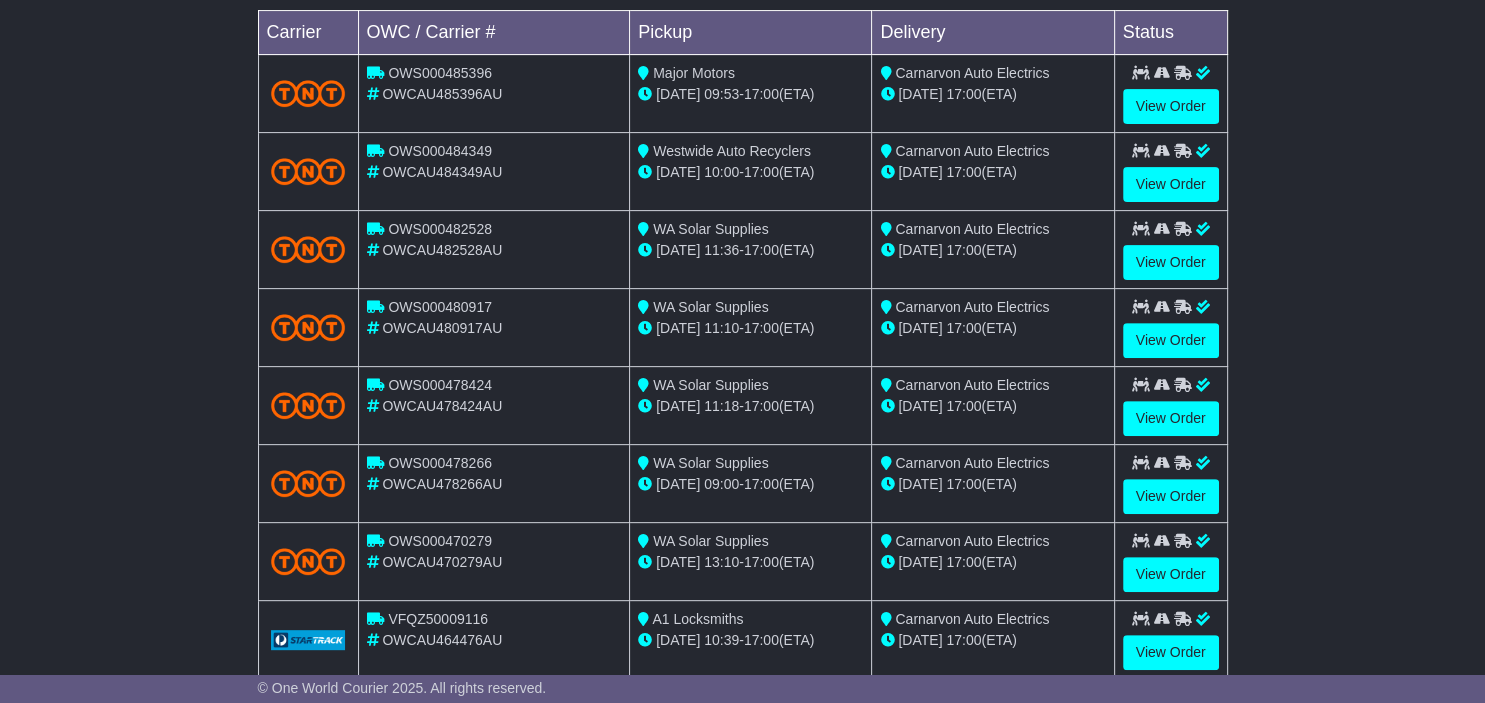 scroll, scrollTop: 452, scrollLeft: 0, axis: vertical 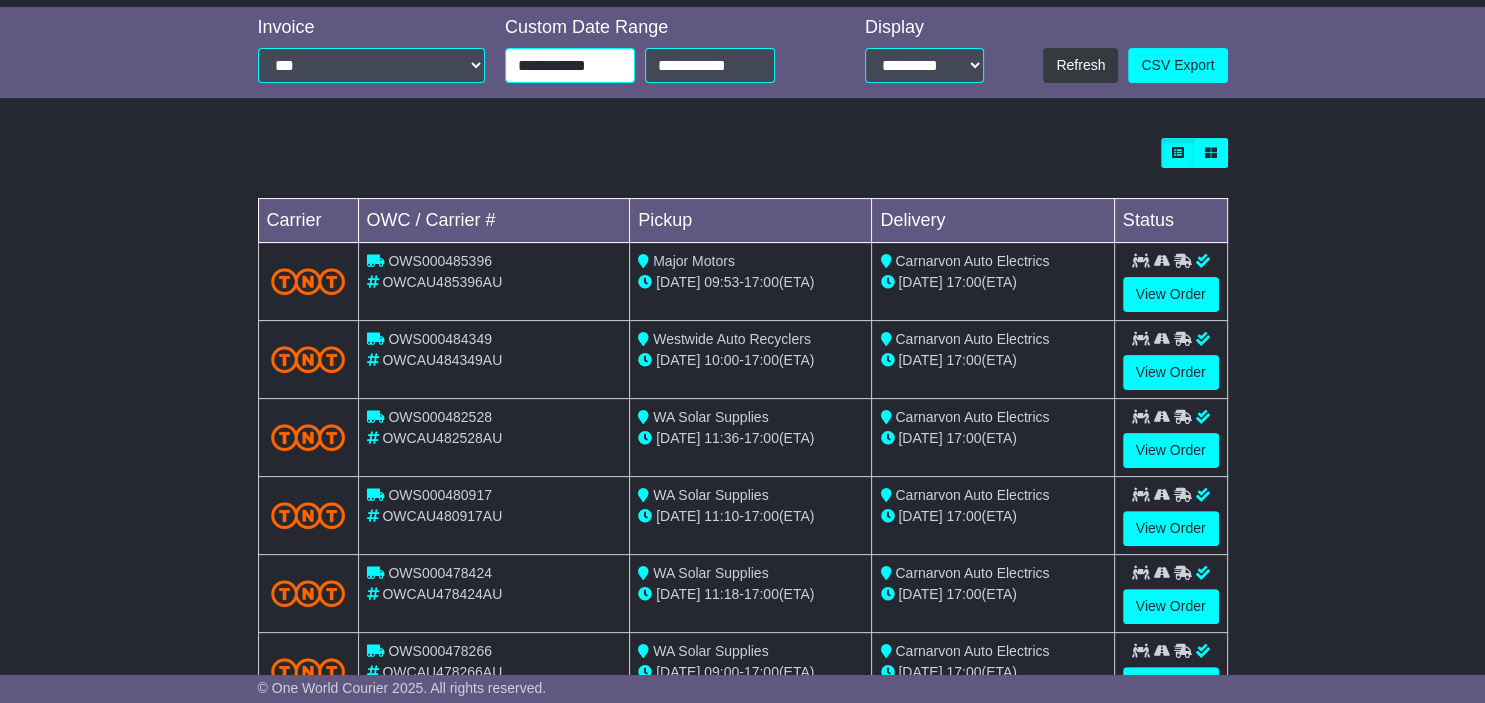 click on "**********" at bounding box center [570, 65] 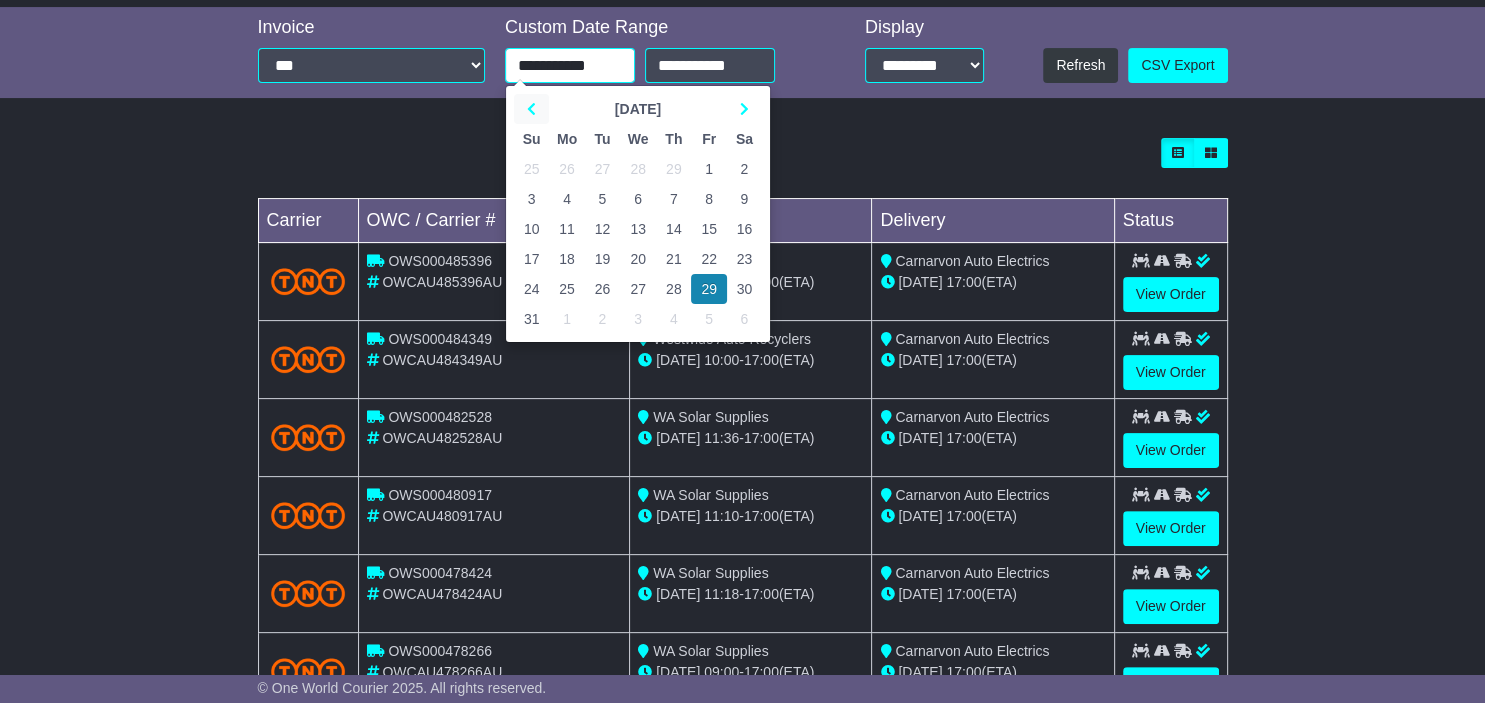 click at bounding box center [531, 109] 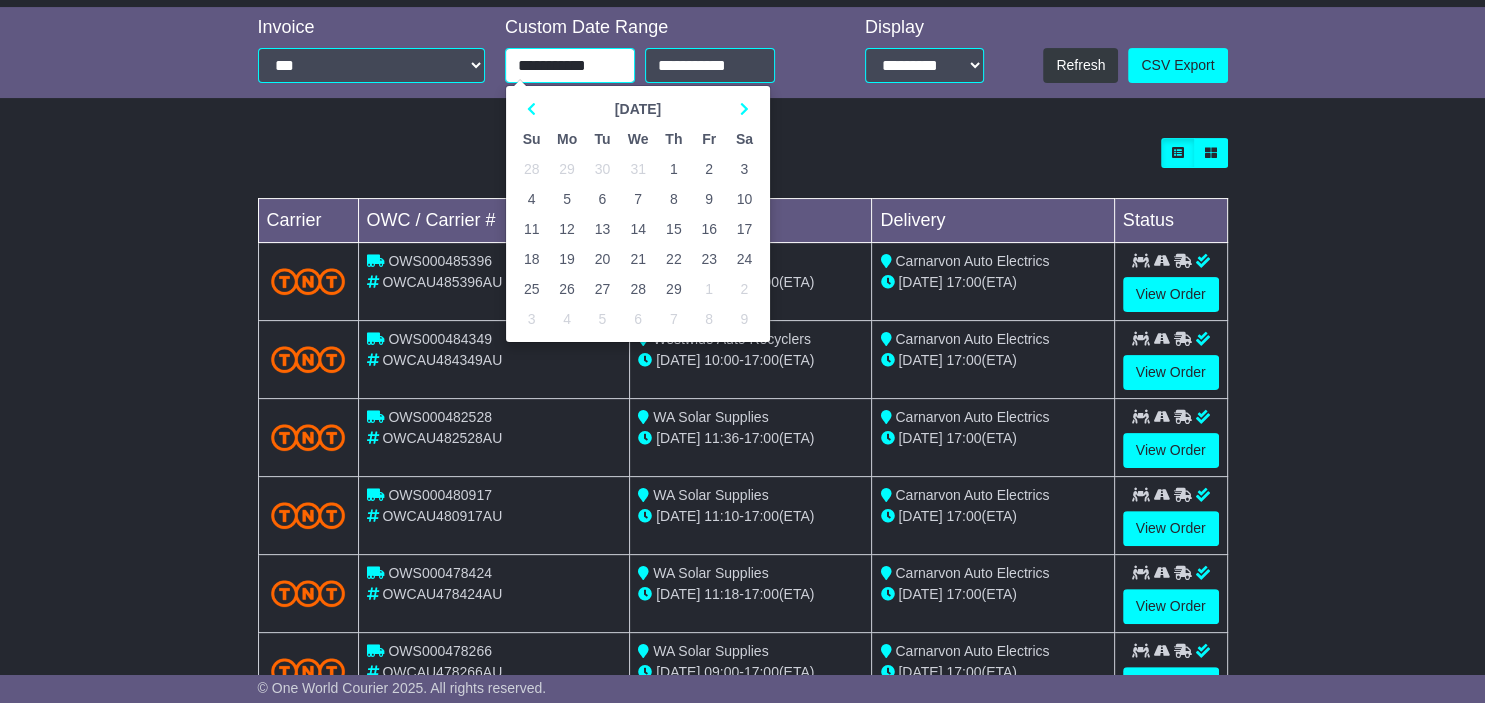 click on "1" at bounding box center [673, 169] 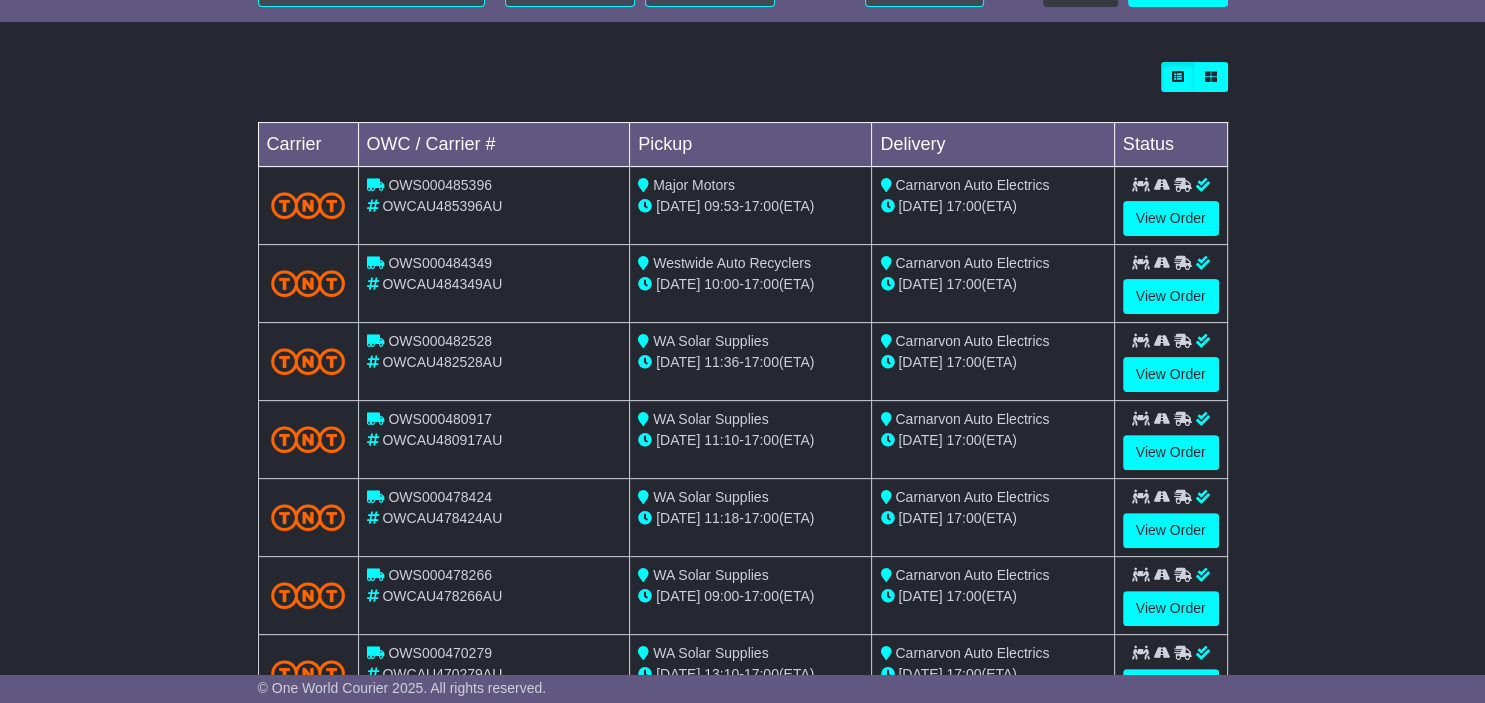 scroll, scrollTop: 768, scrollLeft: 0, axis: vertical 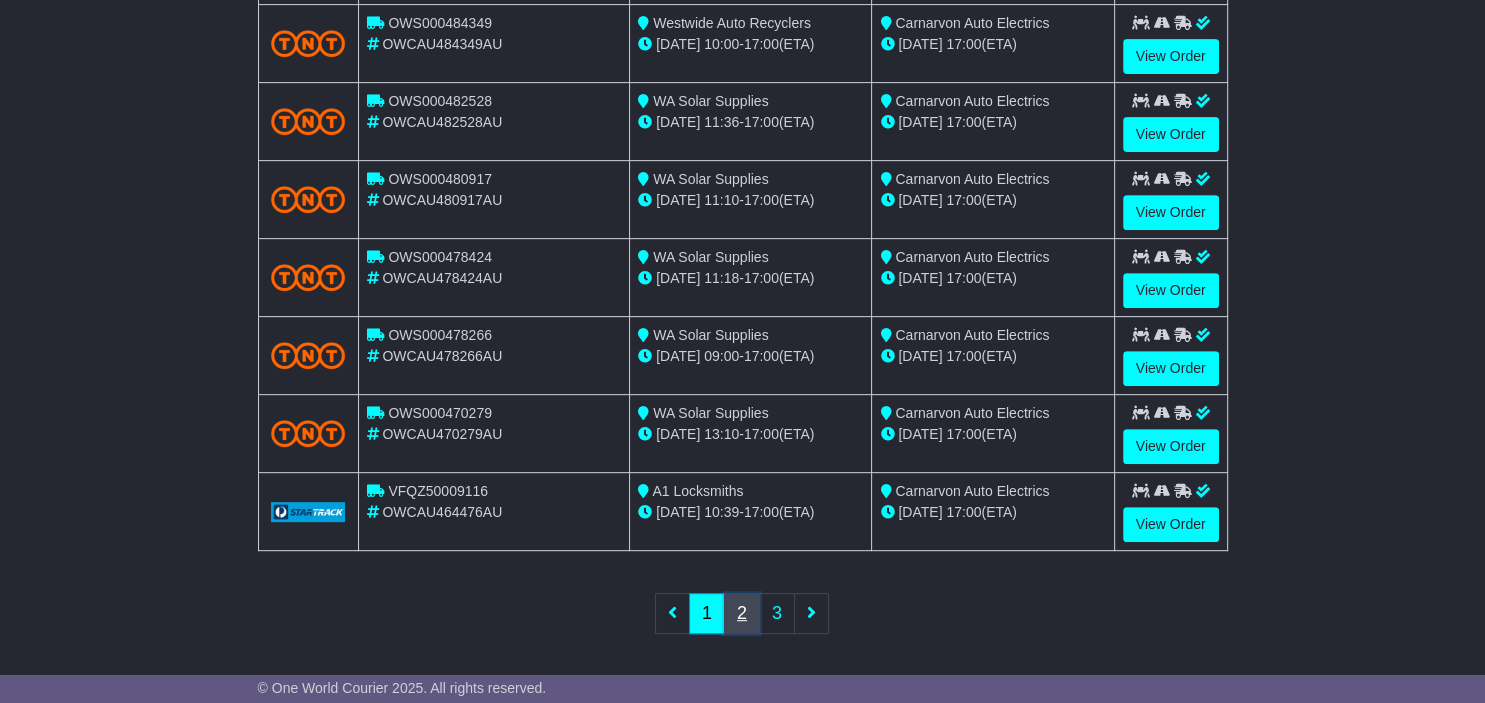 click on "2" at bounding box center [742, 613] 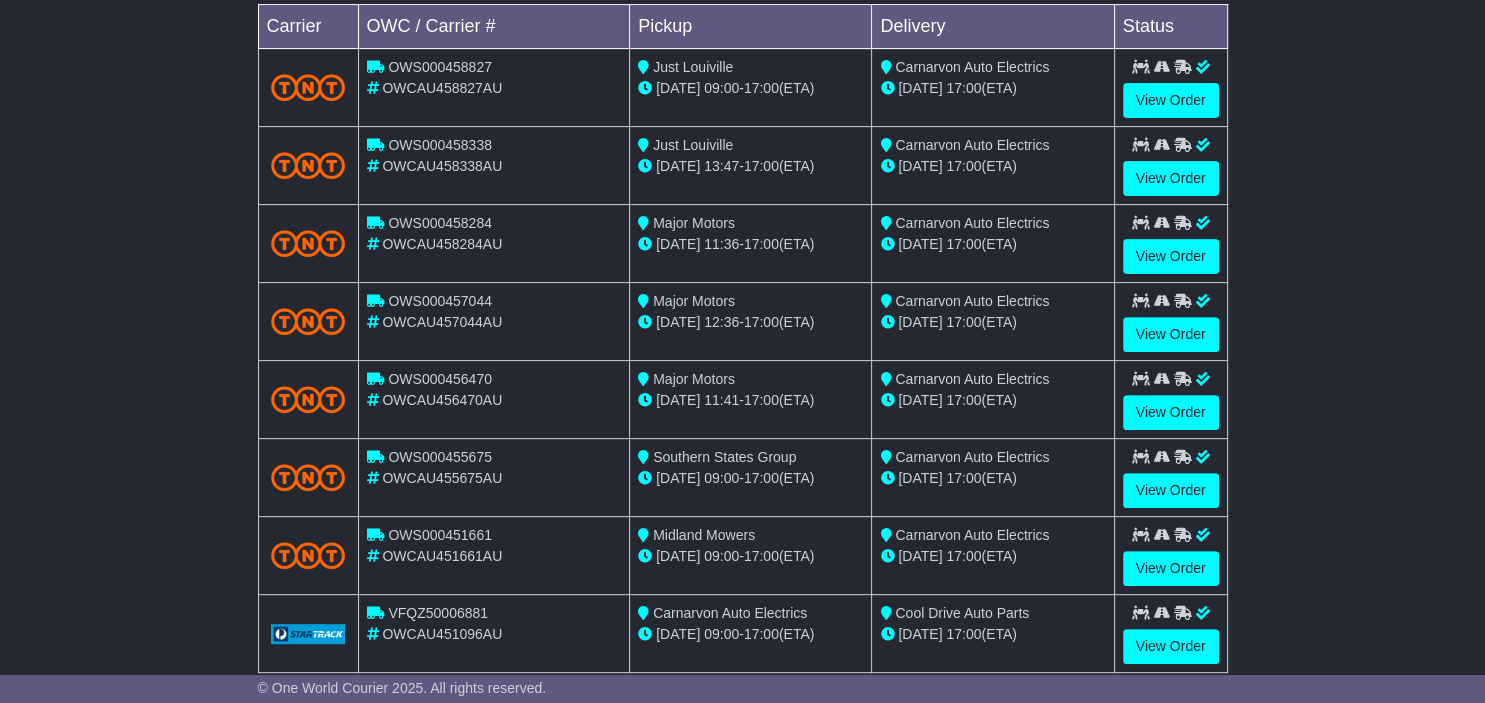 scroll, scrollTop: 739, scrollLeft: 0, axis: vertical 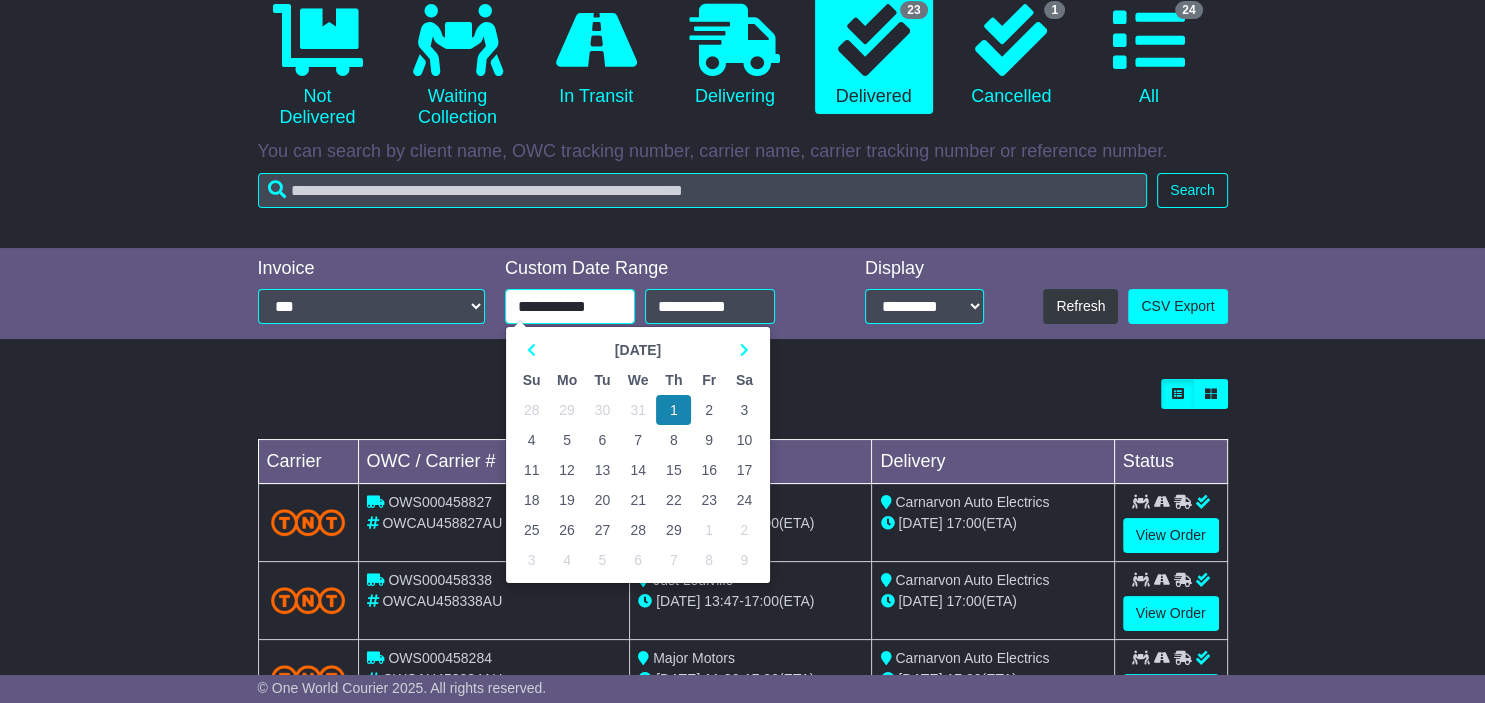 click on "**********" at bounding box center (570, 306) 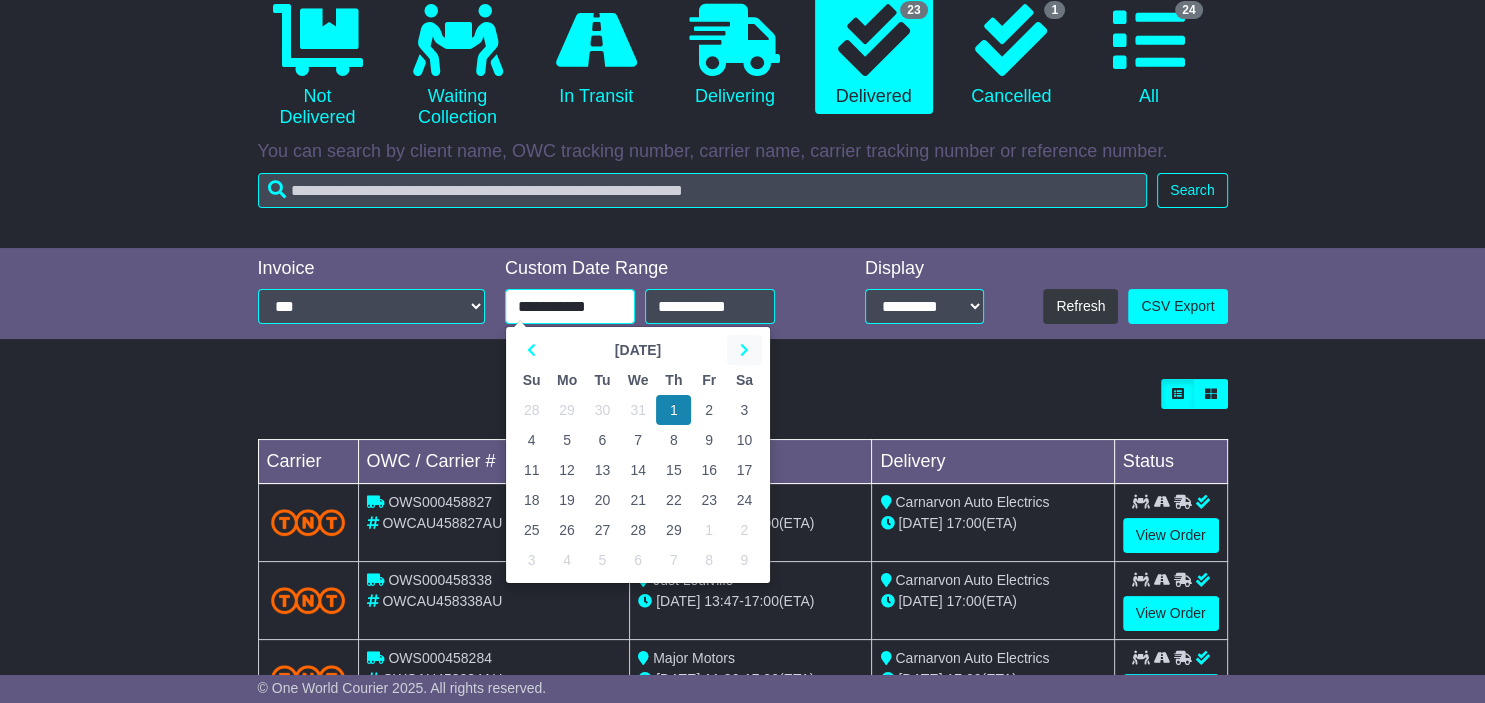 click at bounding box center (744, 350) 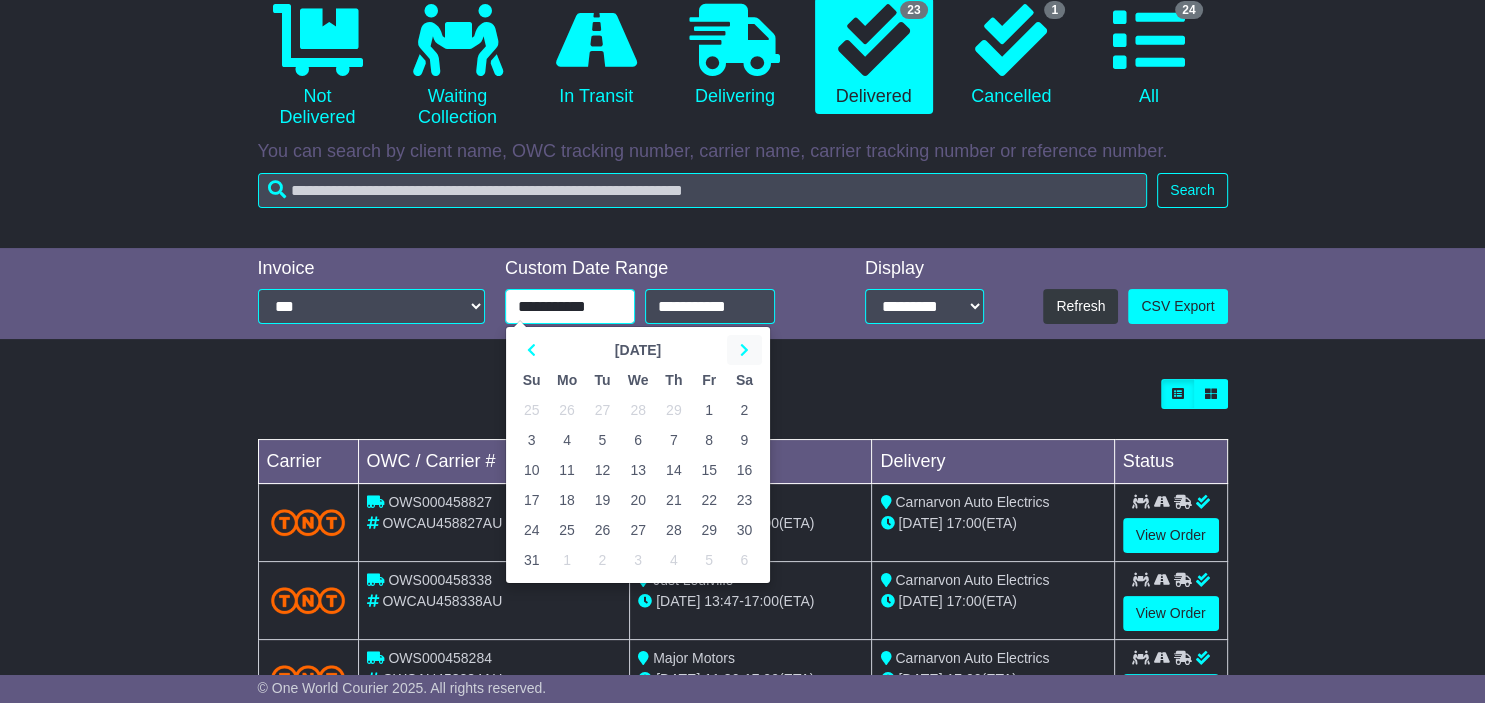 click at bounding box center (744, 350) 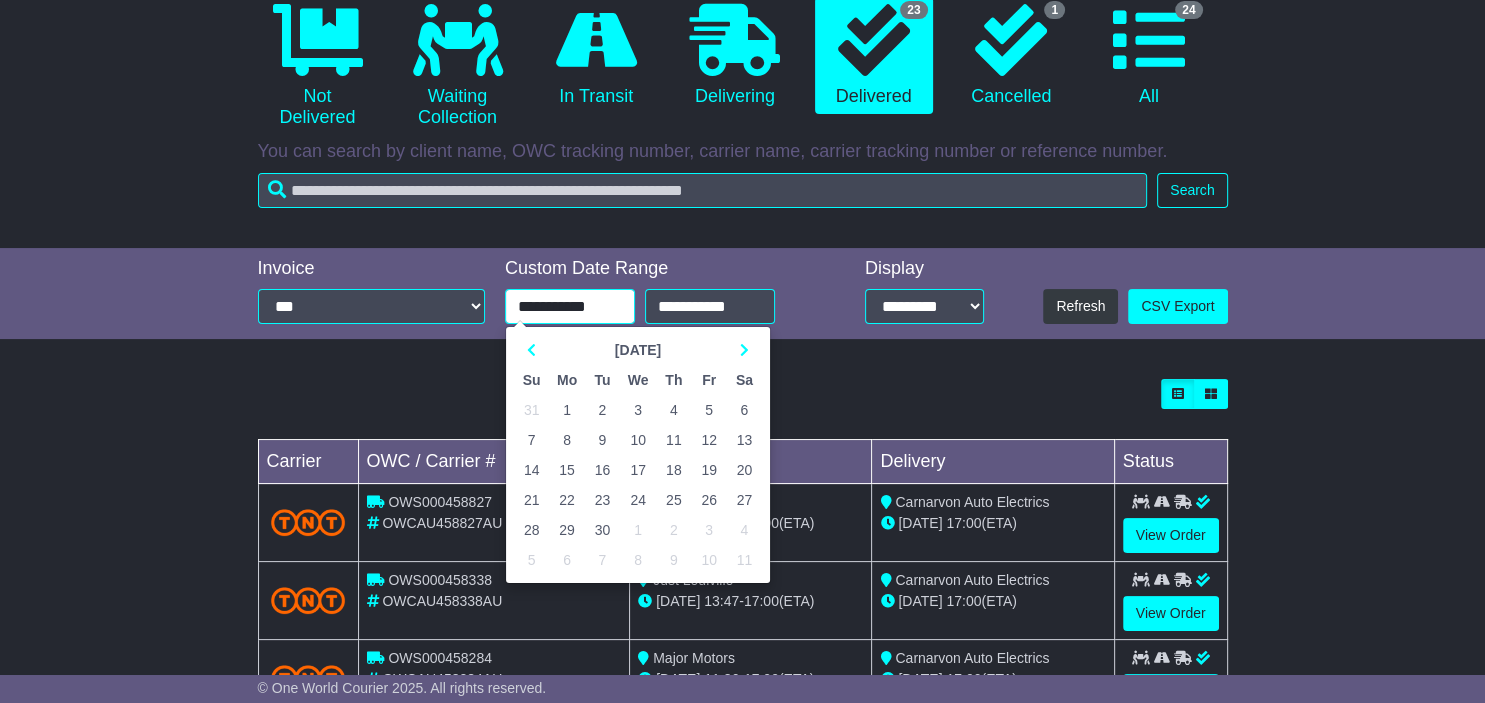 click on "30" at bounding box center (602, 530) 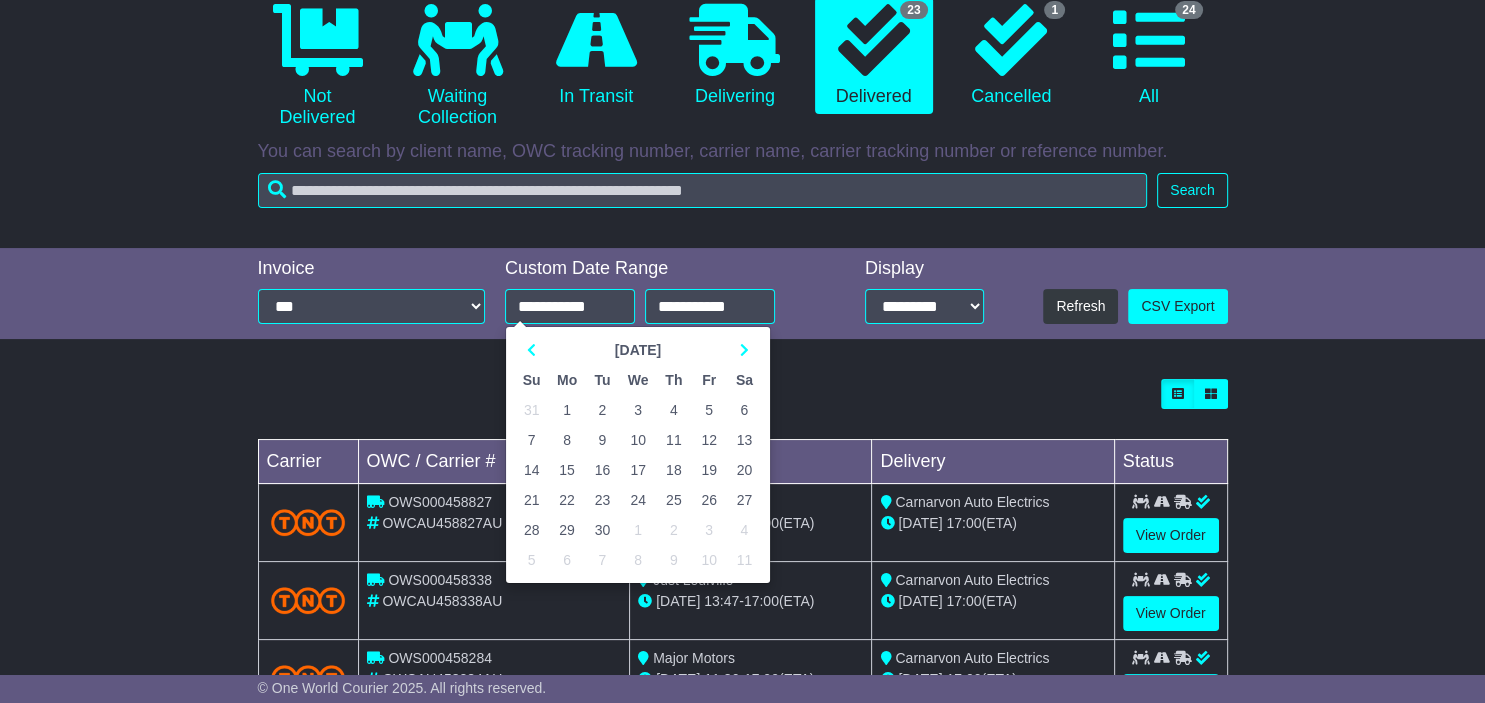 type on "**********" 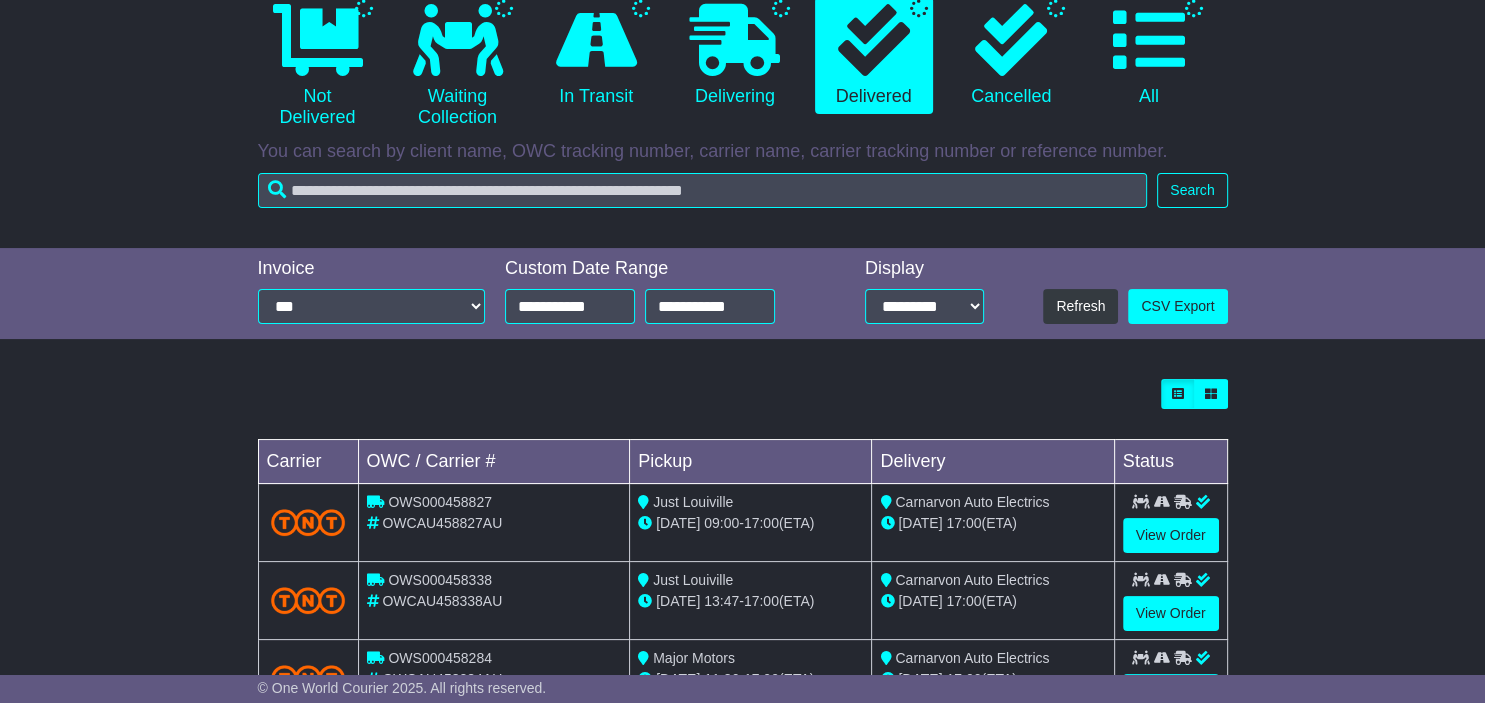 scroll, scrollTop: 18, scrollLeft: 0, axis: vertical 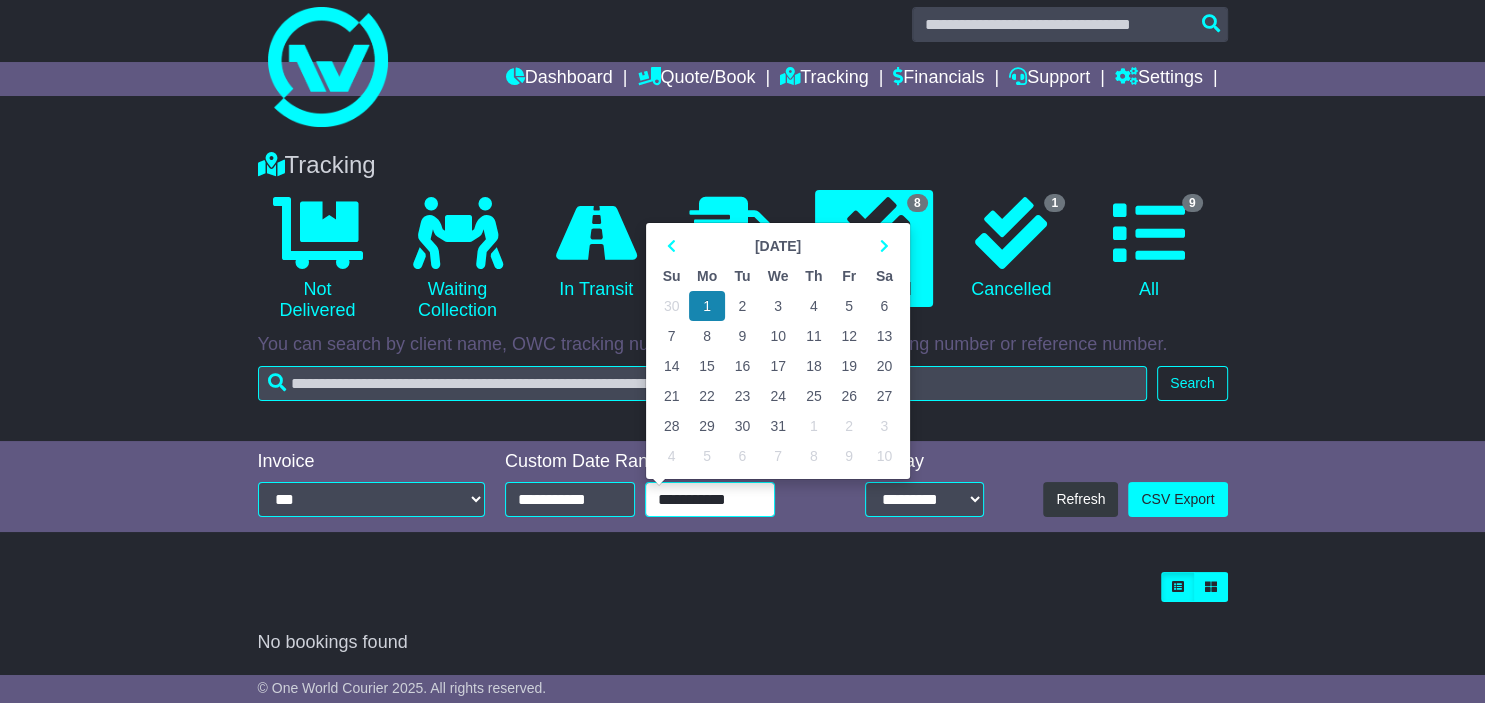 click on "**********" at bounding box center [710, 499] 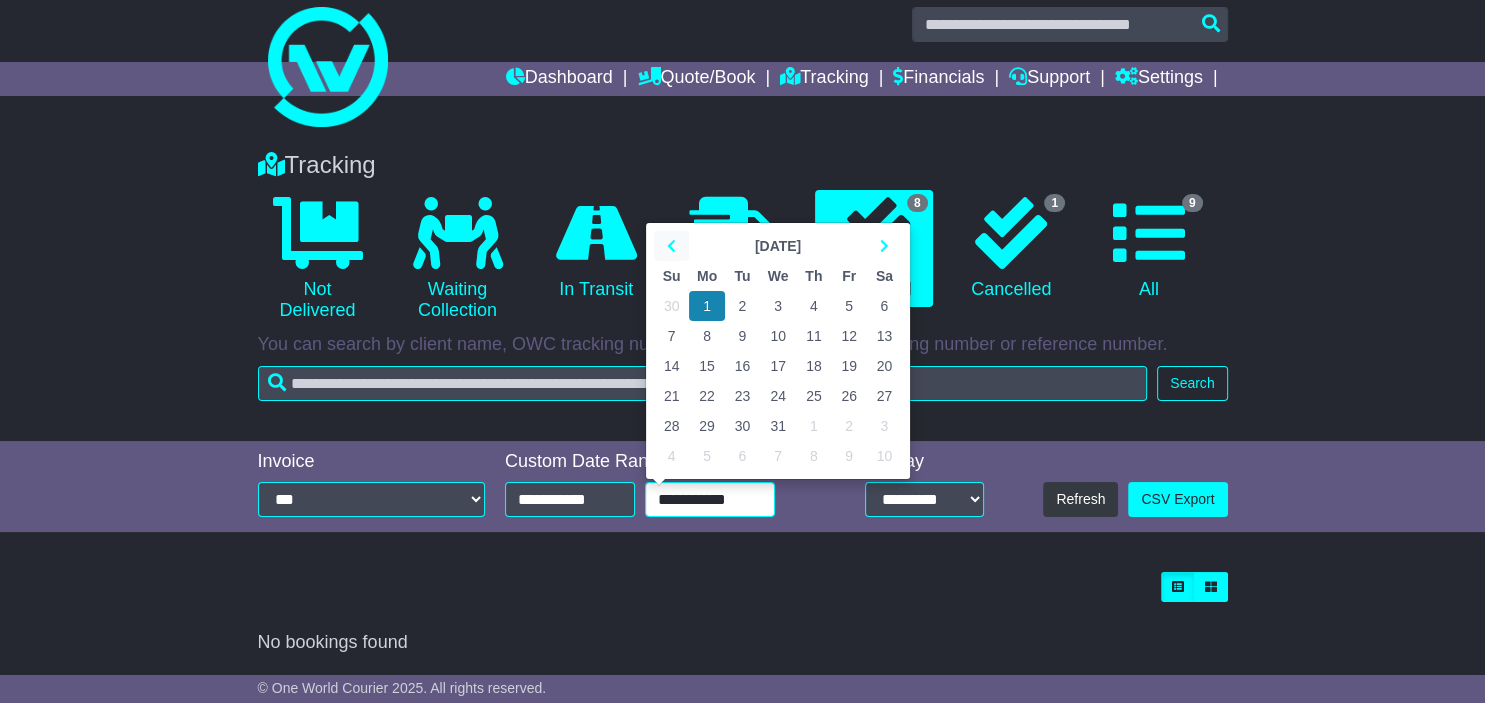 click at bounding box center [671, 246] 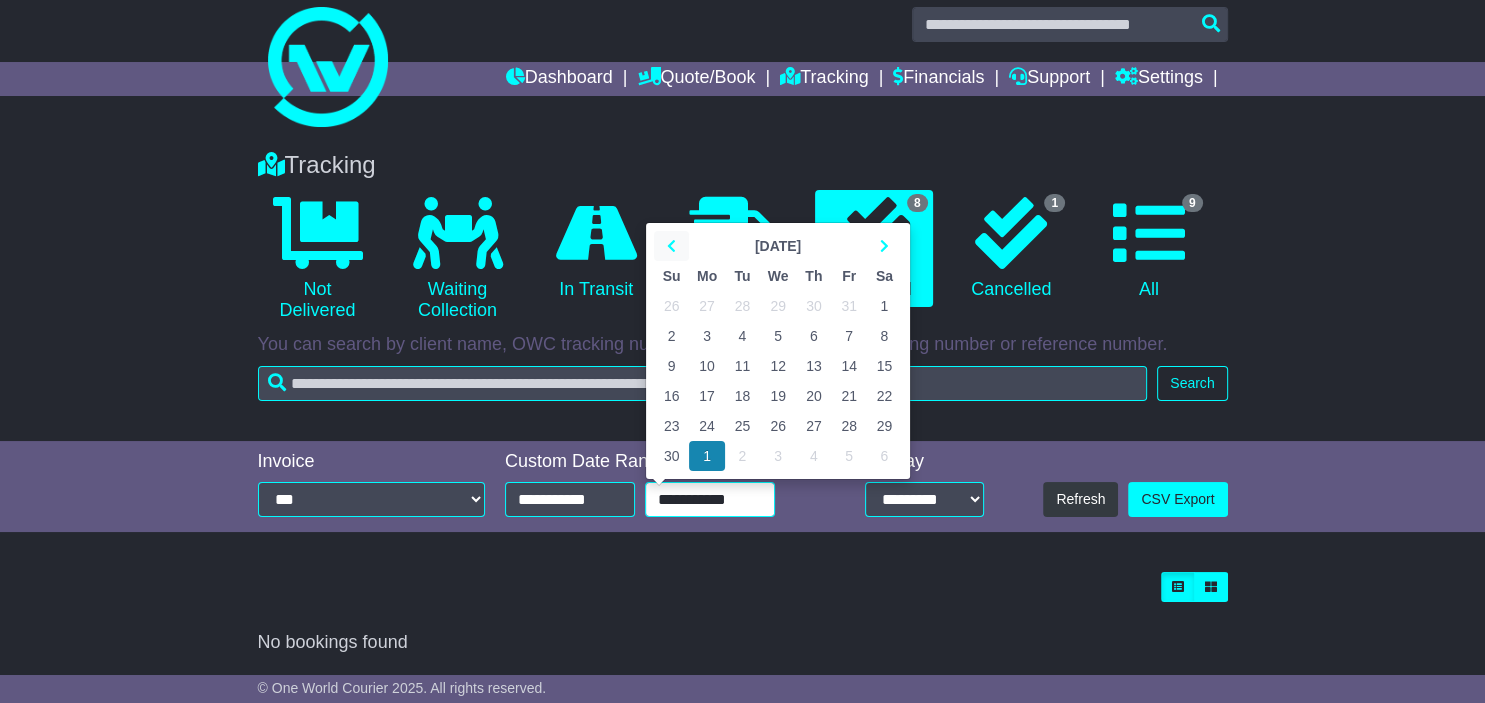 click at bounding box center [671, 246] 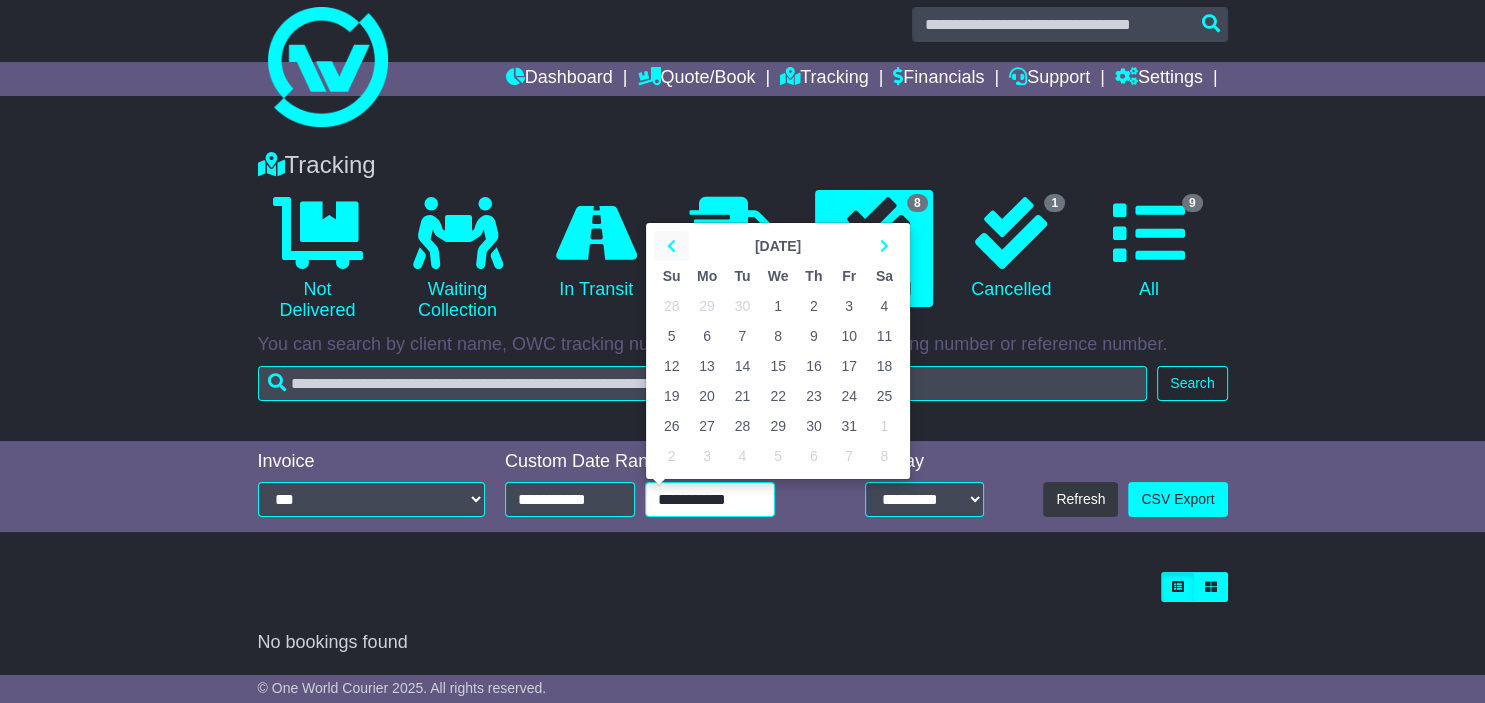 click at bounding box center (671, 246) 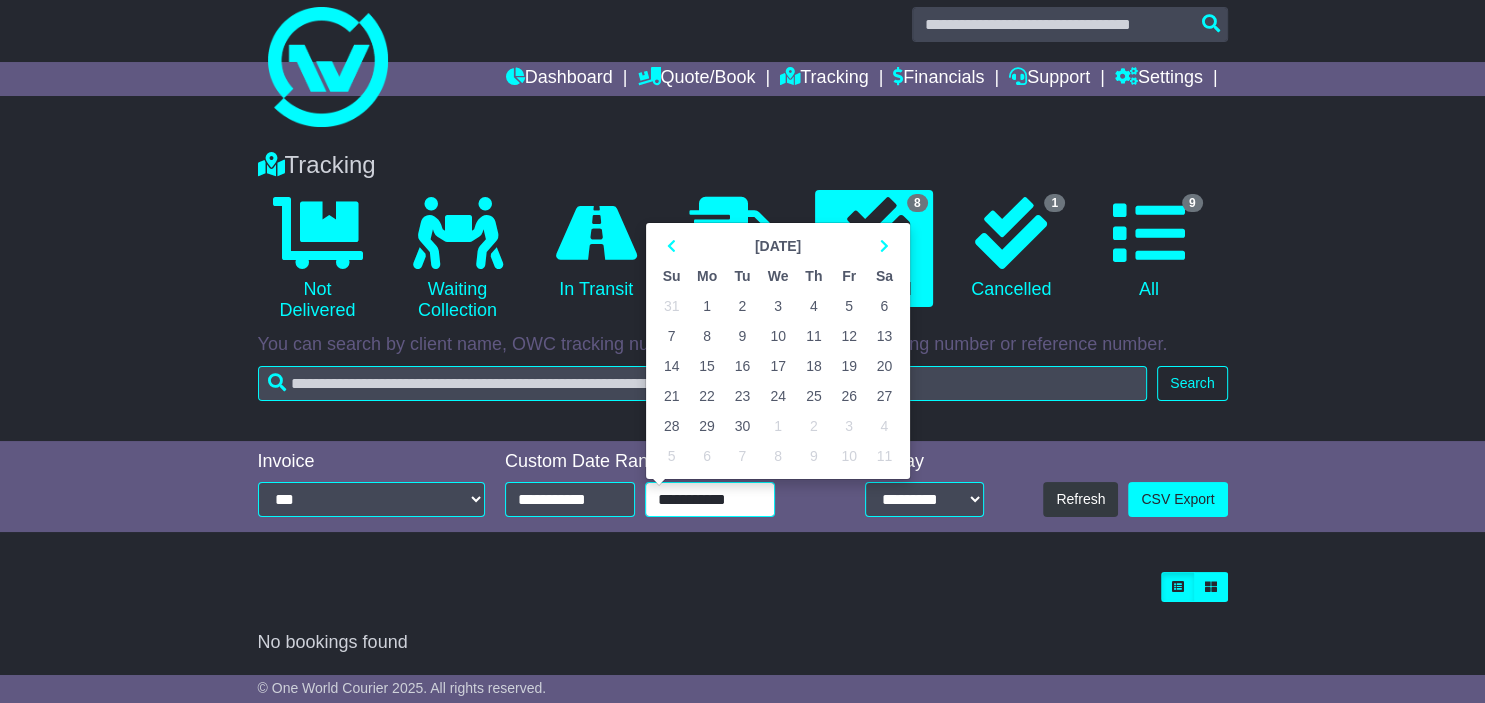 click on "30" at bounding box center (742, 426) 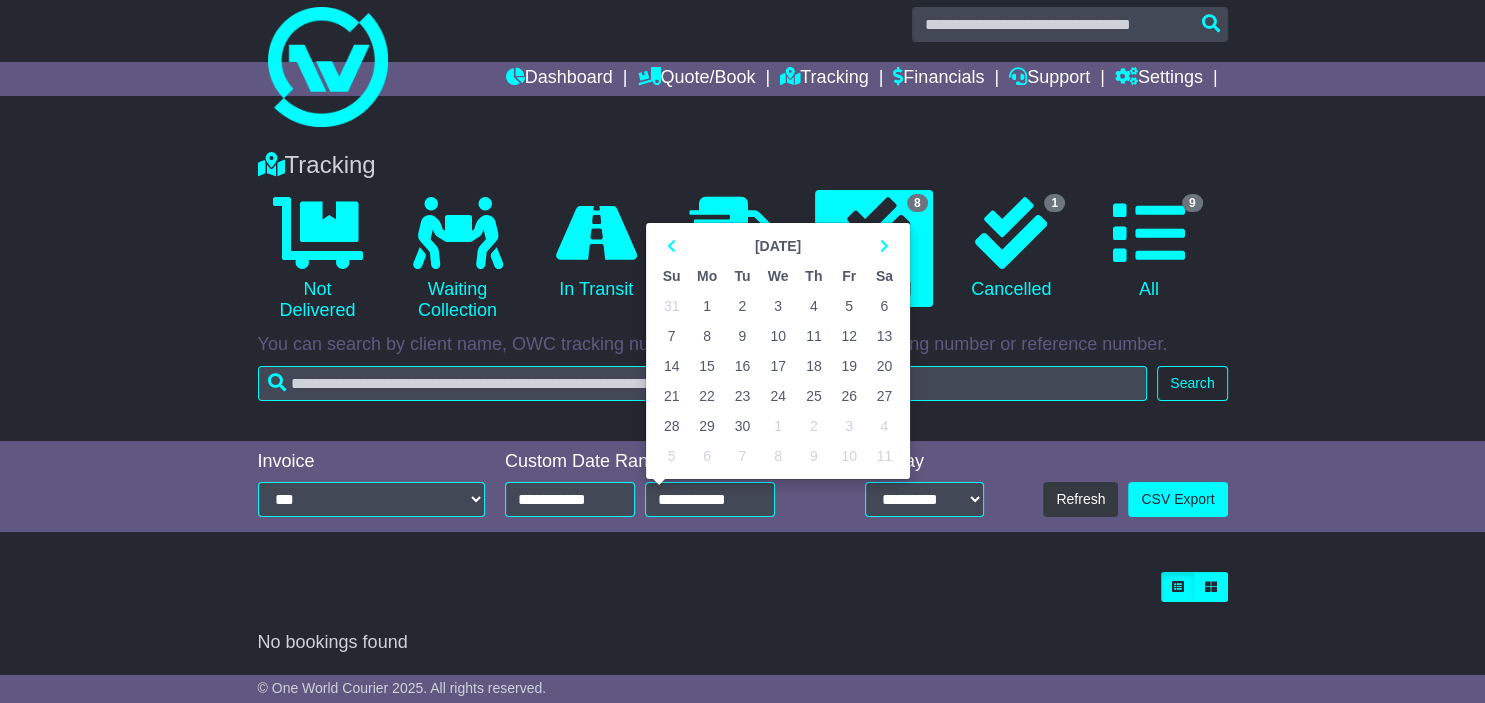 type on "**********" 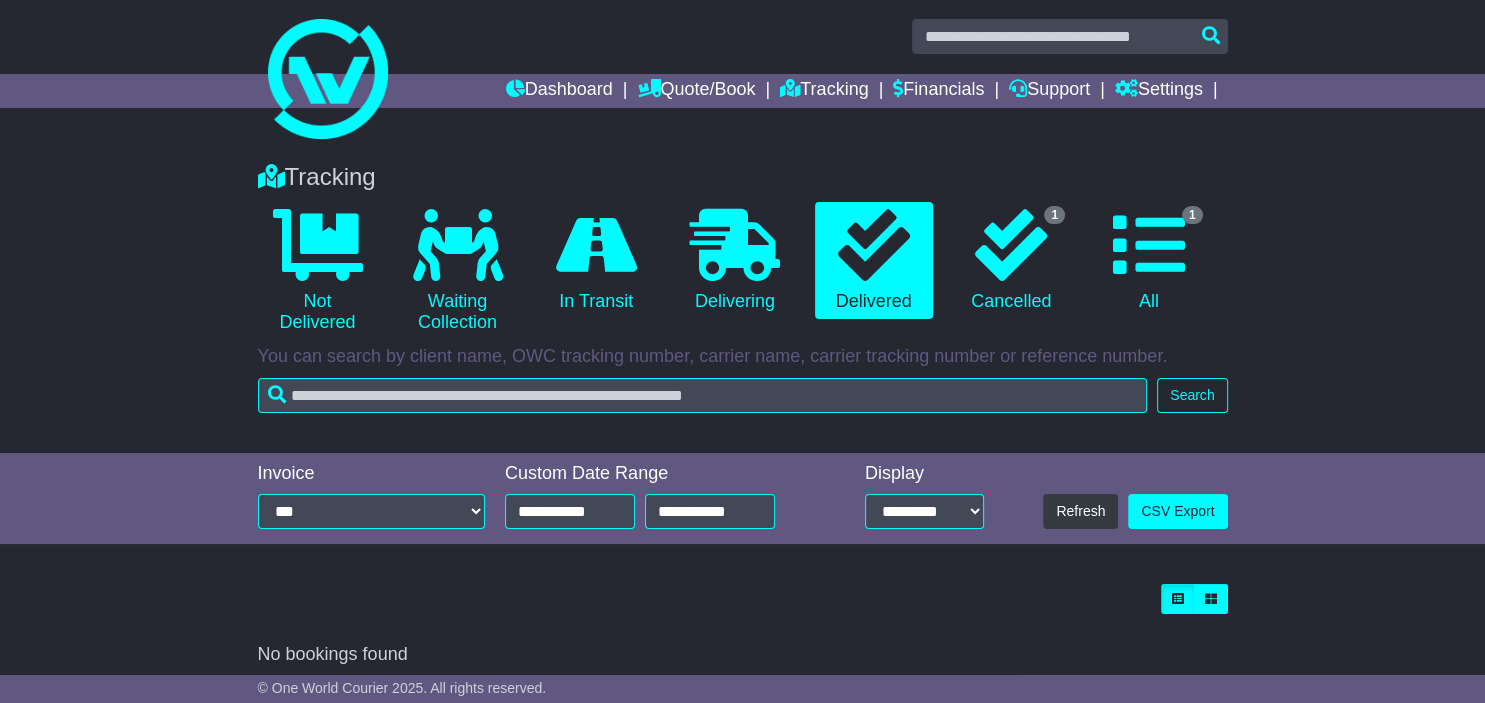 scroll, scrollTop: 0, scrollLeft: 0, axis: both 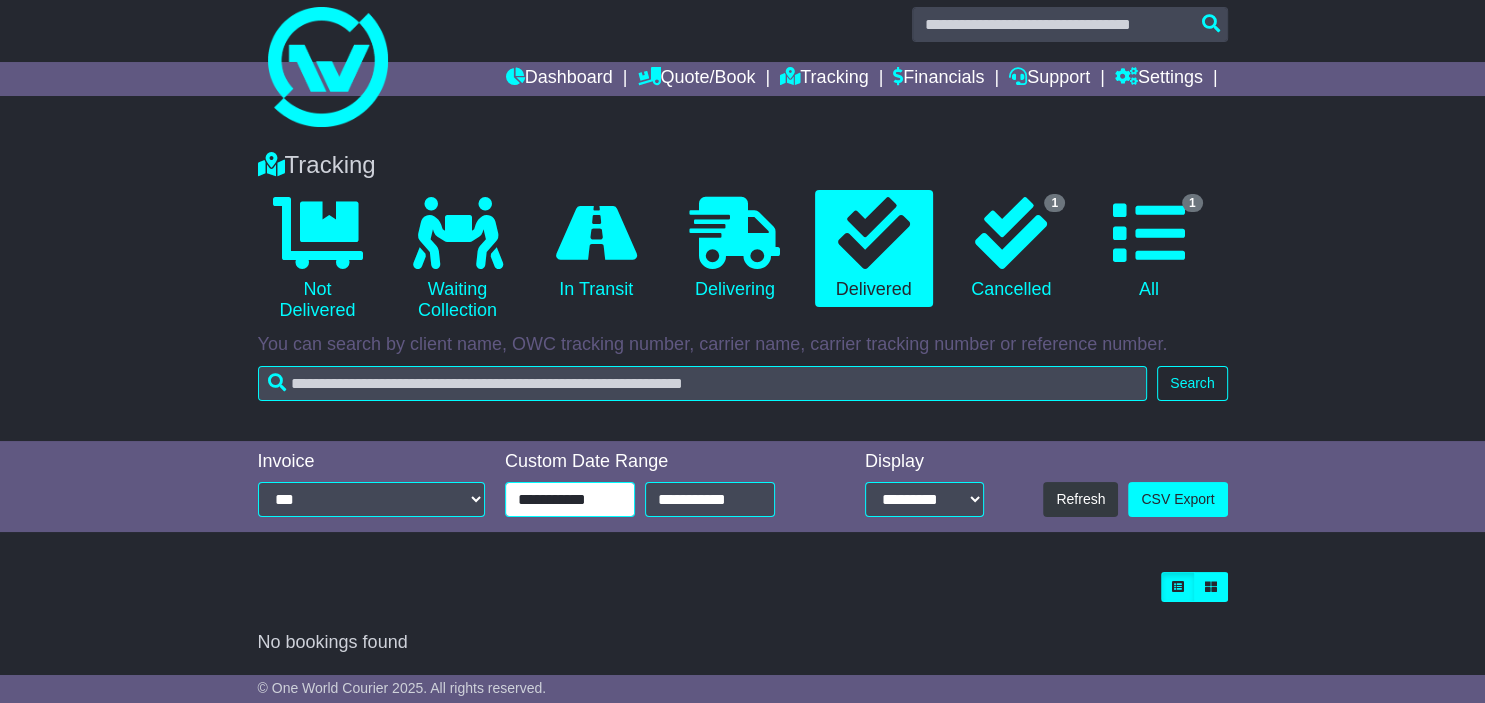 click on "**********" at bounding box center [570, 499] 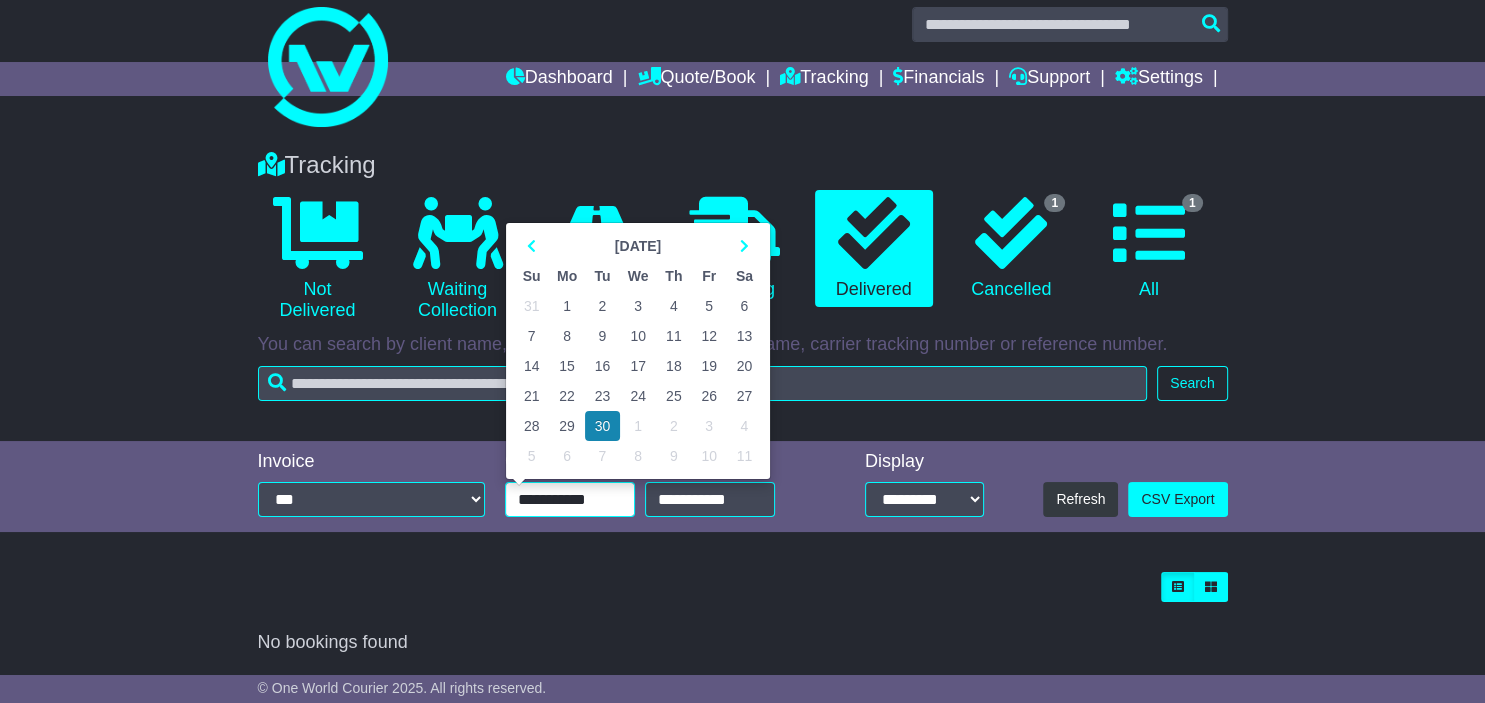 click on "29" at bounding box center [567, 426] 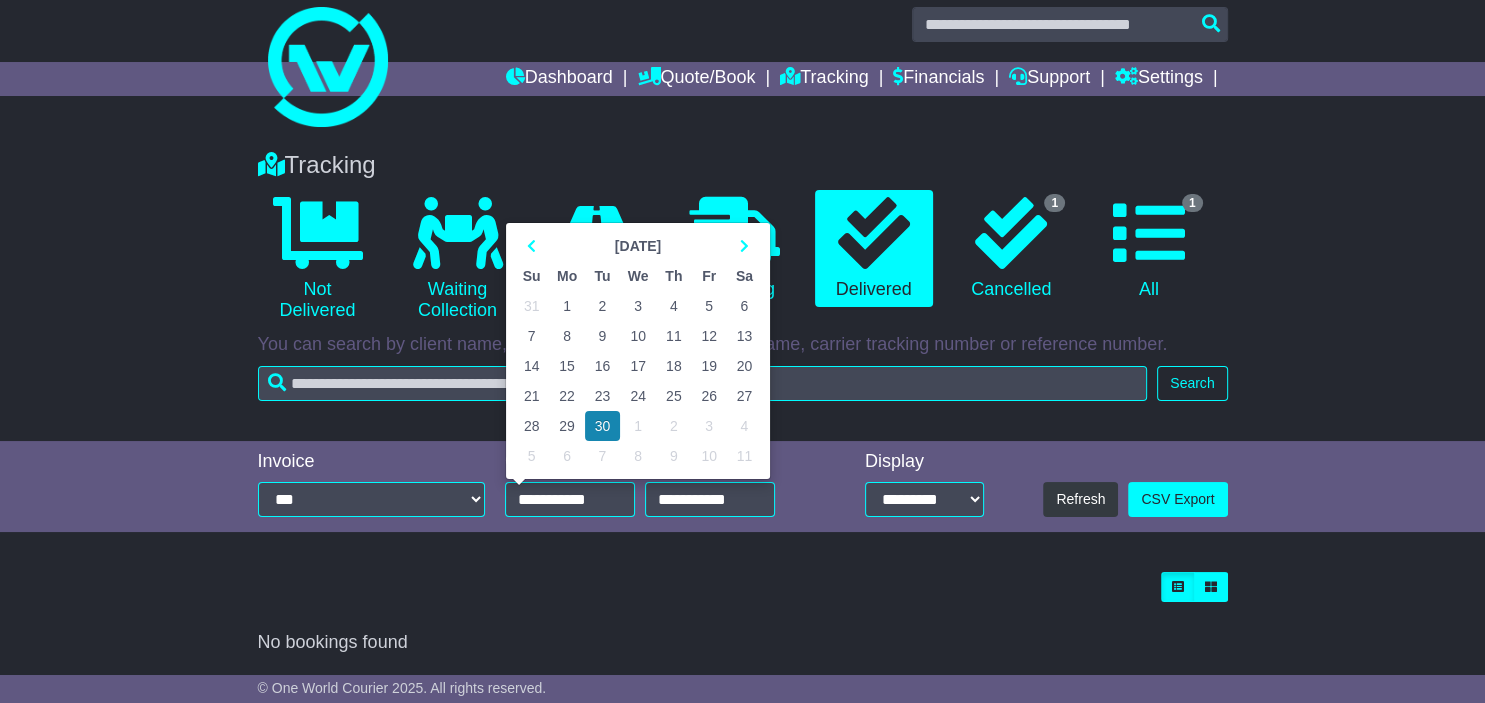 type on "**********" 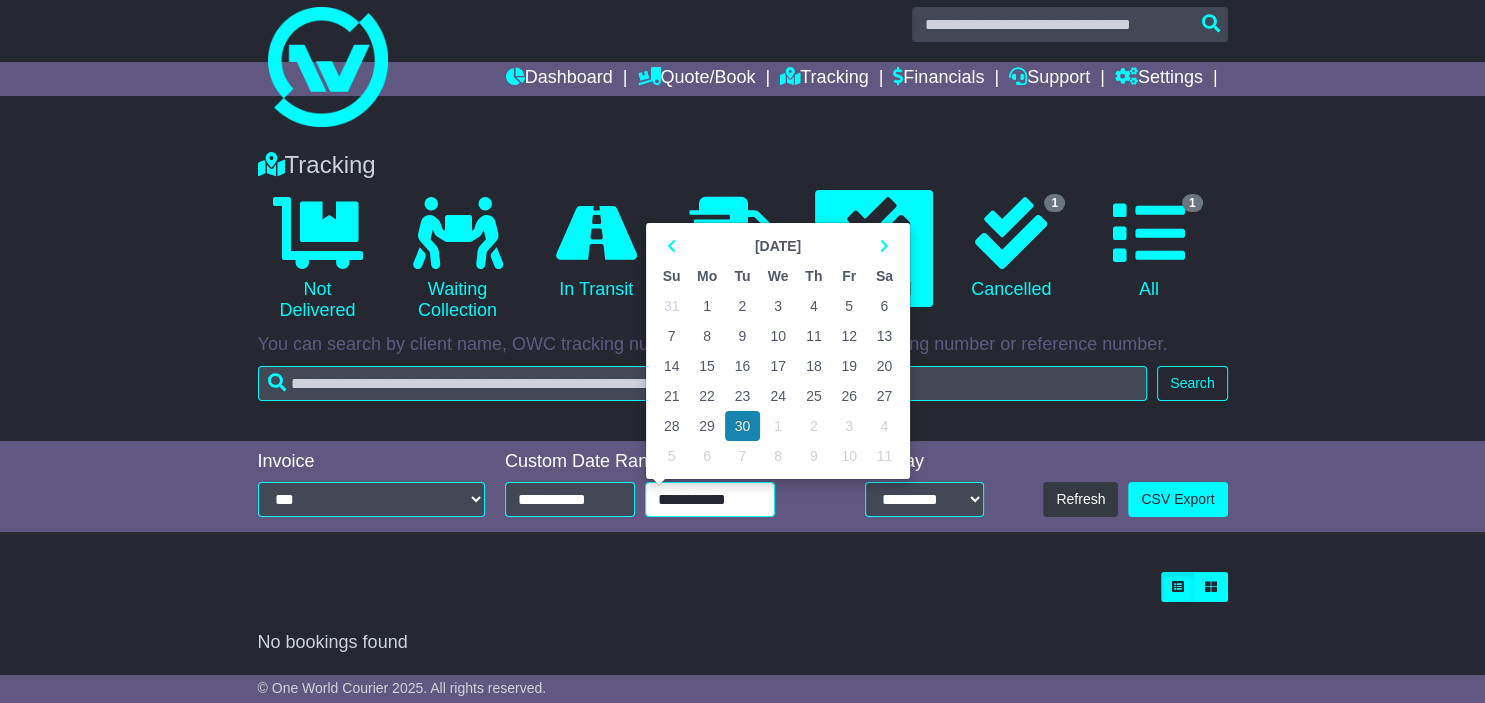 click on "**********" at bounding box center [710, 499] 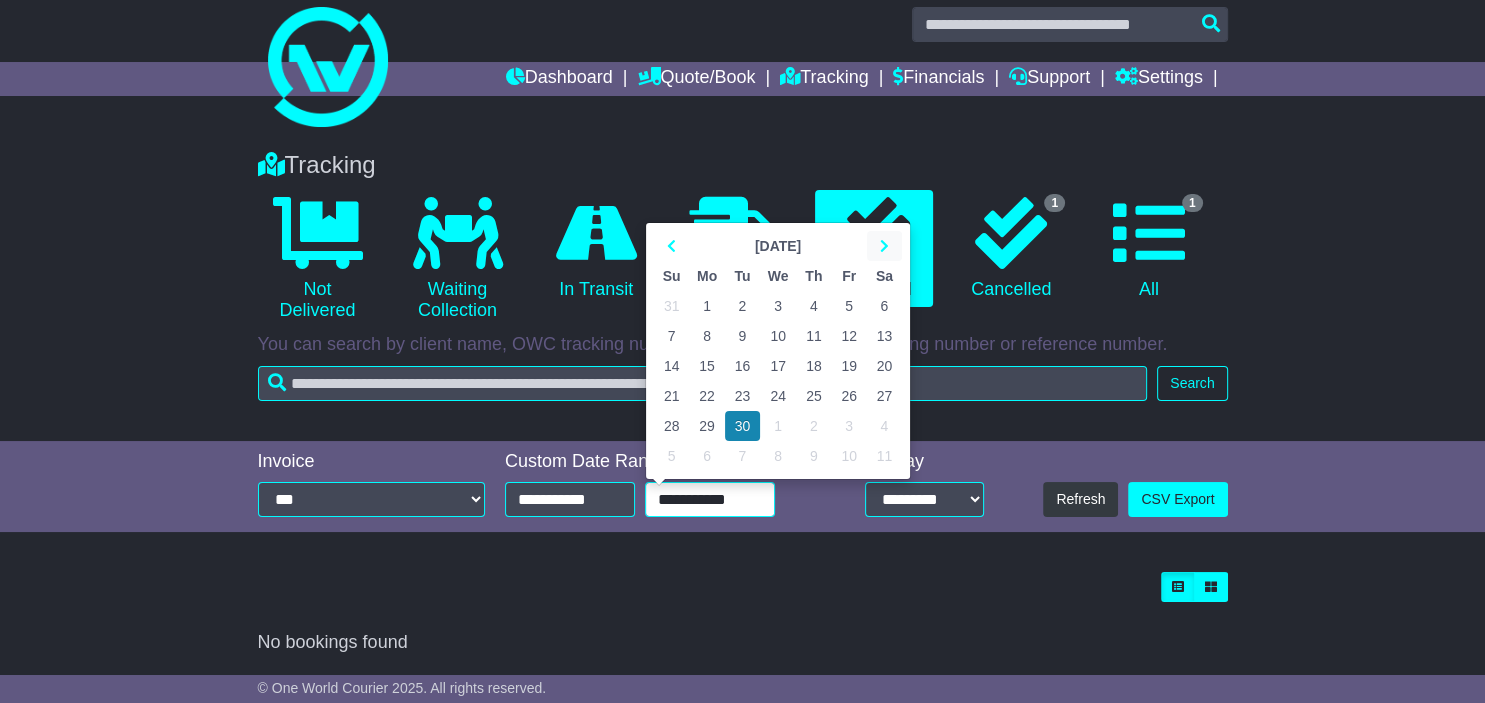 click at bounding box center (884, 246) 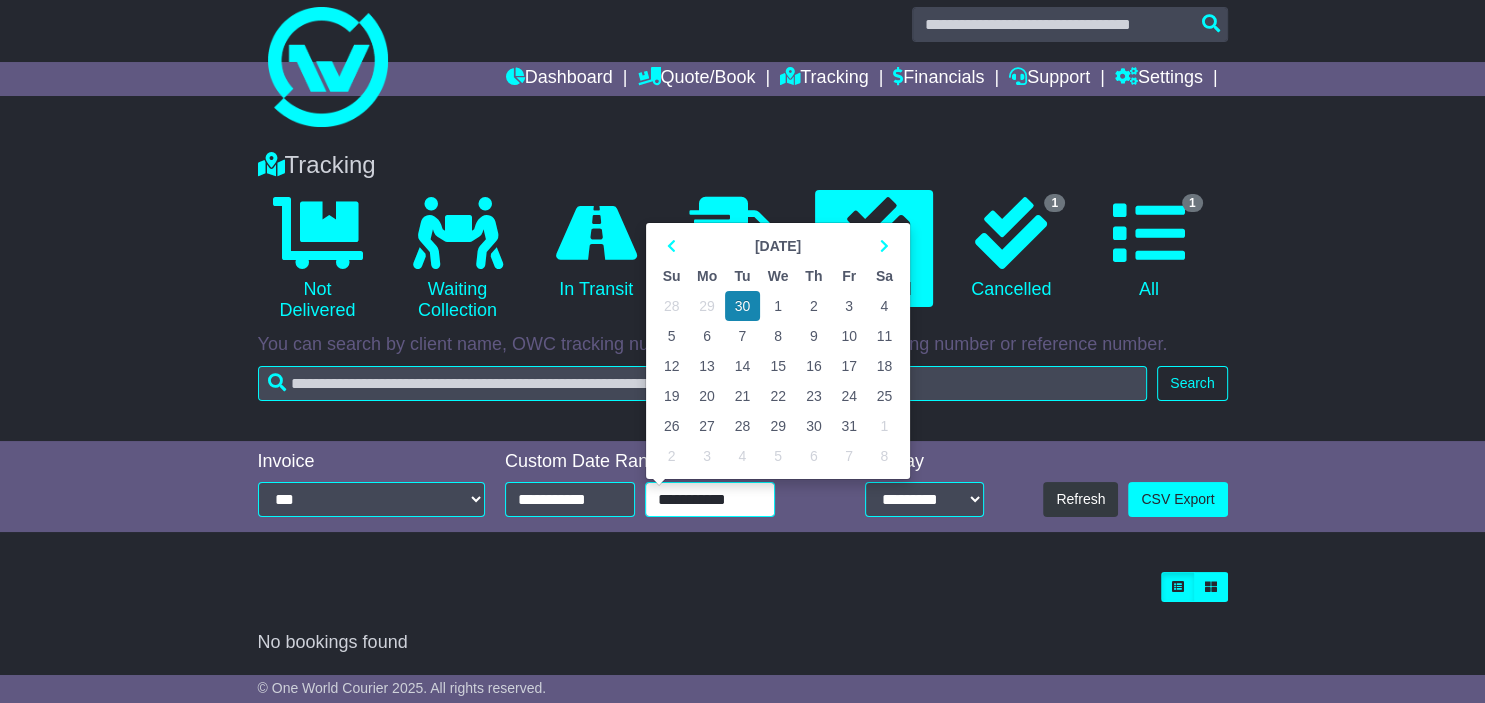 click on "2" at bounding box center (813, 306) 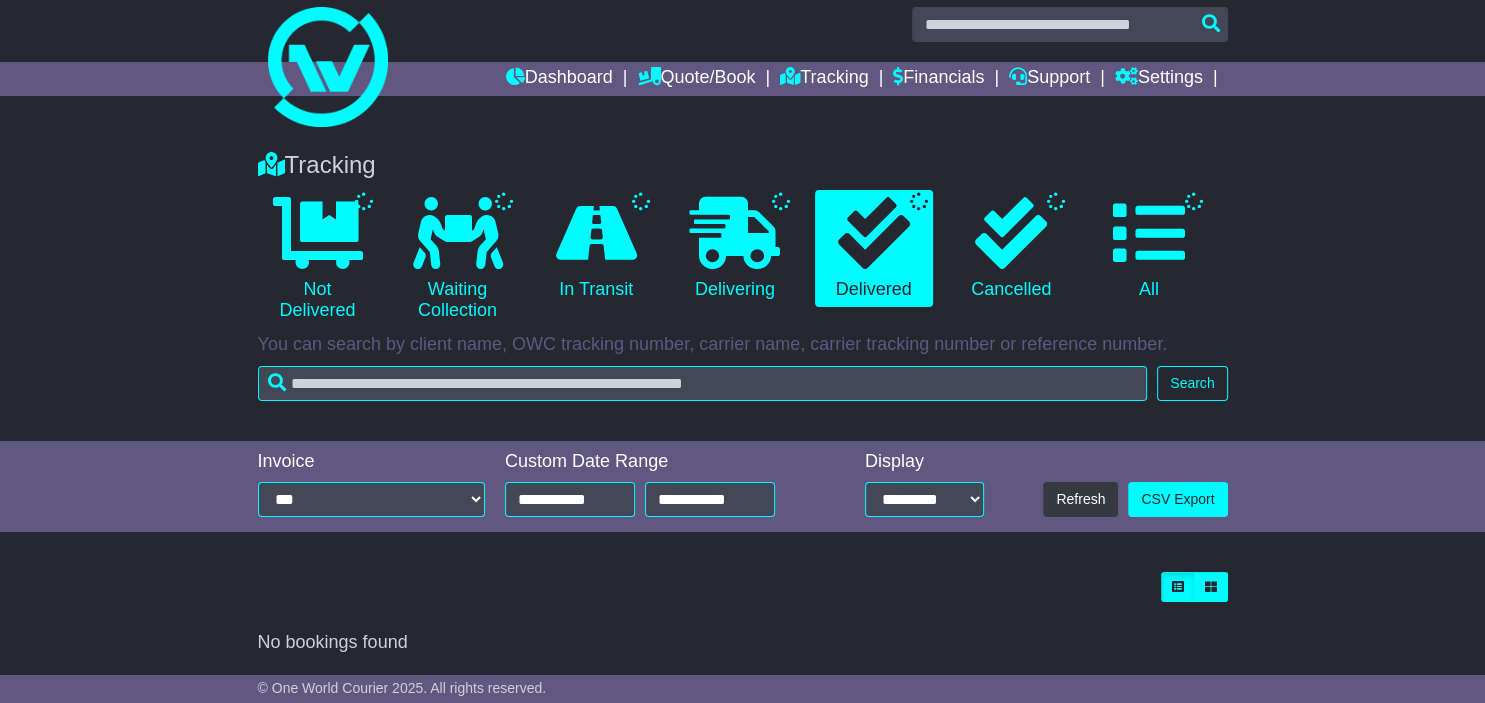 type on "**********" 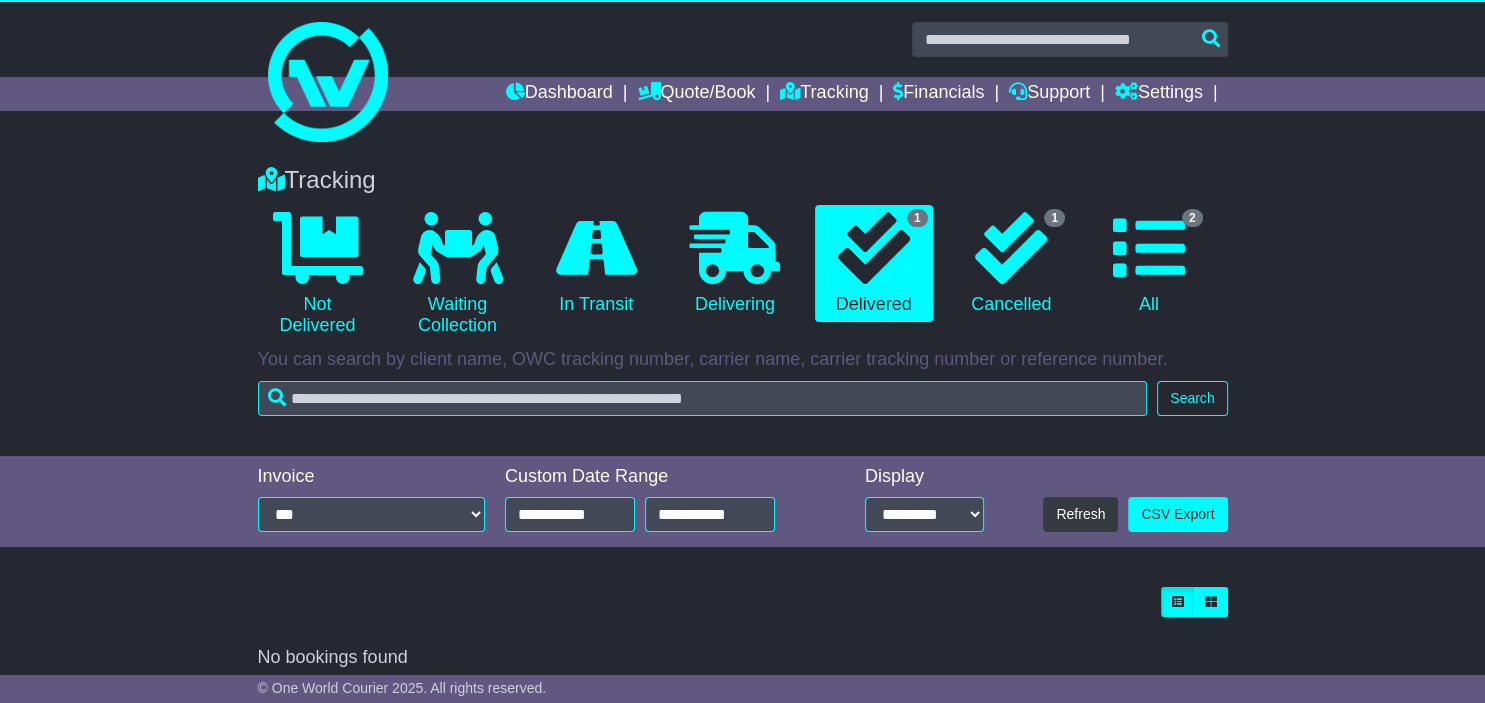 scroll, scrollTop: 0, scrollLeft: 0, axis: both 